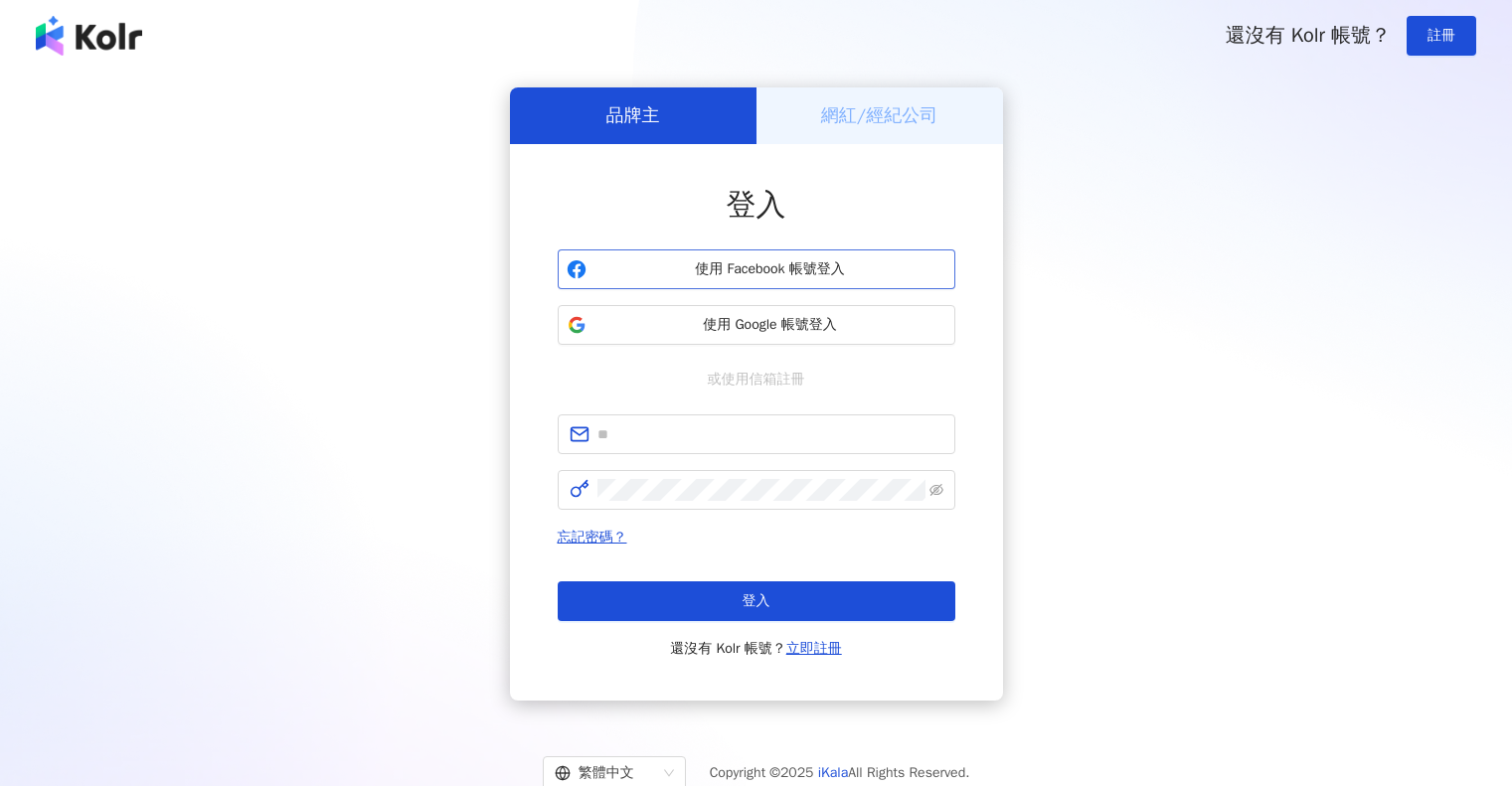 scroll, scrollTop: 0, scrollLeft: 0, axis: both 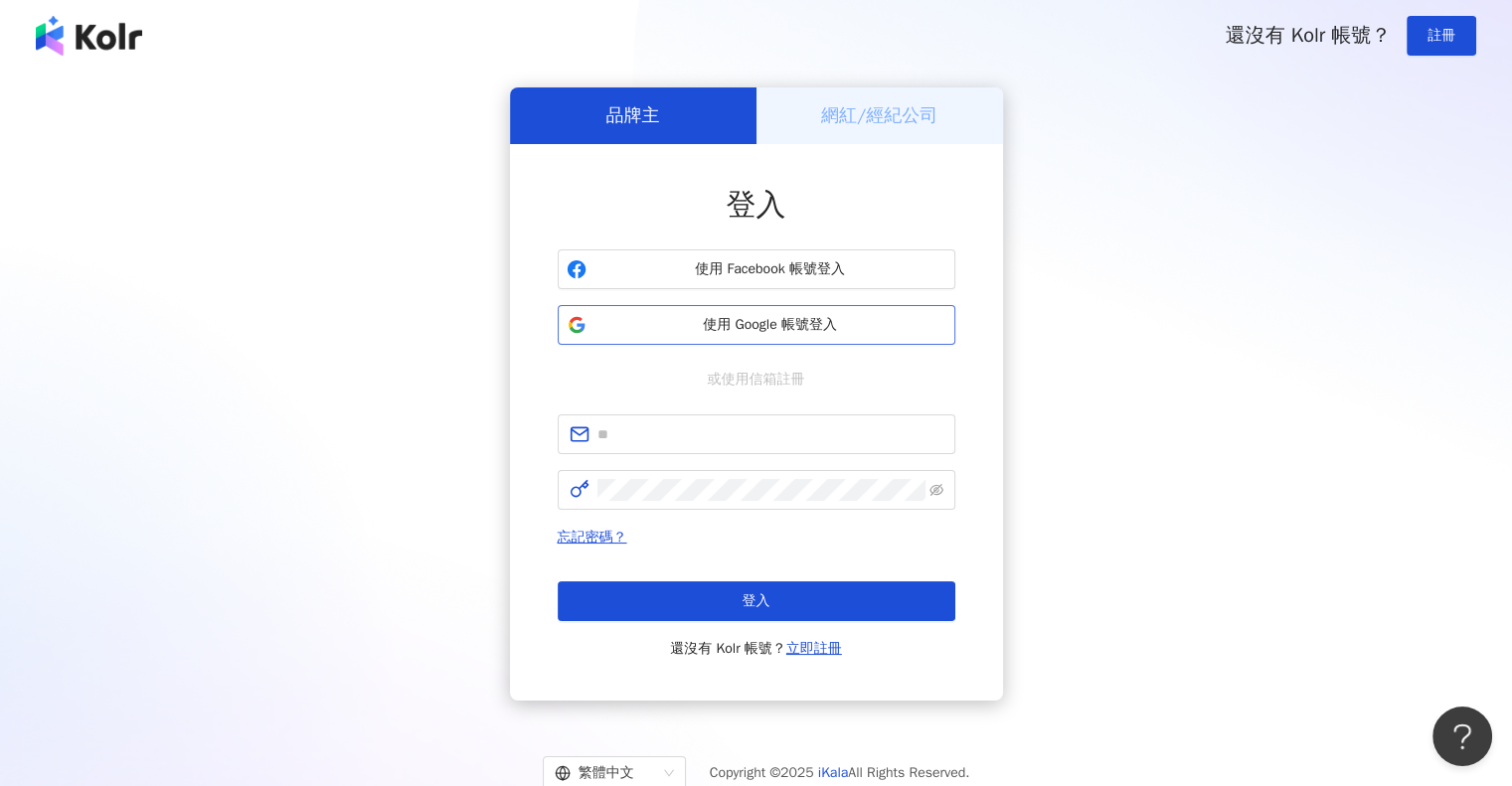 click on "使用 Google 帳號登入" at bounding box center (756, 325) 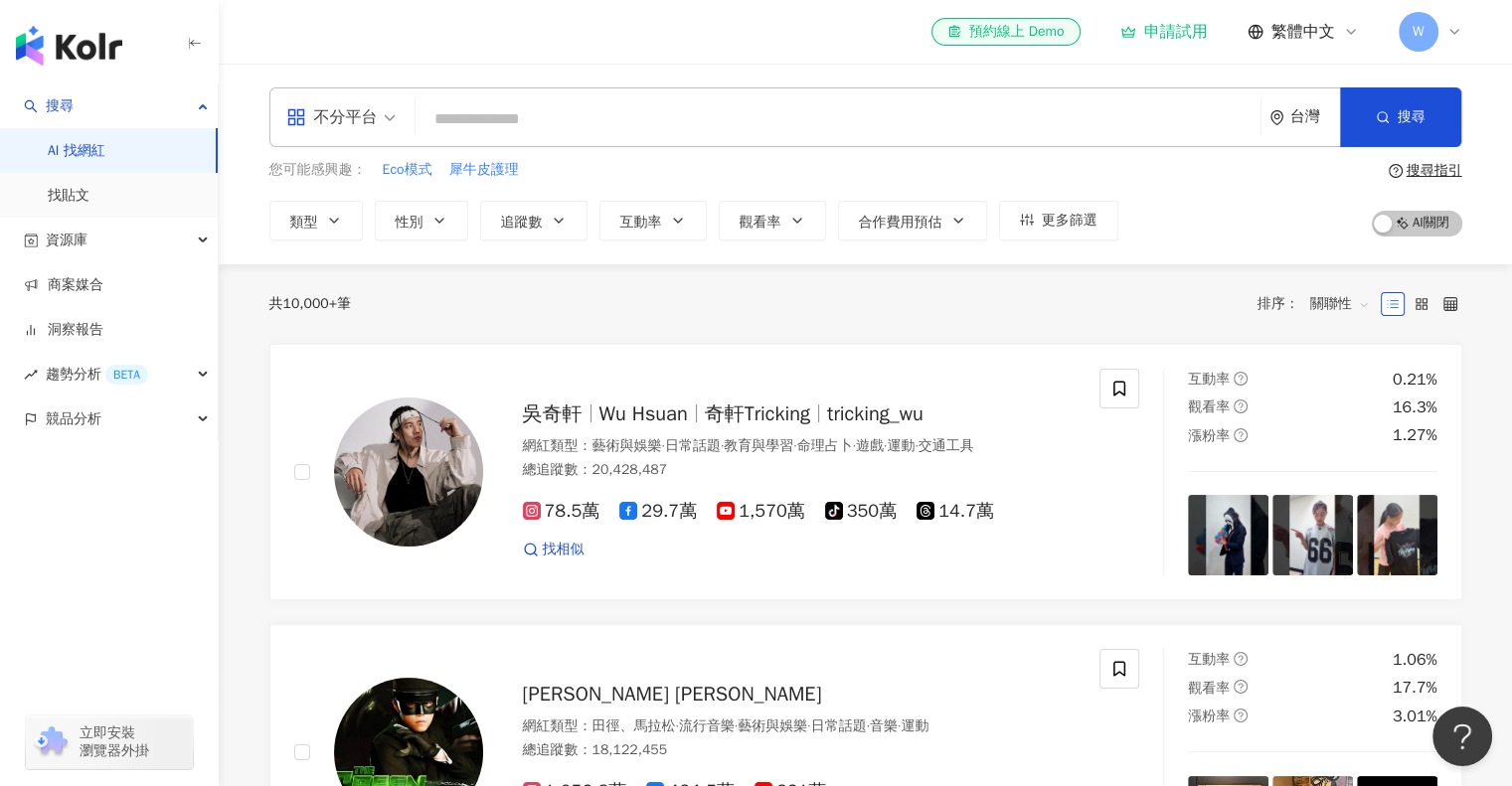 click at bounding box center [838, 119] 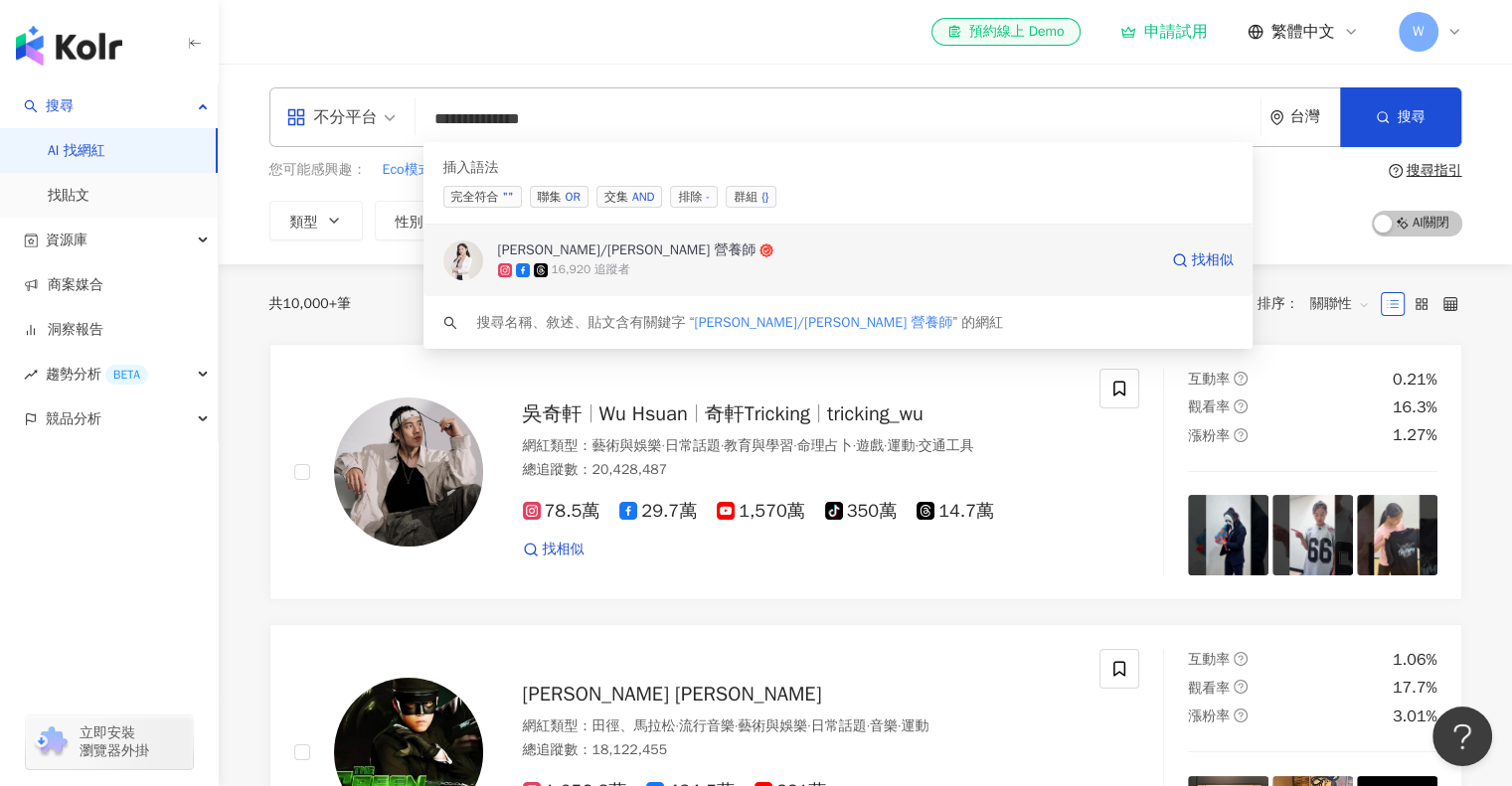 click on "16,920   追蹤者" at bounding box center (827, 270) 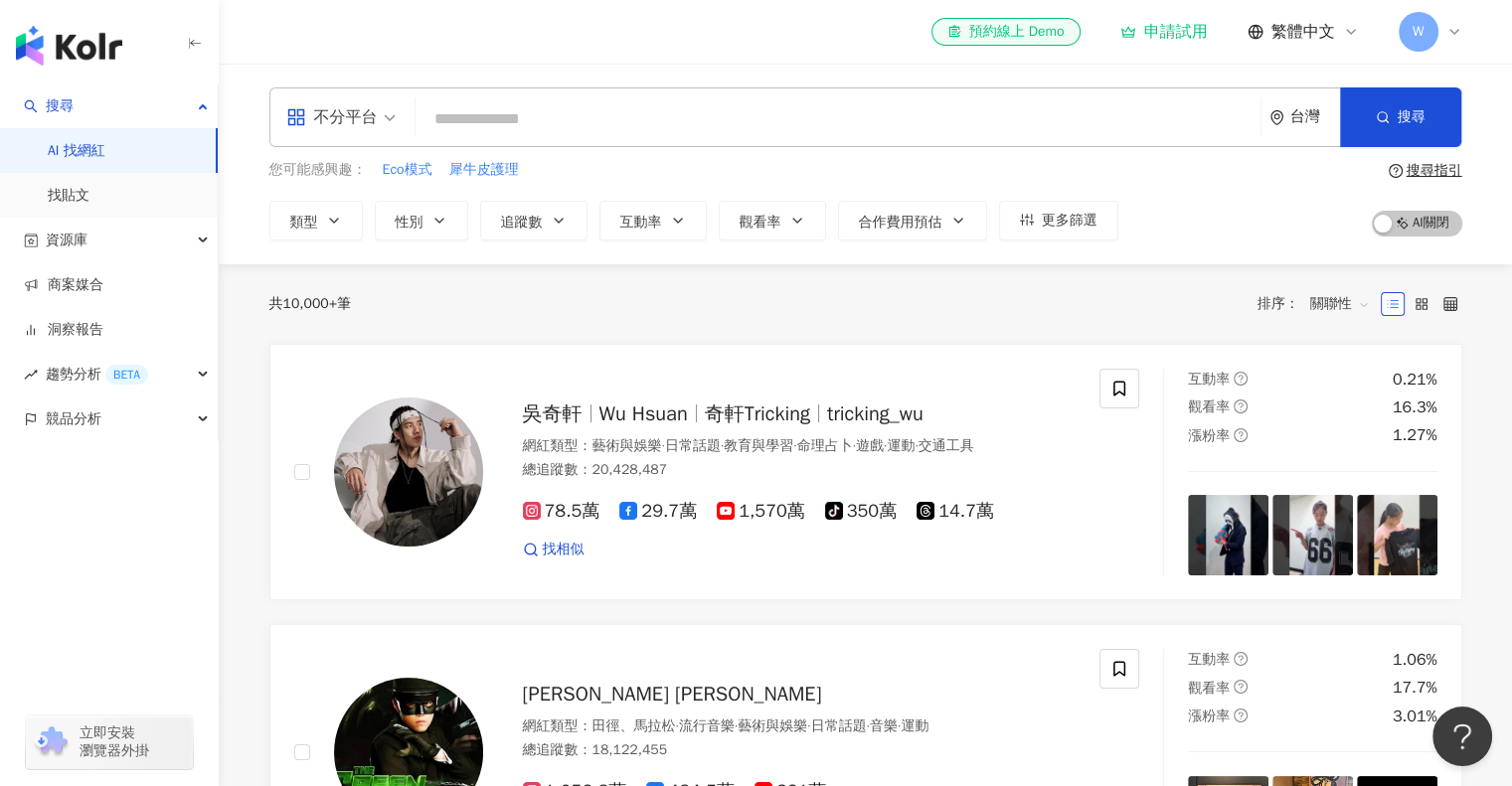 click at bounding box center [838, 119] 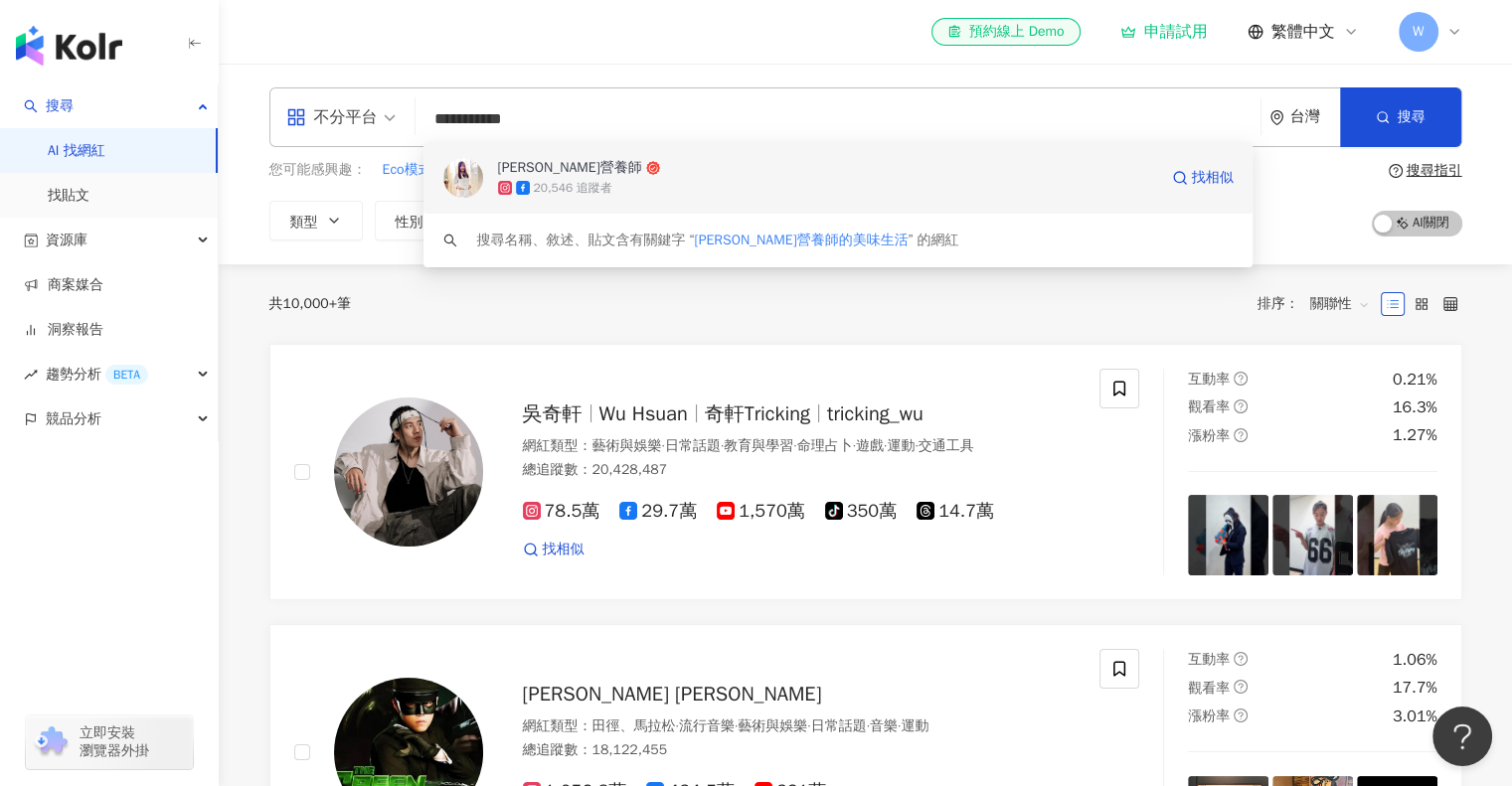 click on "20,546   追蹤者" at bounding box center (827, 188) 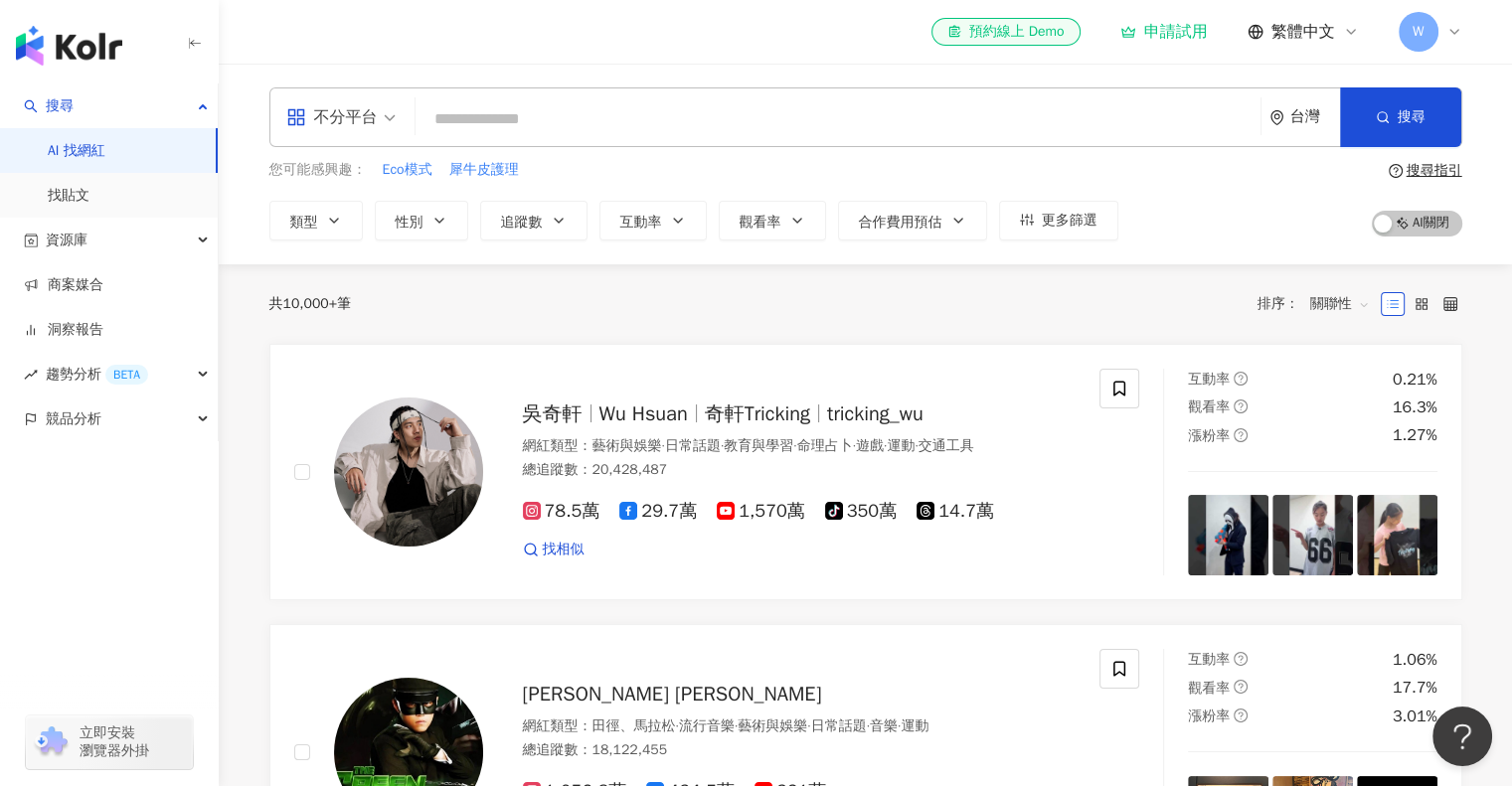 click at bounding box center [838, 119] 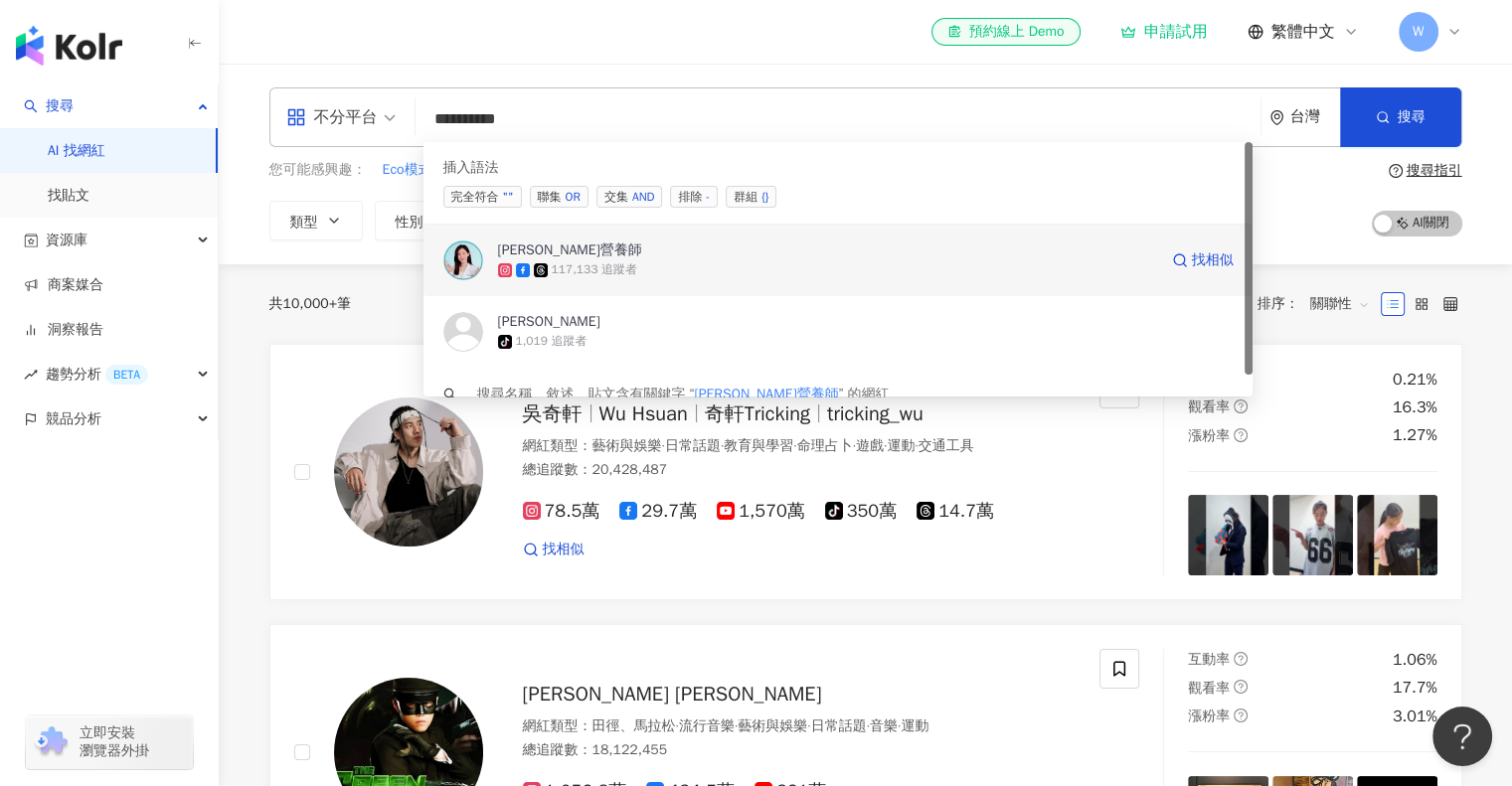 click on "117,133   追蹤者" at bounding box center [594, 269] 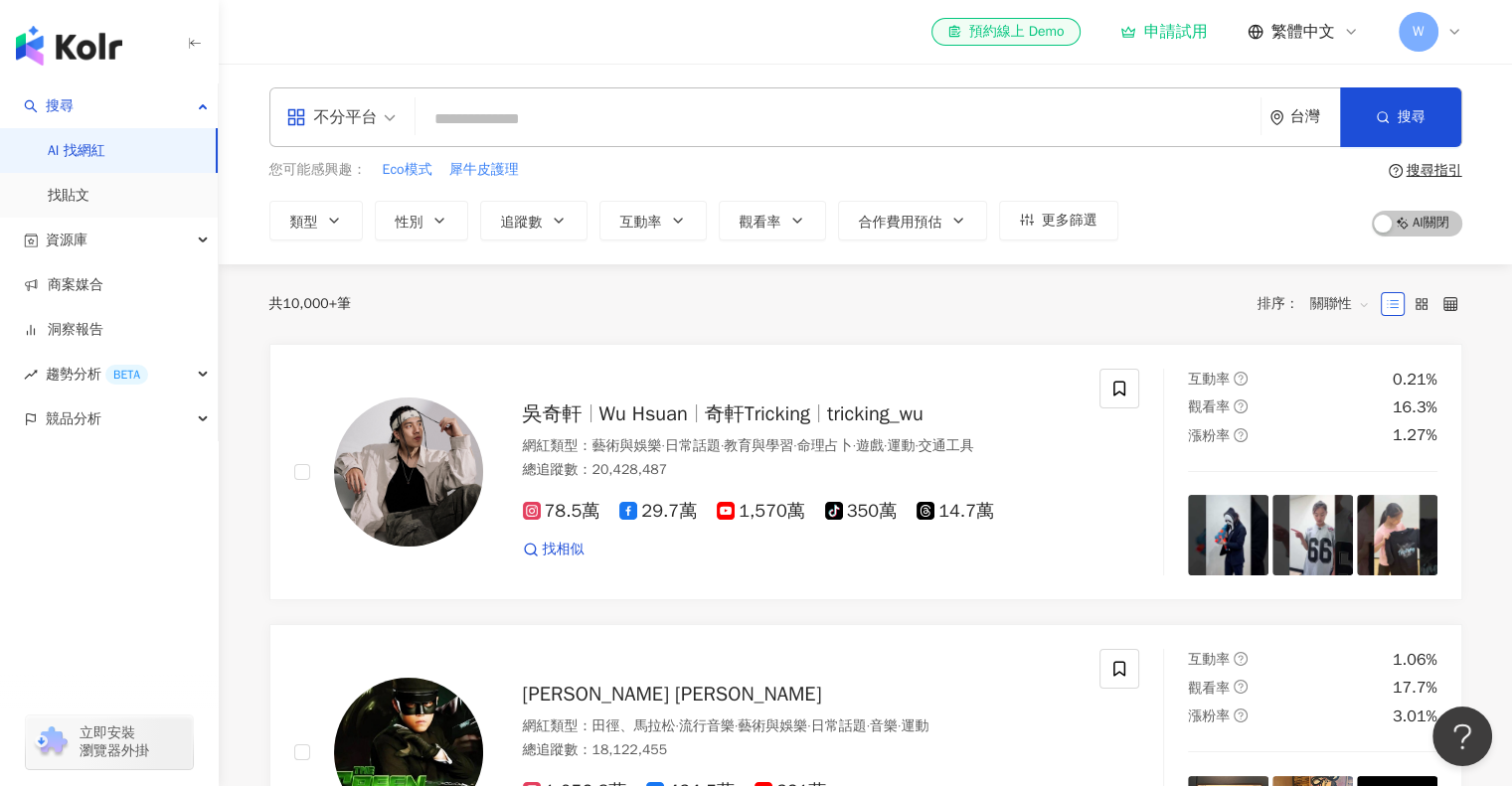 click at bounding box center [838, 119] 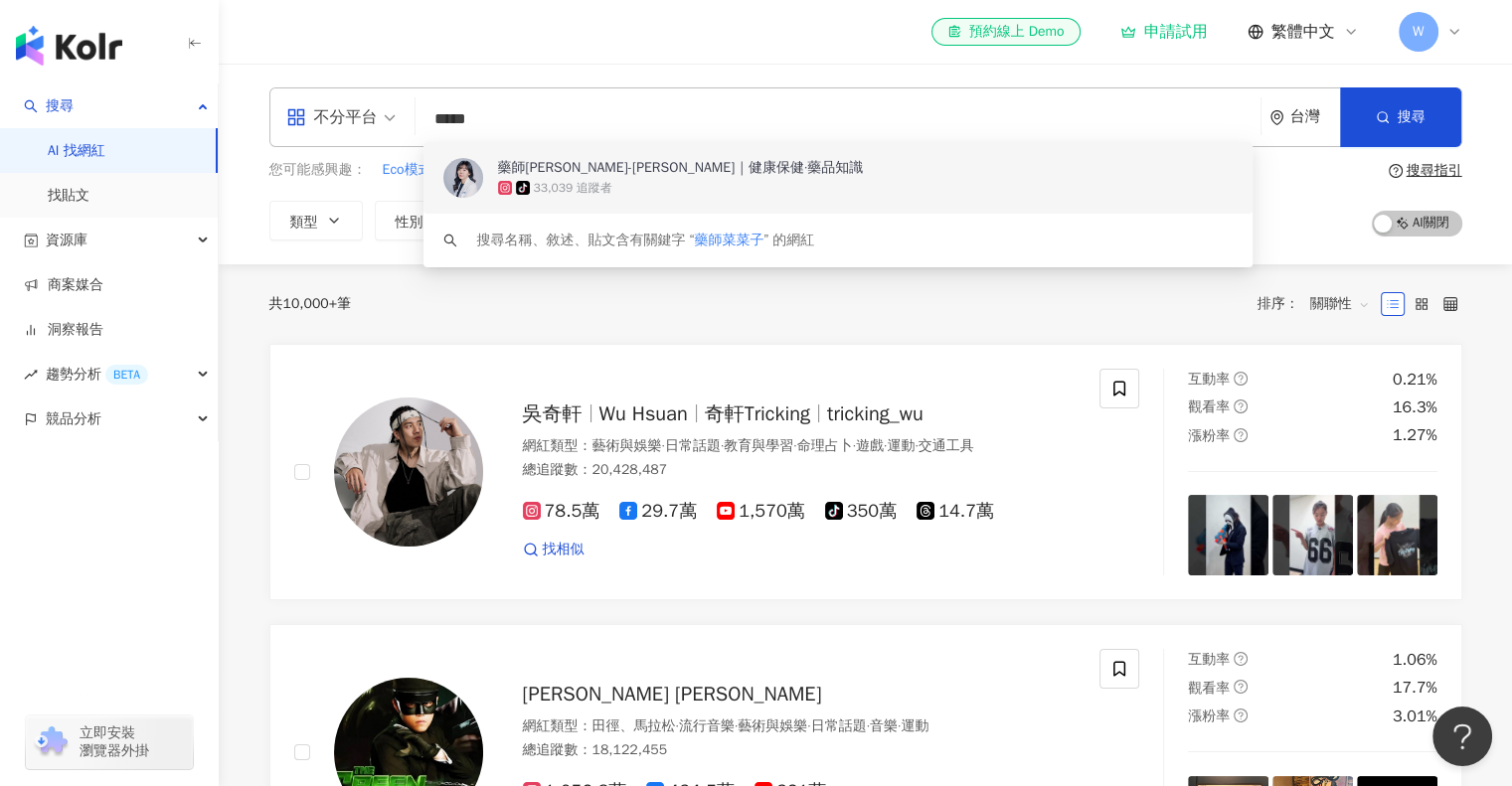 click on "tiktok-icon 33,039   追蹤者" at bounding box center (866, 188) 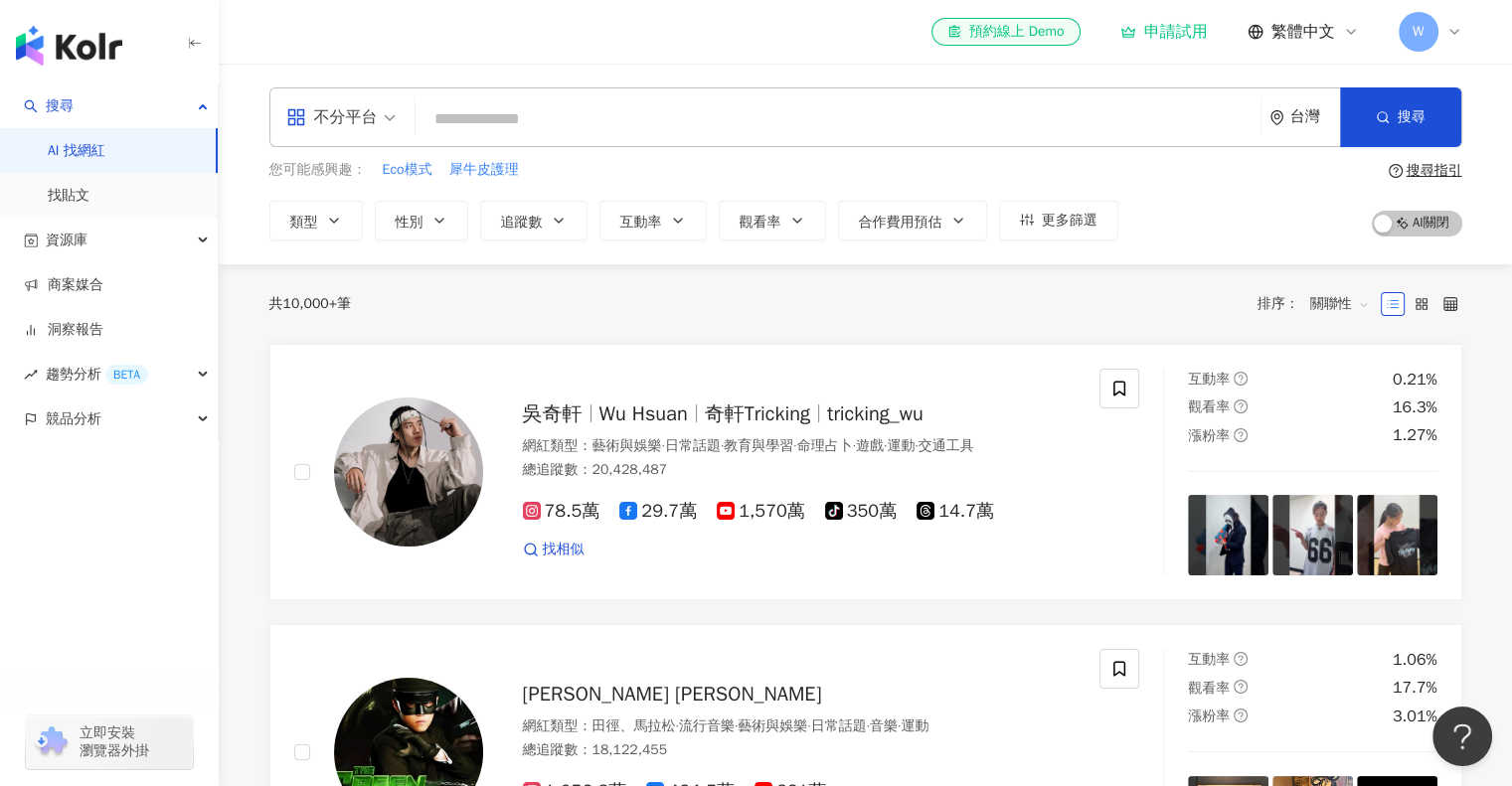 click at bounding box center [838, 119] 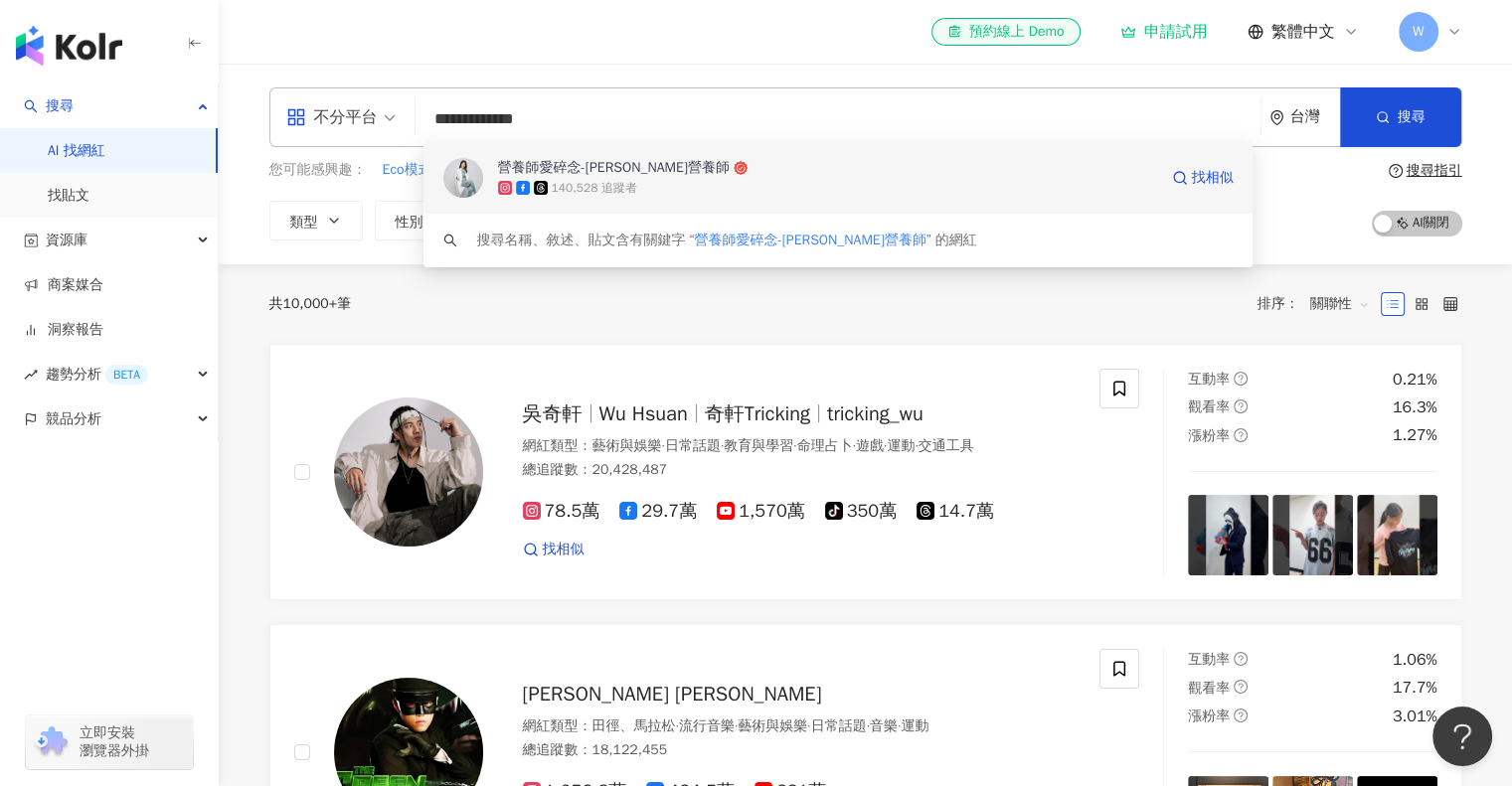 click on "140,528   追蹤者" at bounding box center (827, 188) 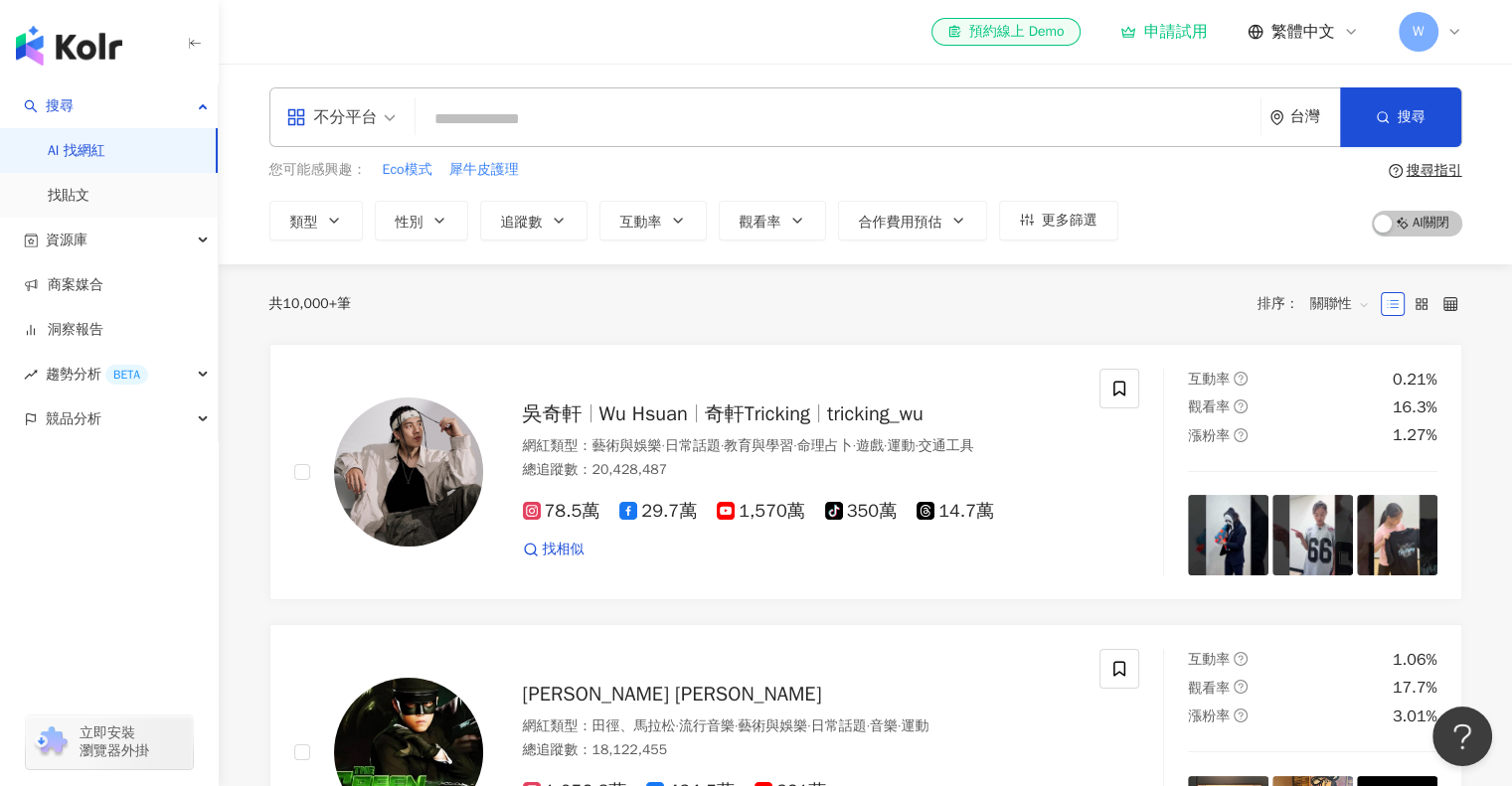 click at bounding box center [838, 119] 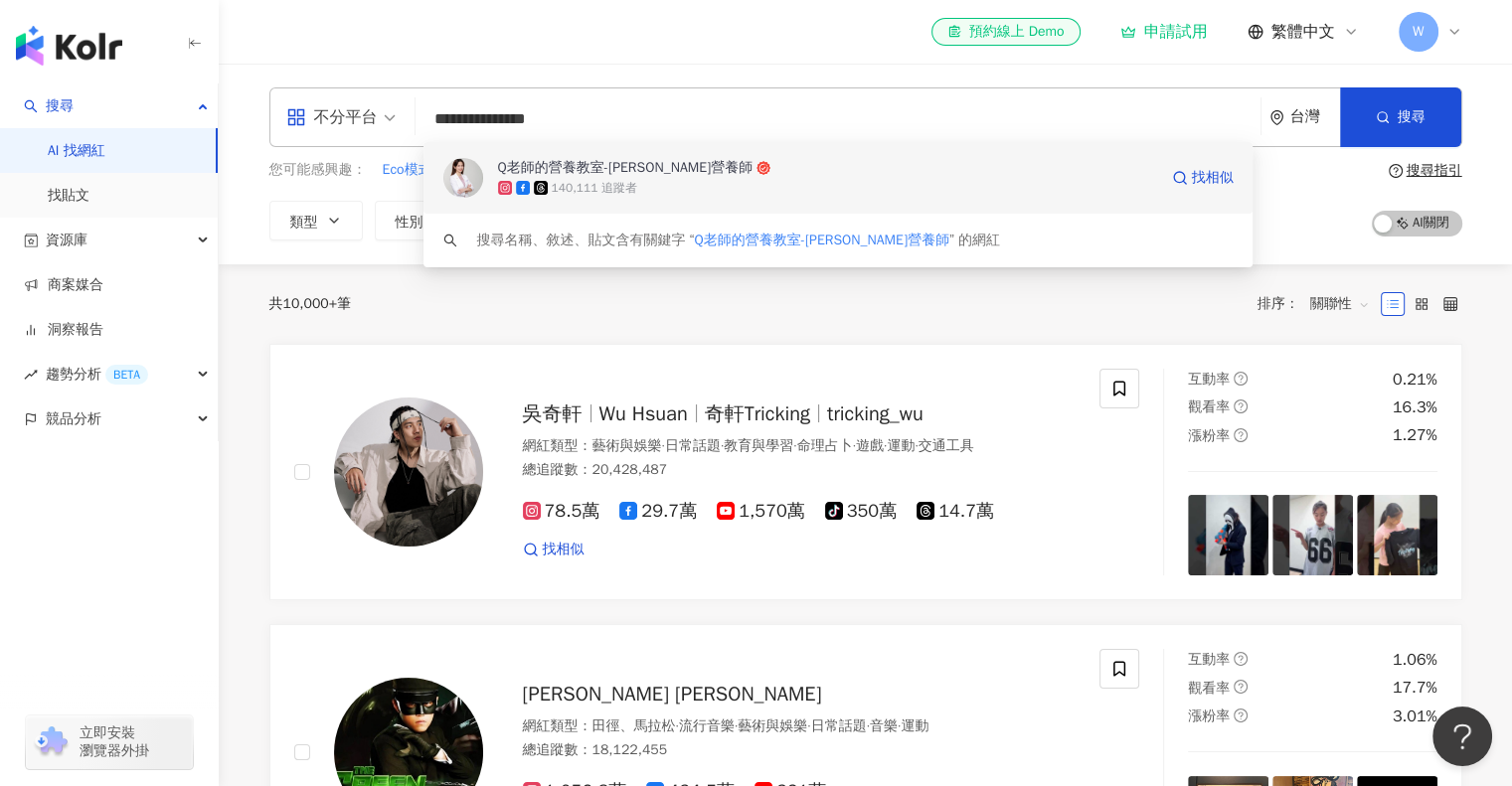 click on "140,111   追蹤者" at bounding box center (594, 188) 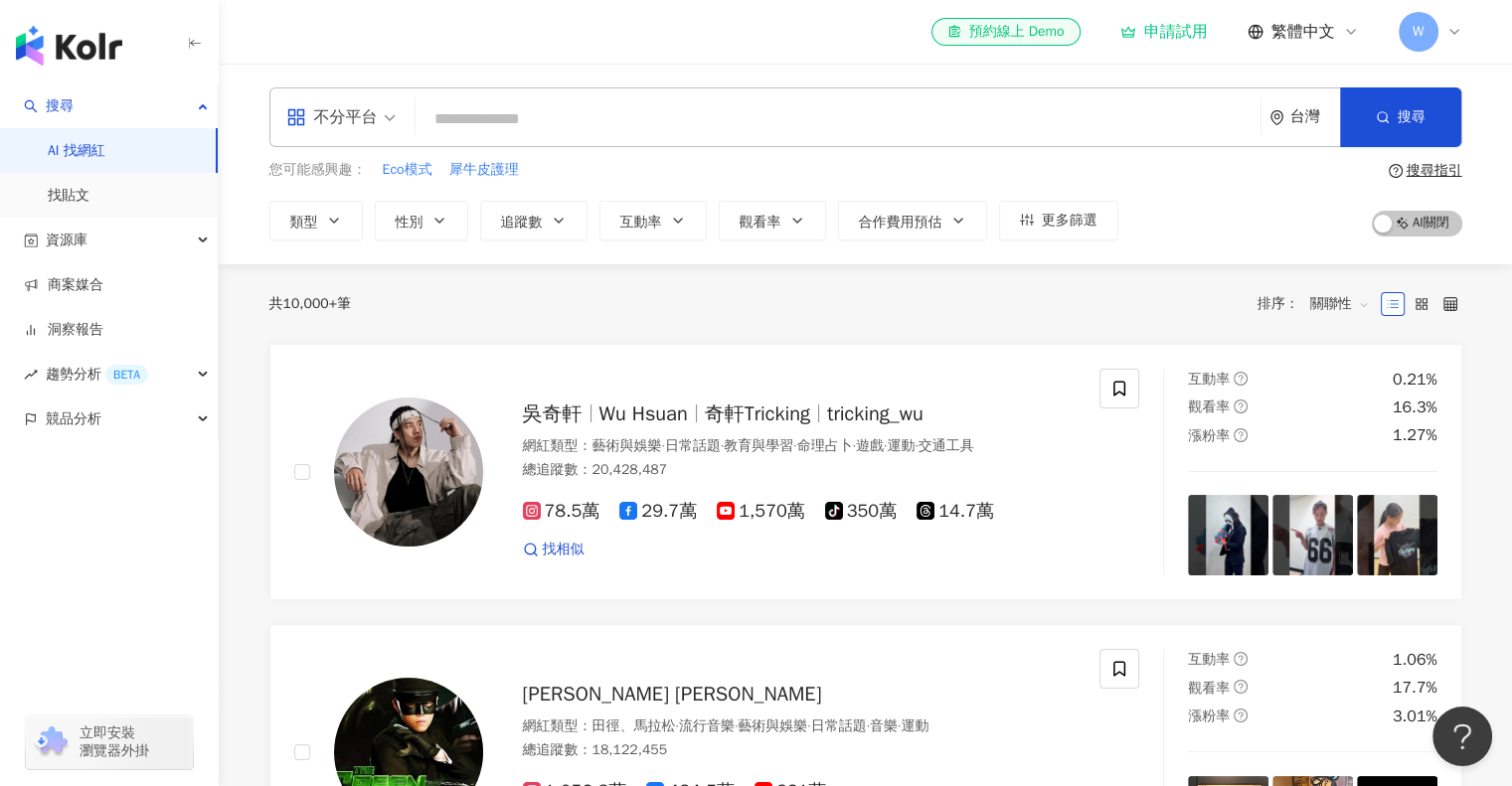 click at bounding box center [838, 119] 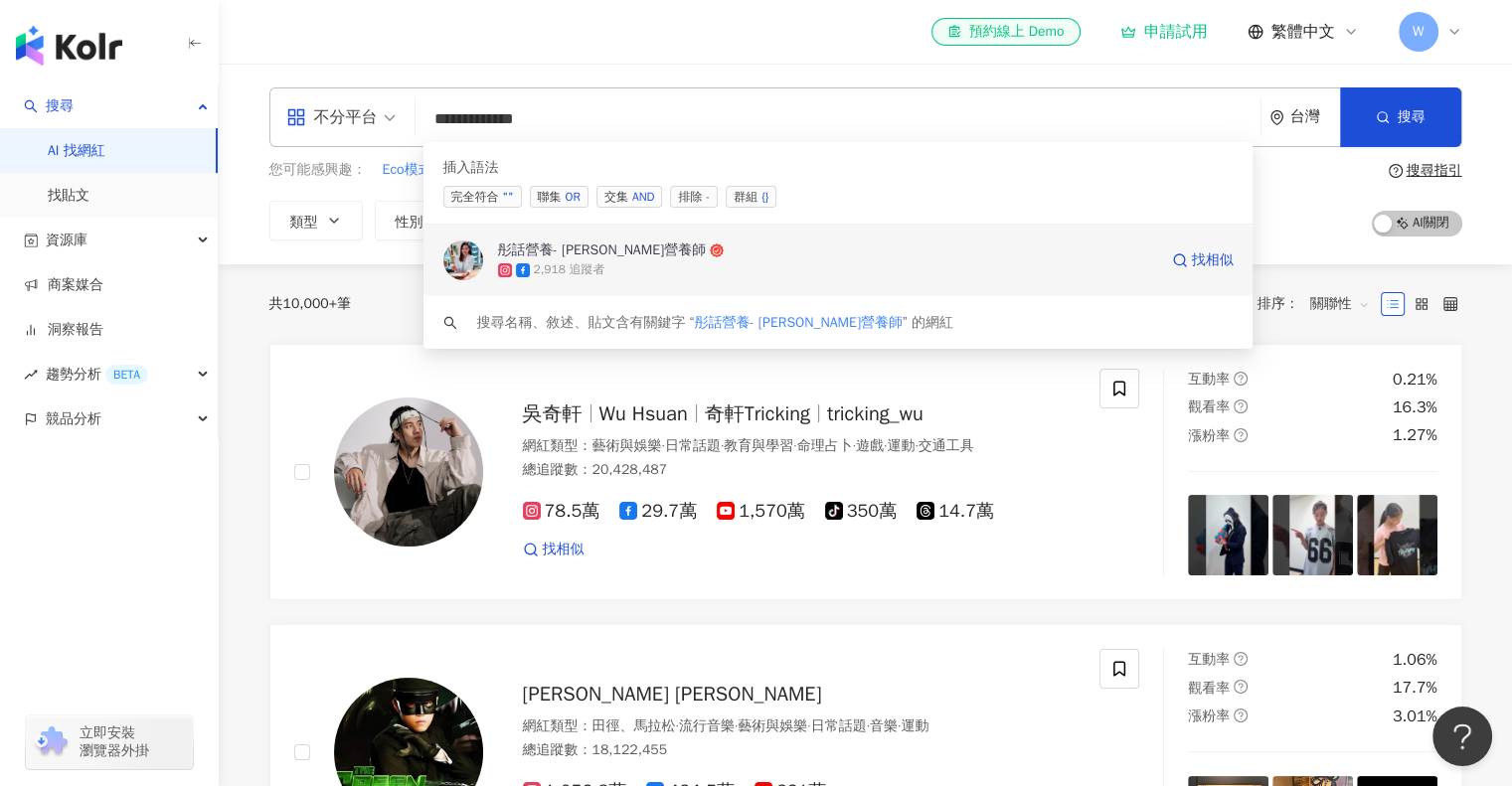 click on "彤話營養- 張彤芬營養師" at bounding box center (602, 250) 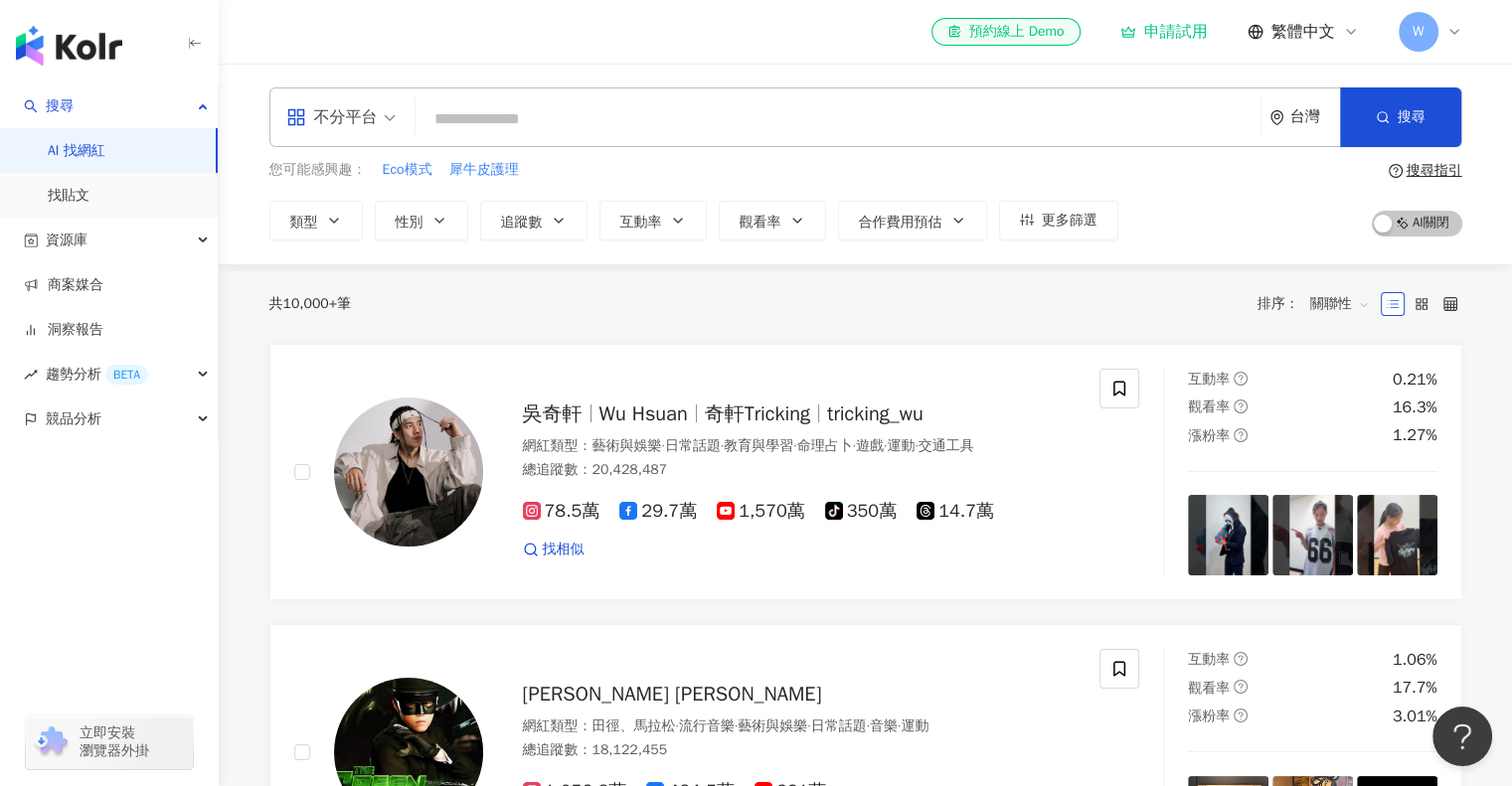 click at bounding box center (838, 119) 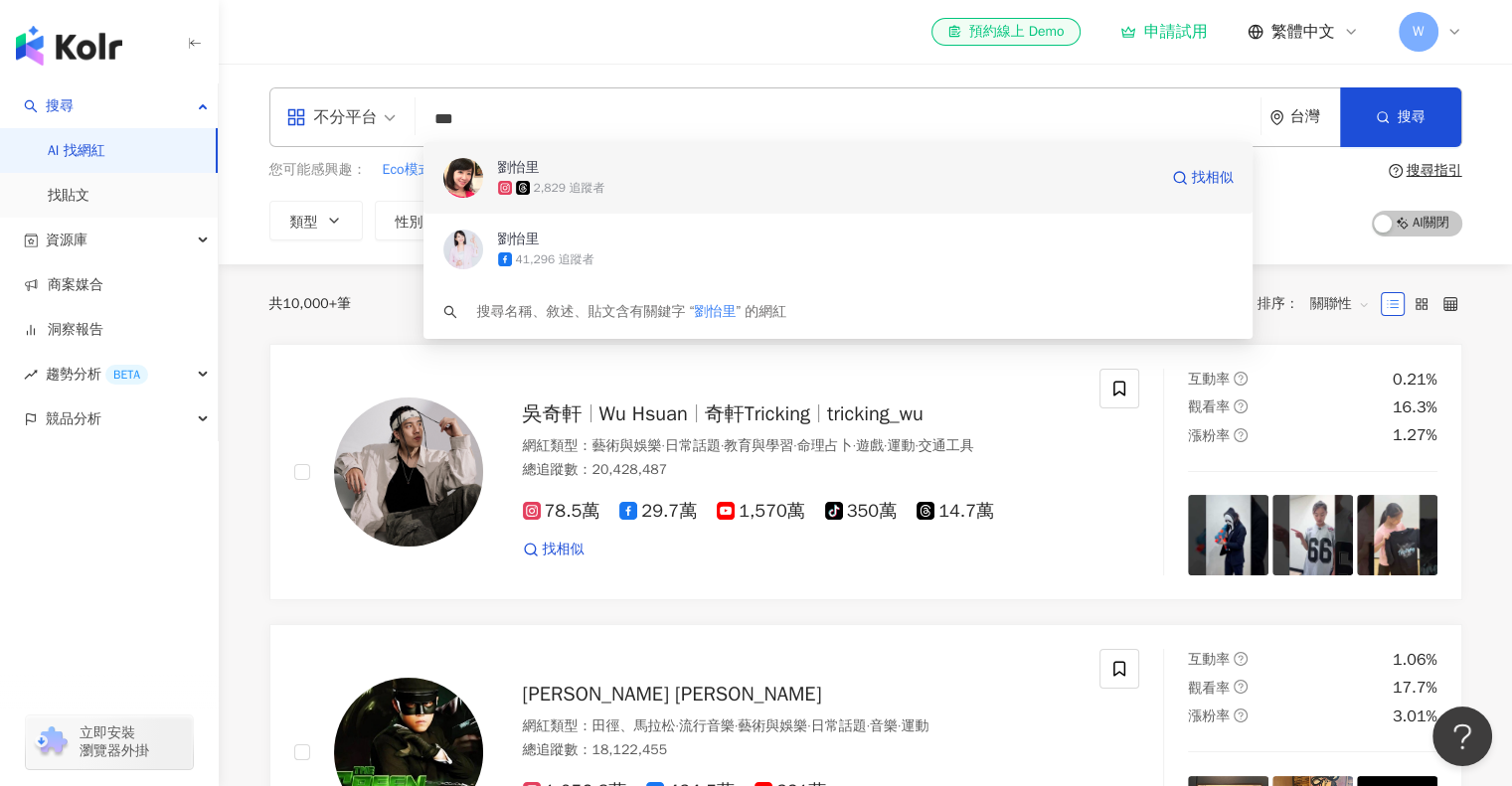 click on "劉怡里" at bounding box center (827, 168) 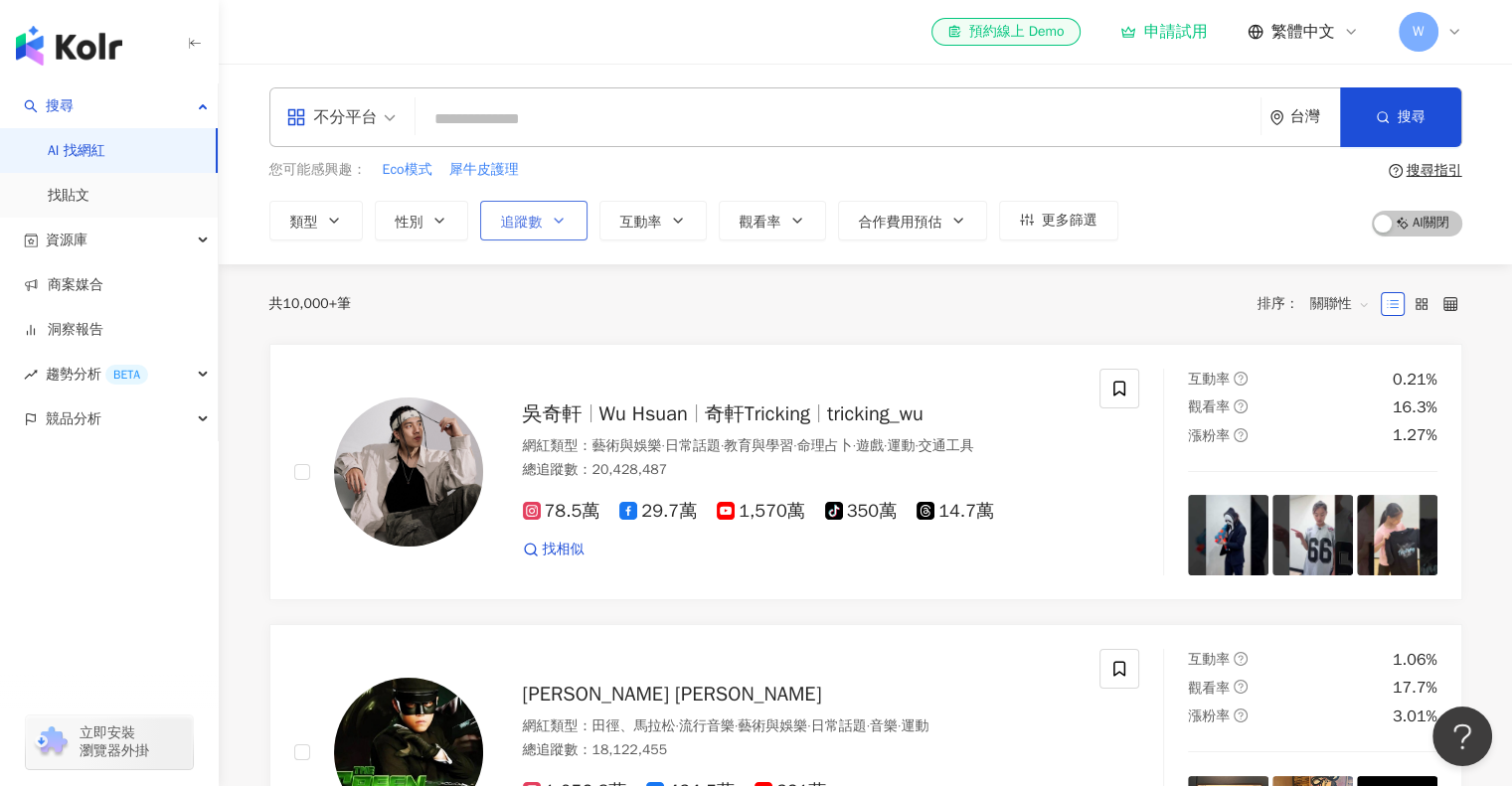 click at bounding box center [838, 119] 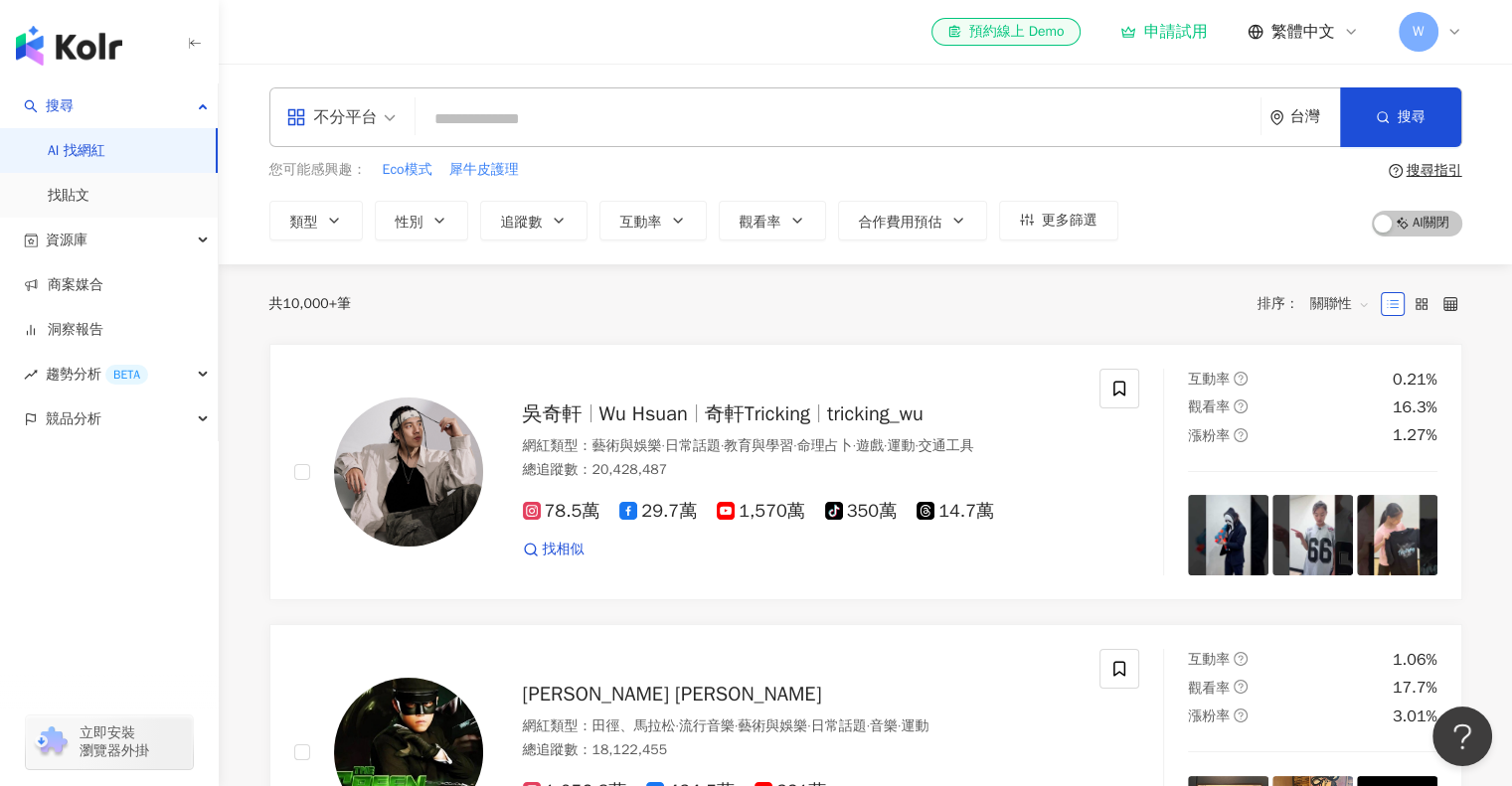 paste on "***" 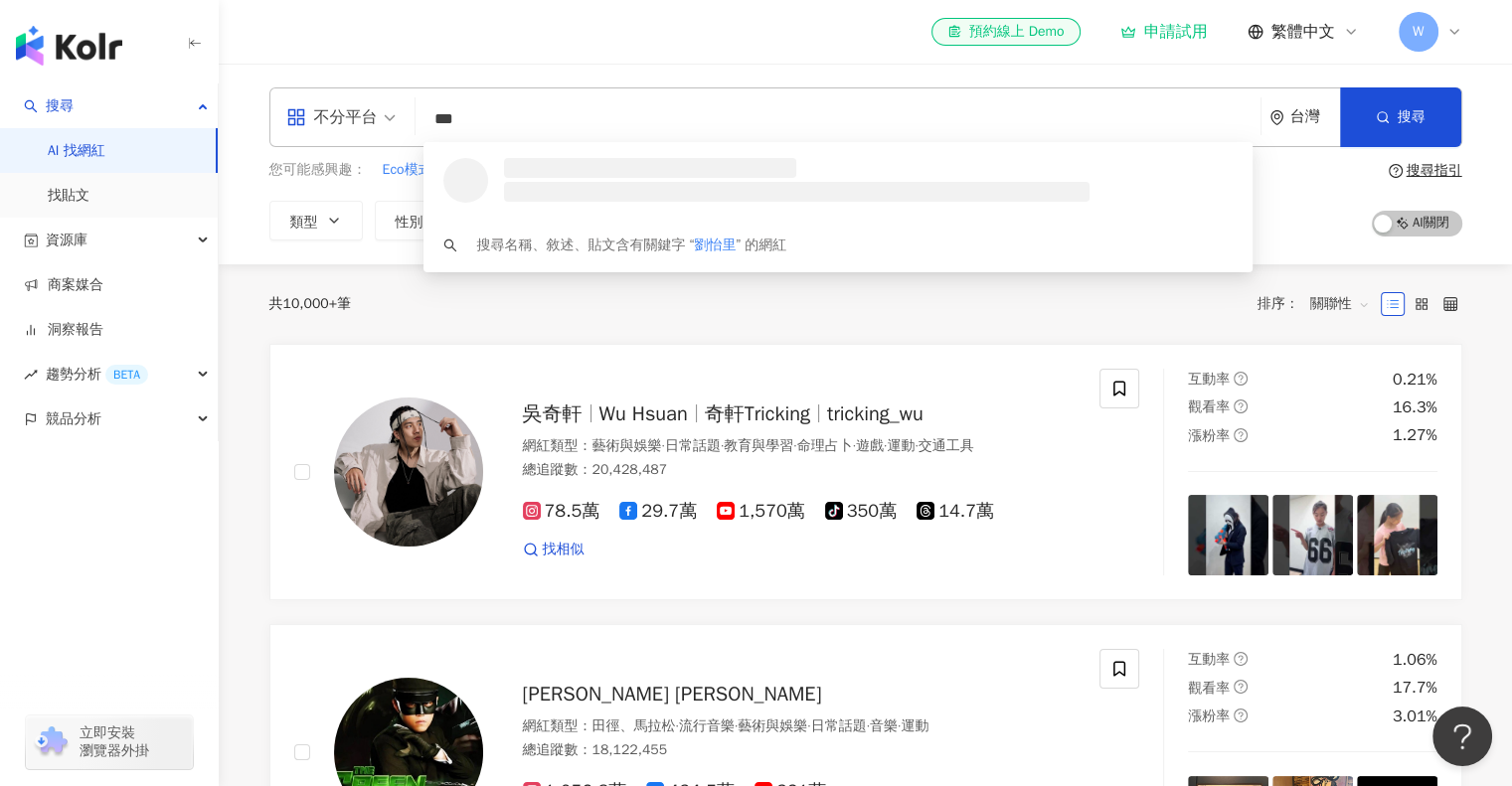 click on "搜尋名稱、敘述、貼文含有關鍵字 “ 劉怡里 ” 的網紅" at bounding box center (838, 245) 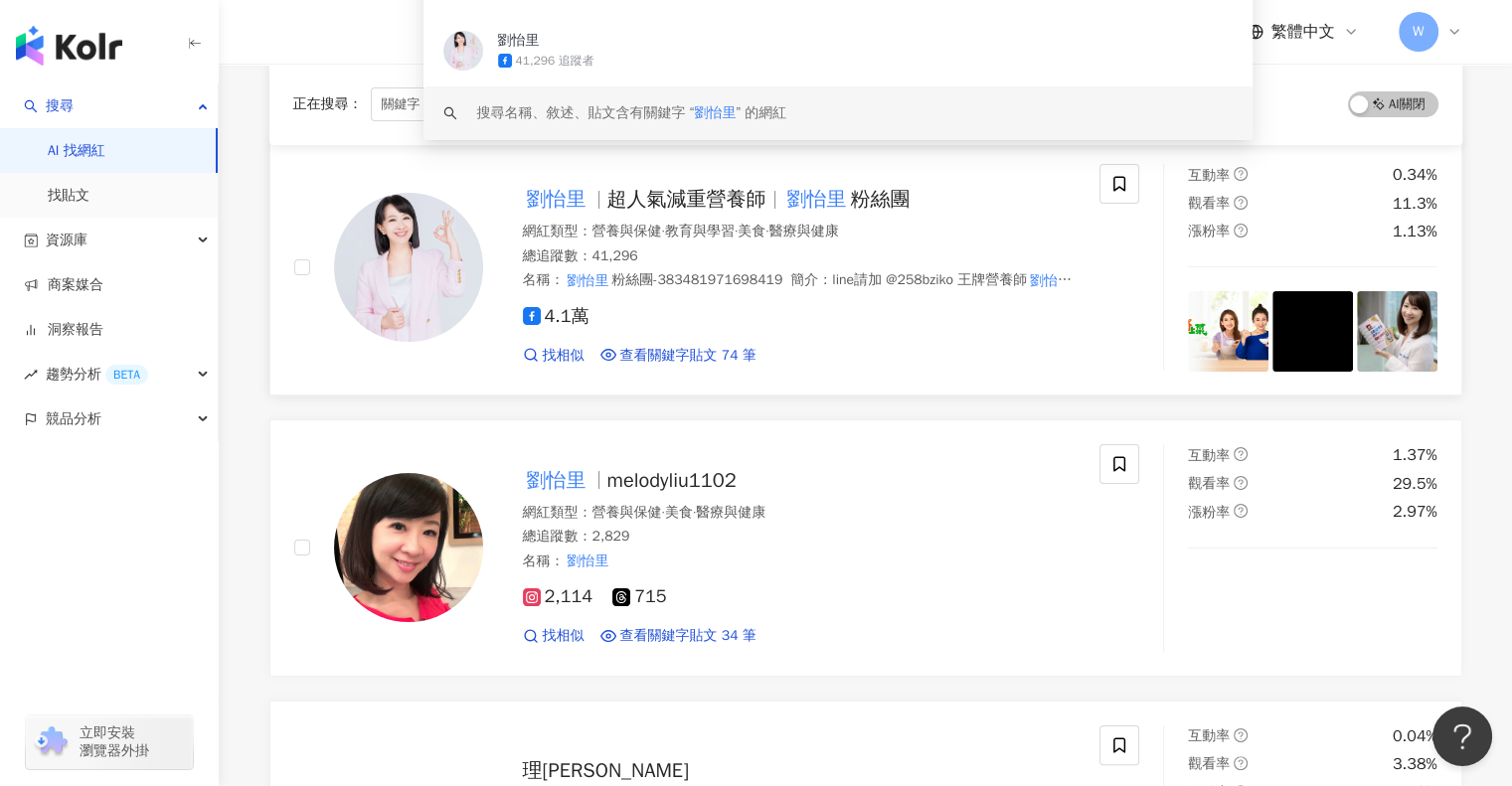scroll, scrollTop: 0, scrollLeft: 0, axis: both 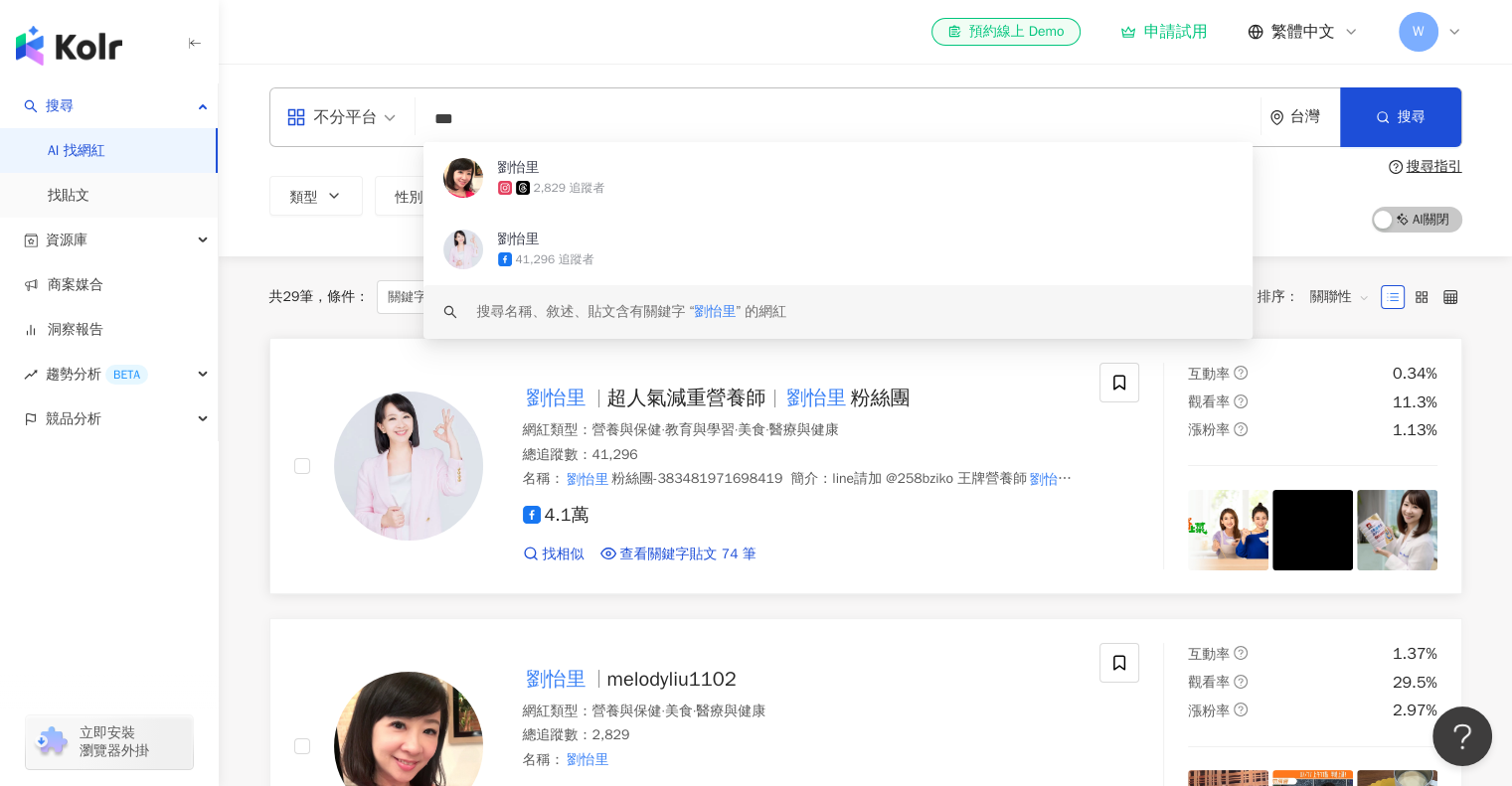 click on "超人氣減重營養師" at bounding box center [695, 397] 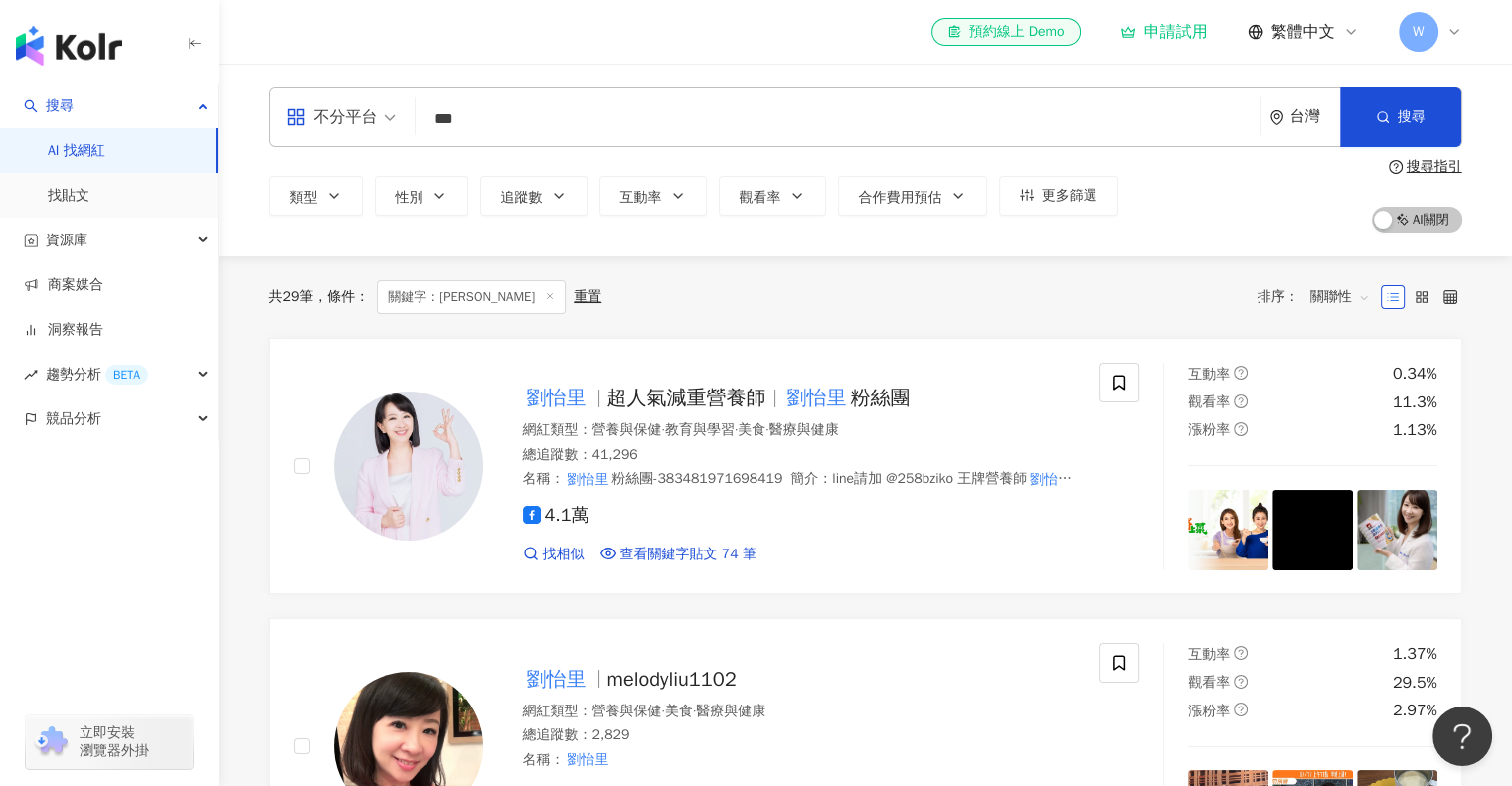 click on "***" at bounding box center (838, 119) 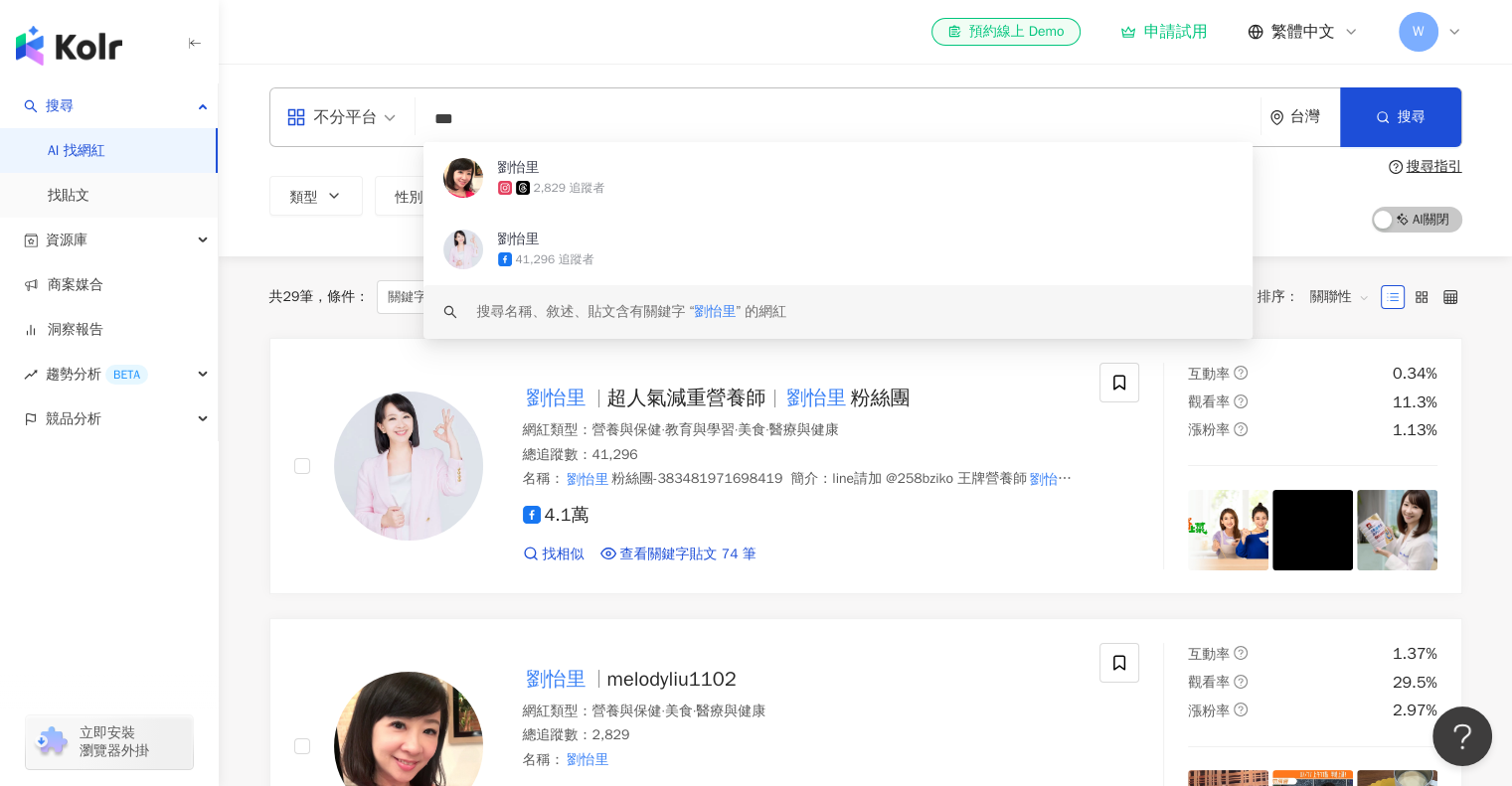 paste on "****" 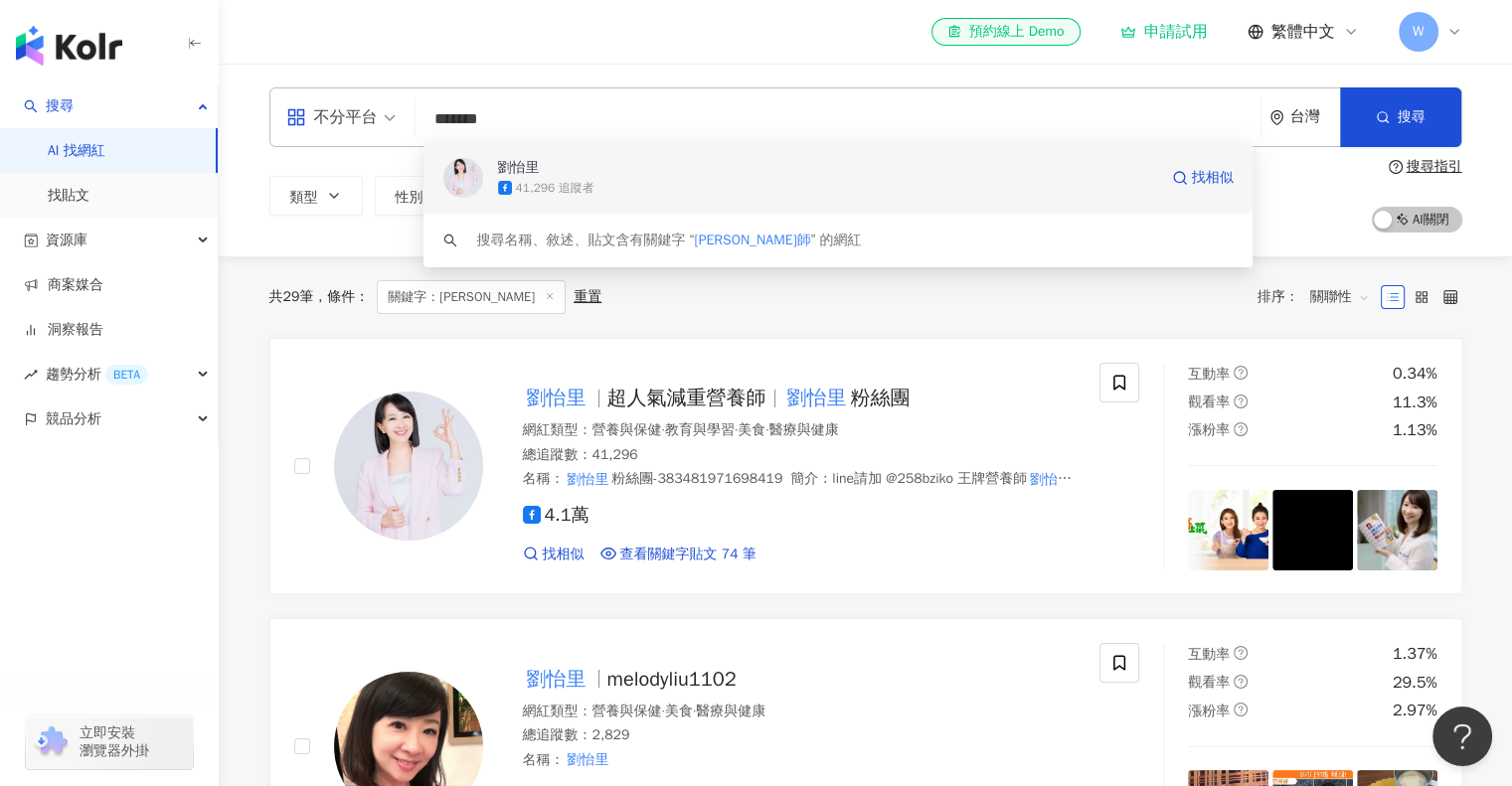 click on "41,296   追蹤者" at bounding box center (827, 188) 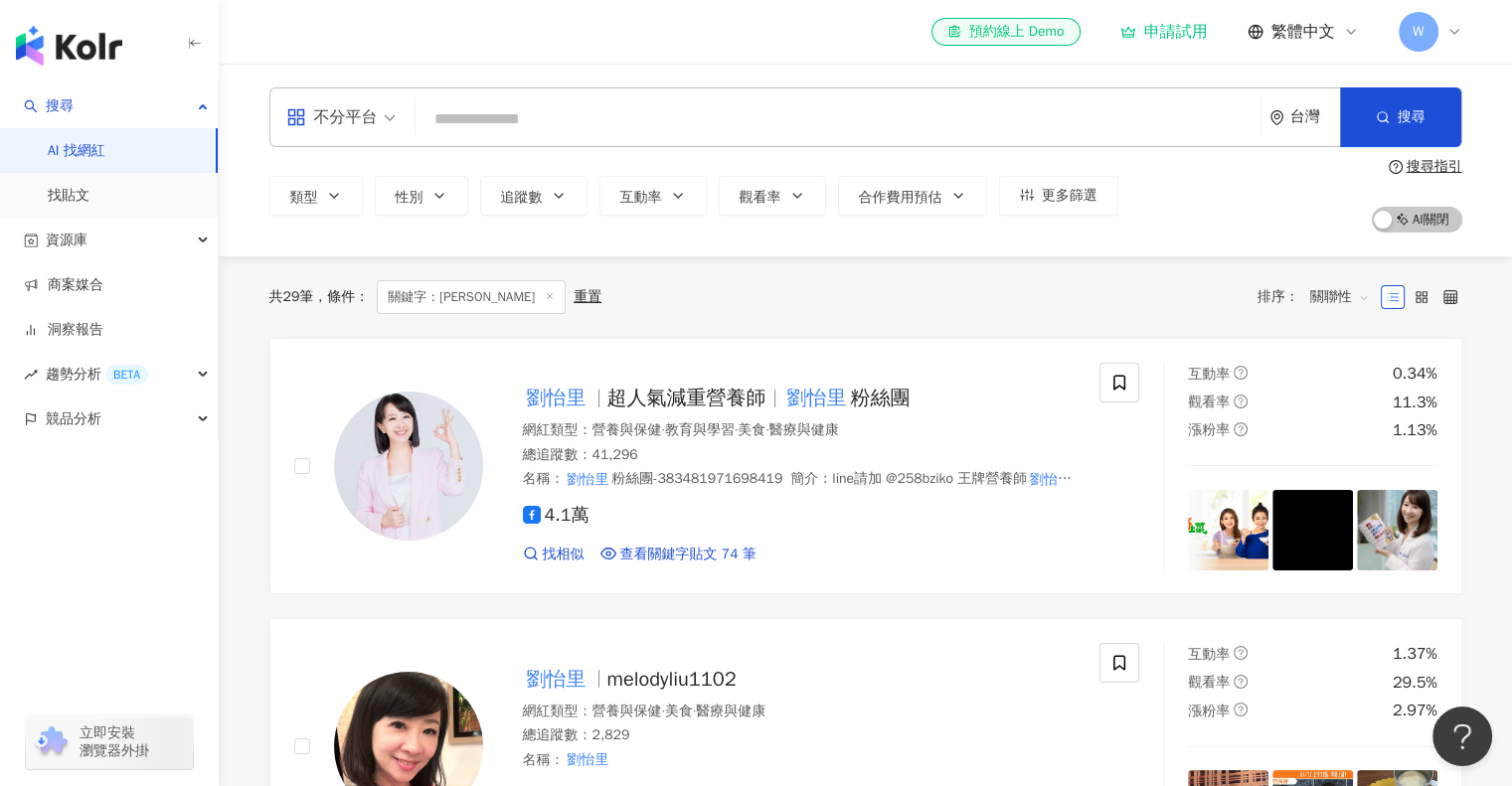 click at bounding box center [838, 119] 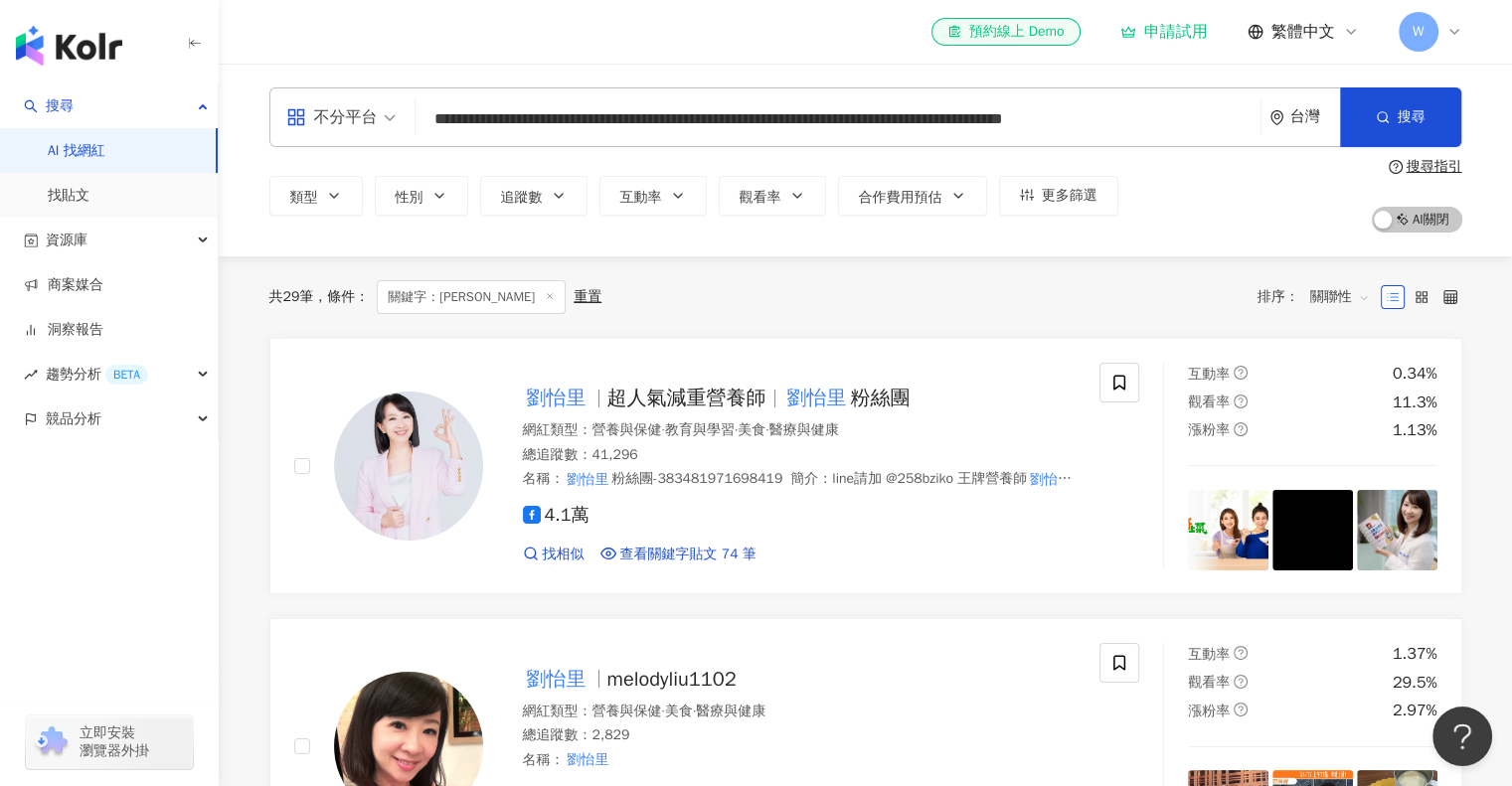 scroll, scrollTop: 0, scrollLeft: 135, axis: horizontal 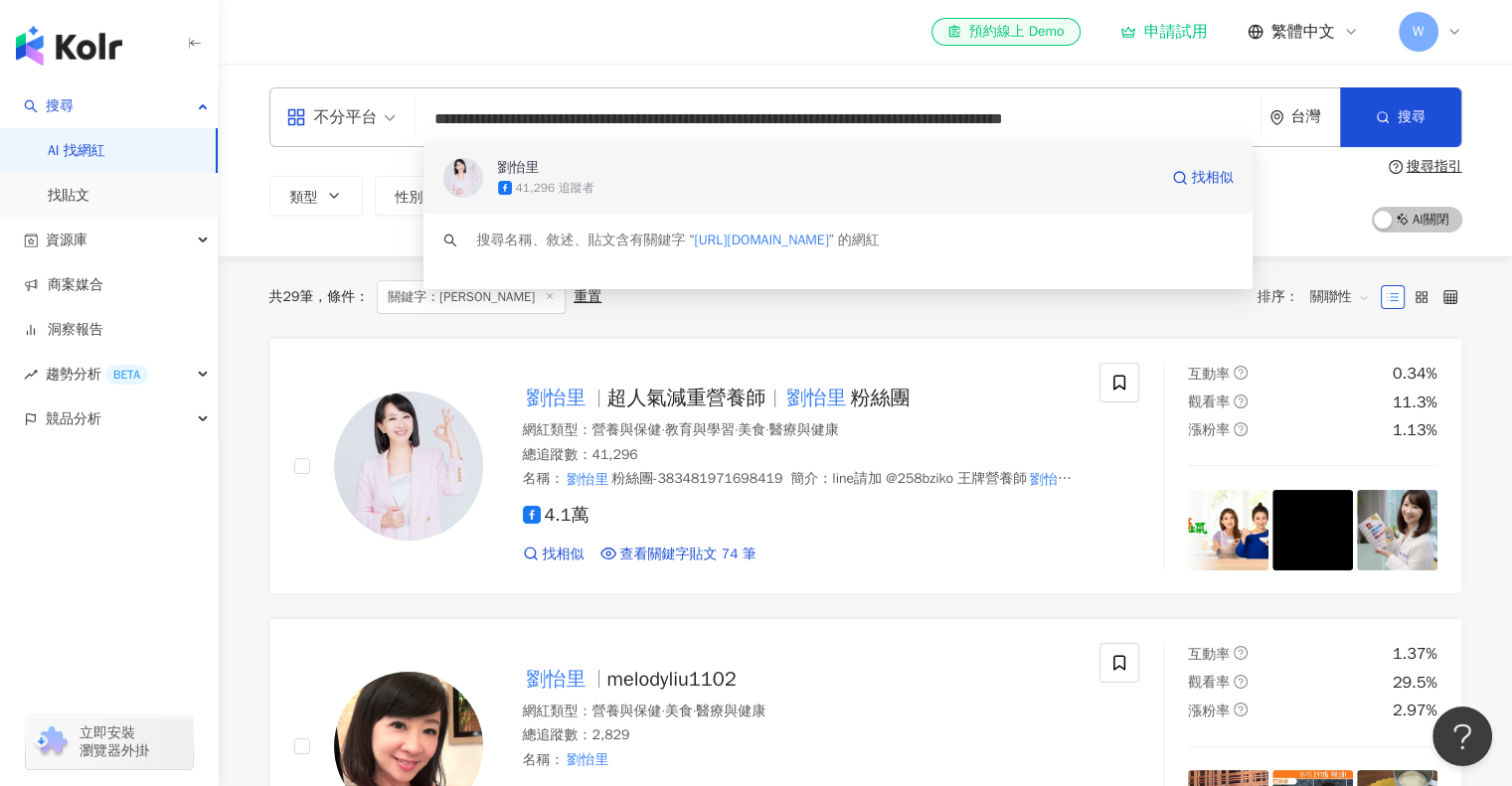 click on "劉怡里" at bounding box center [827, 168] 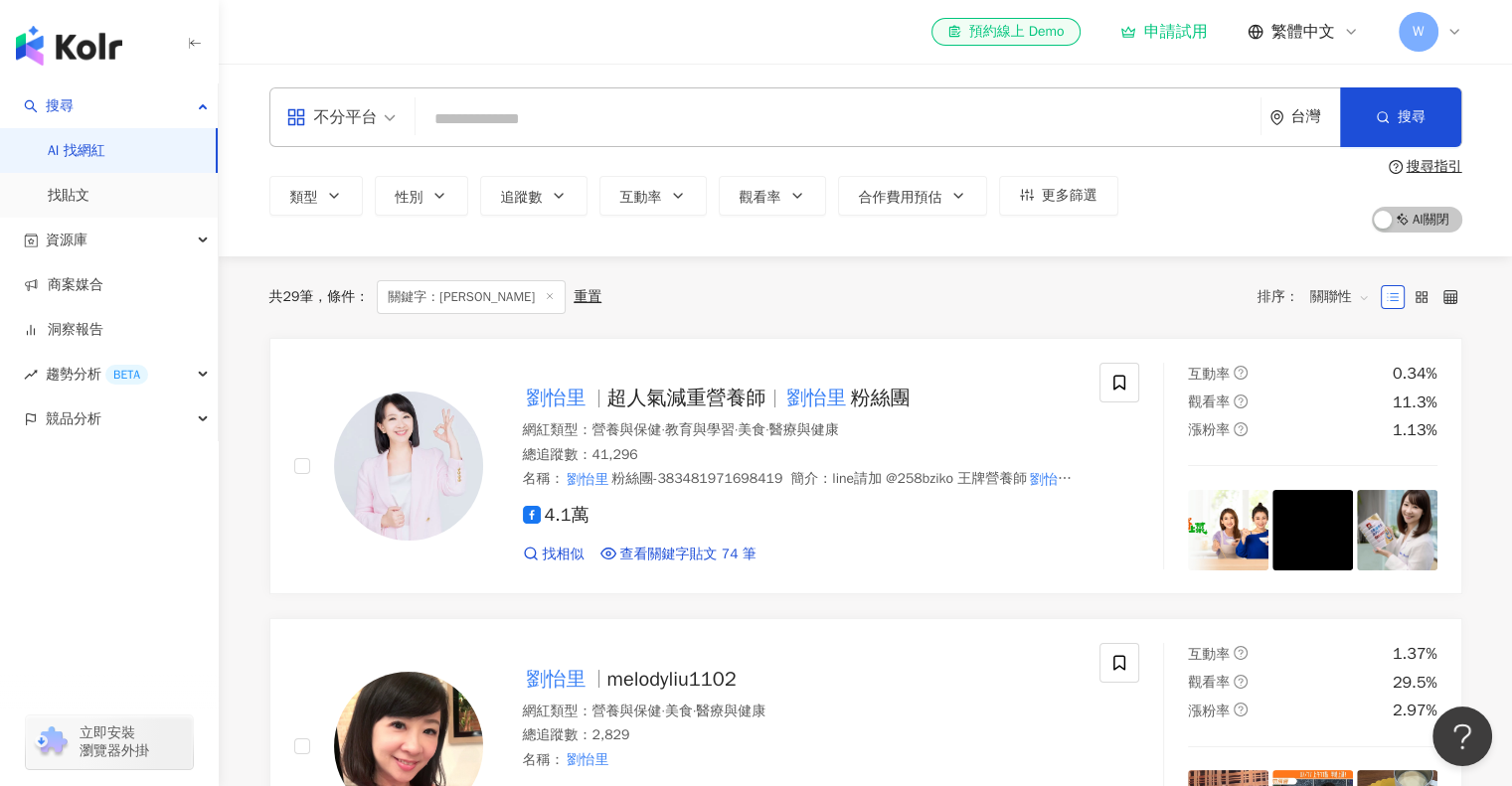 scroll, scrollTop: 0, scrollLeft: 0, axis: both 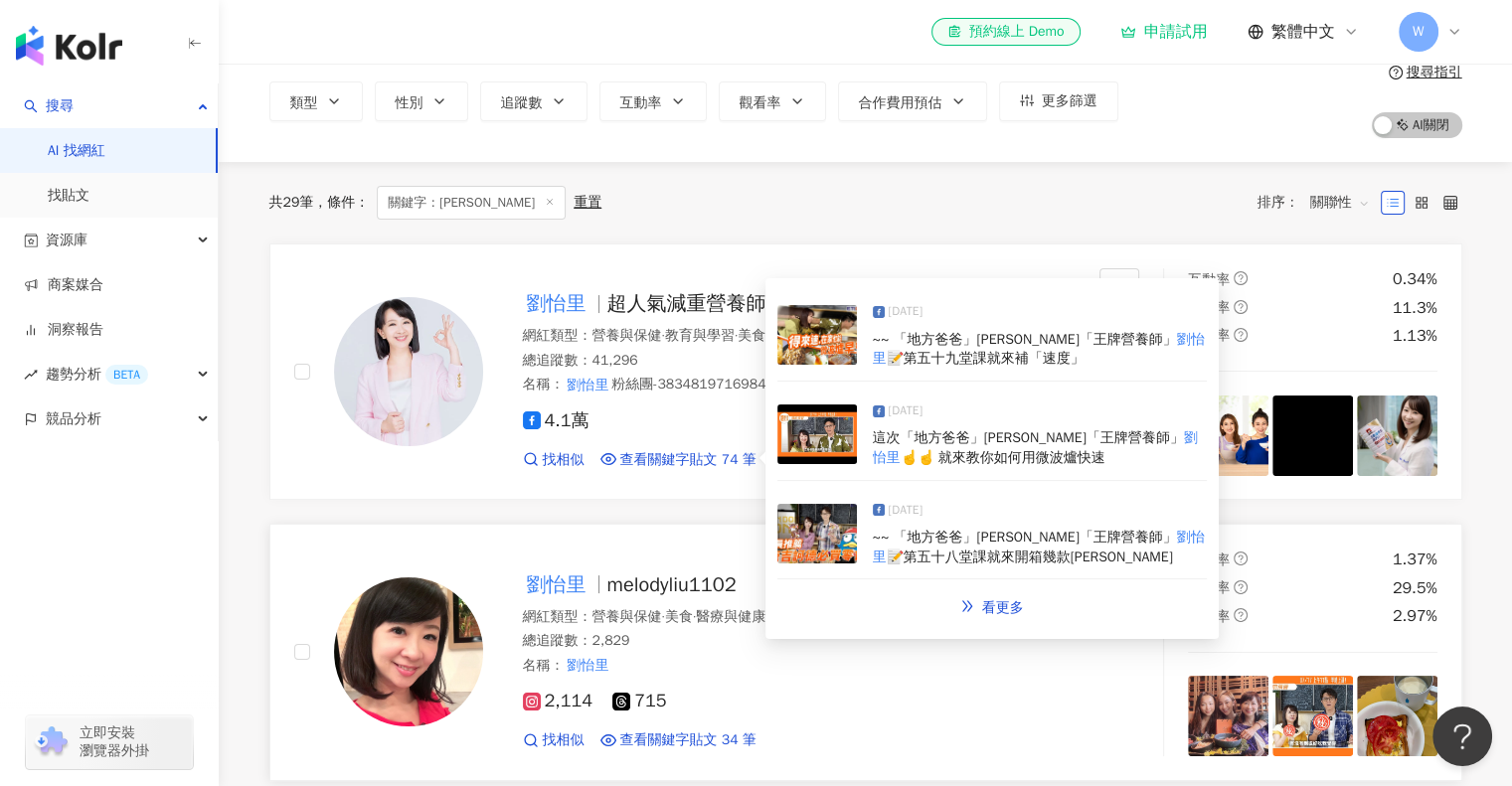 click on "melodyliu1102" at bounding box center (672, 584) 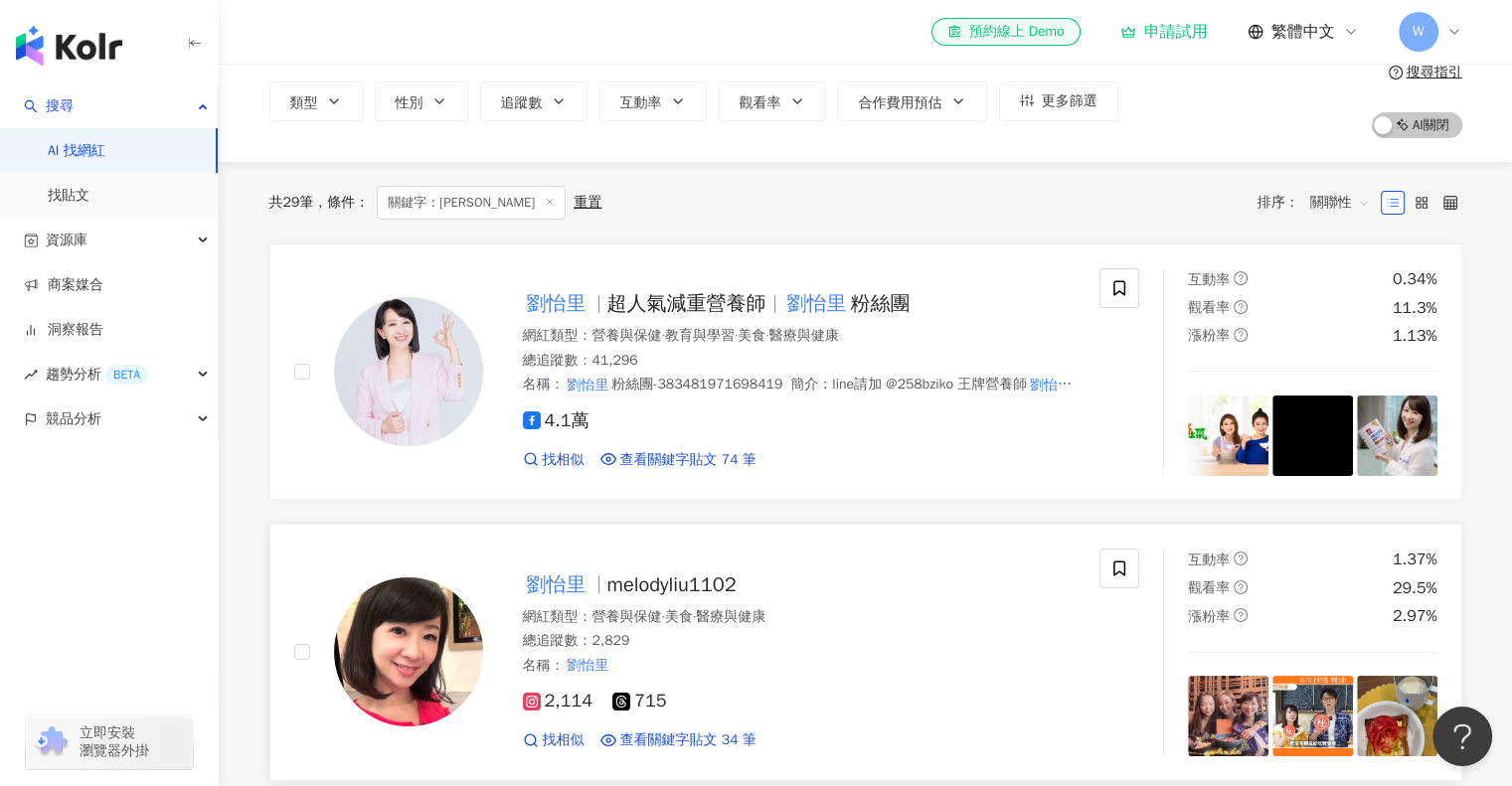 scroll, scrollTop: 99, scrollLeft: 0, axis: vertical 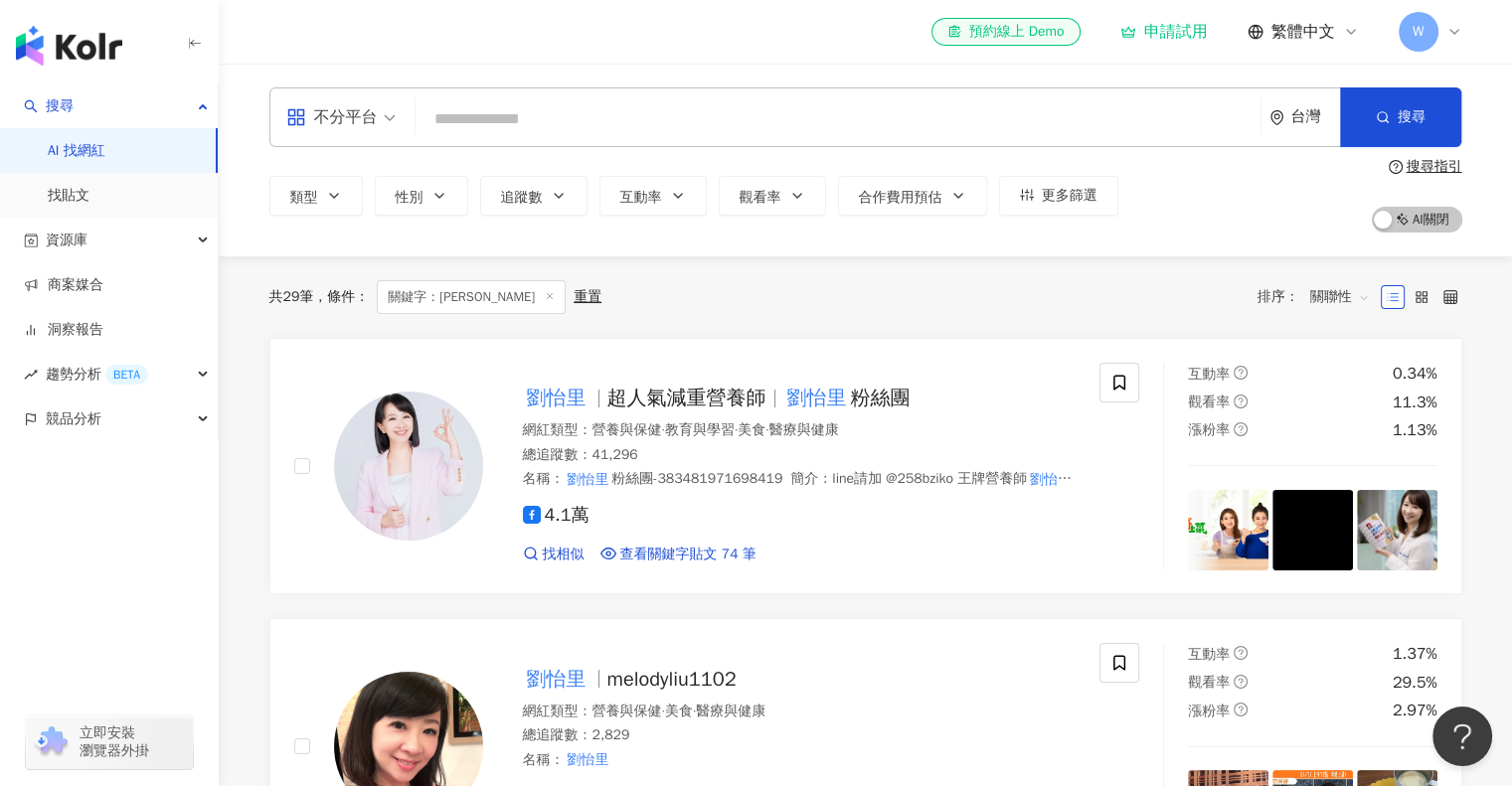 click at bounding box center [838, 119] 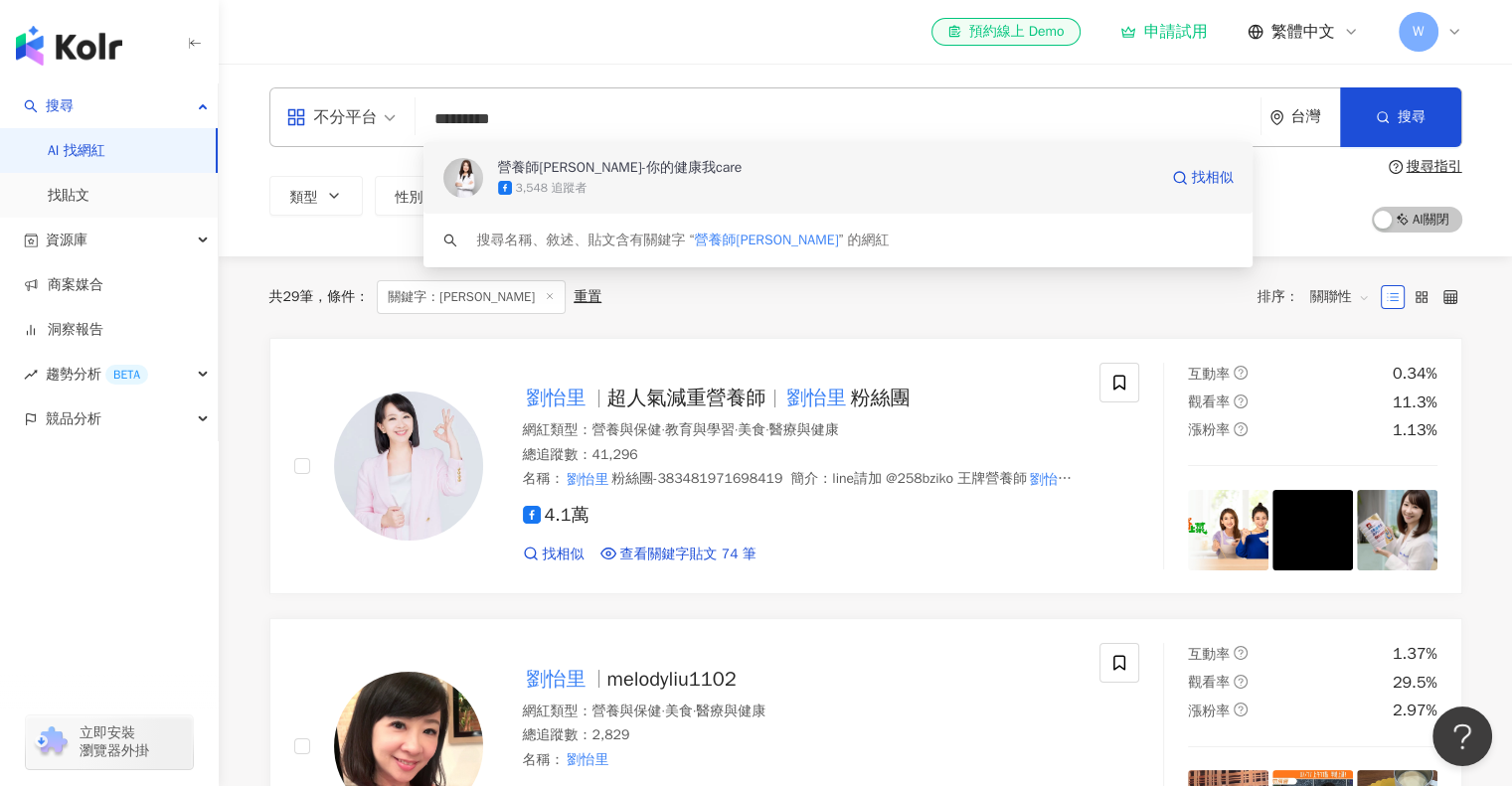 click on "3,548   追蹤者" at bounding box center (827, 188) 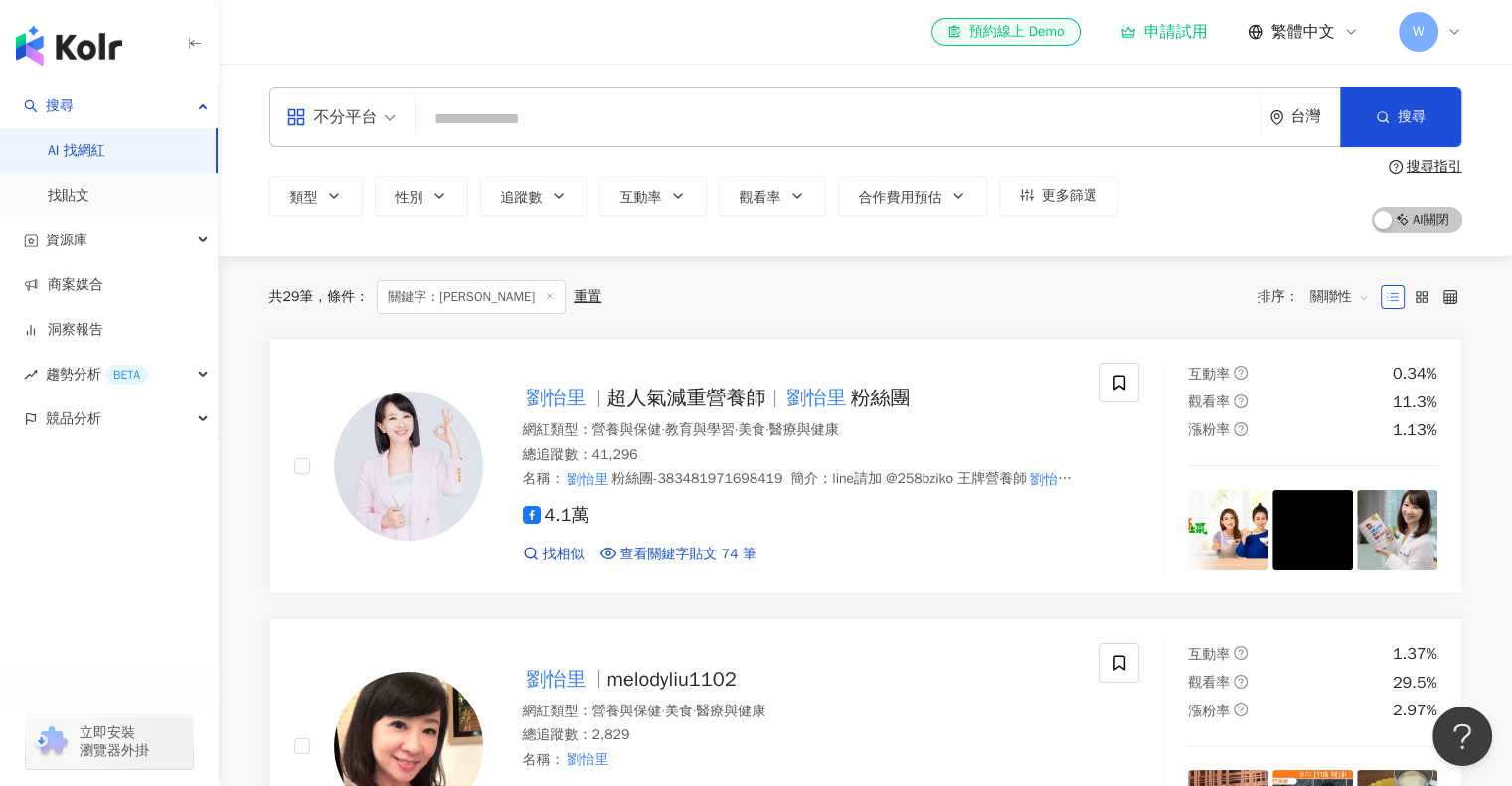 click at bounding box center (838, 119) 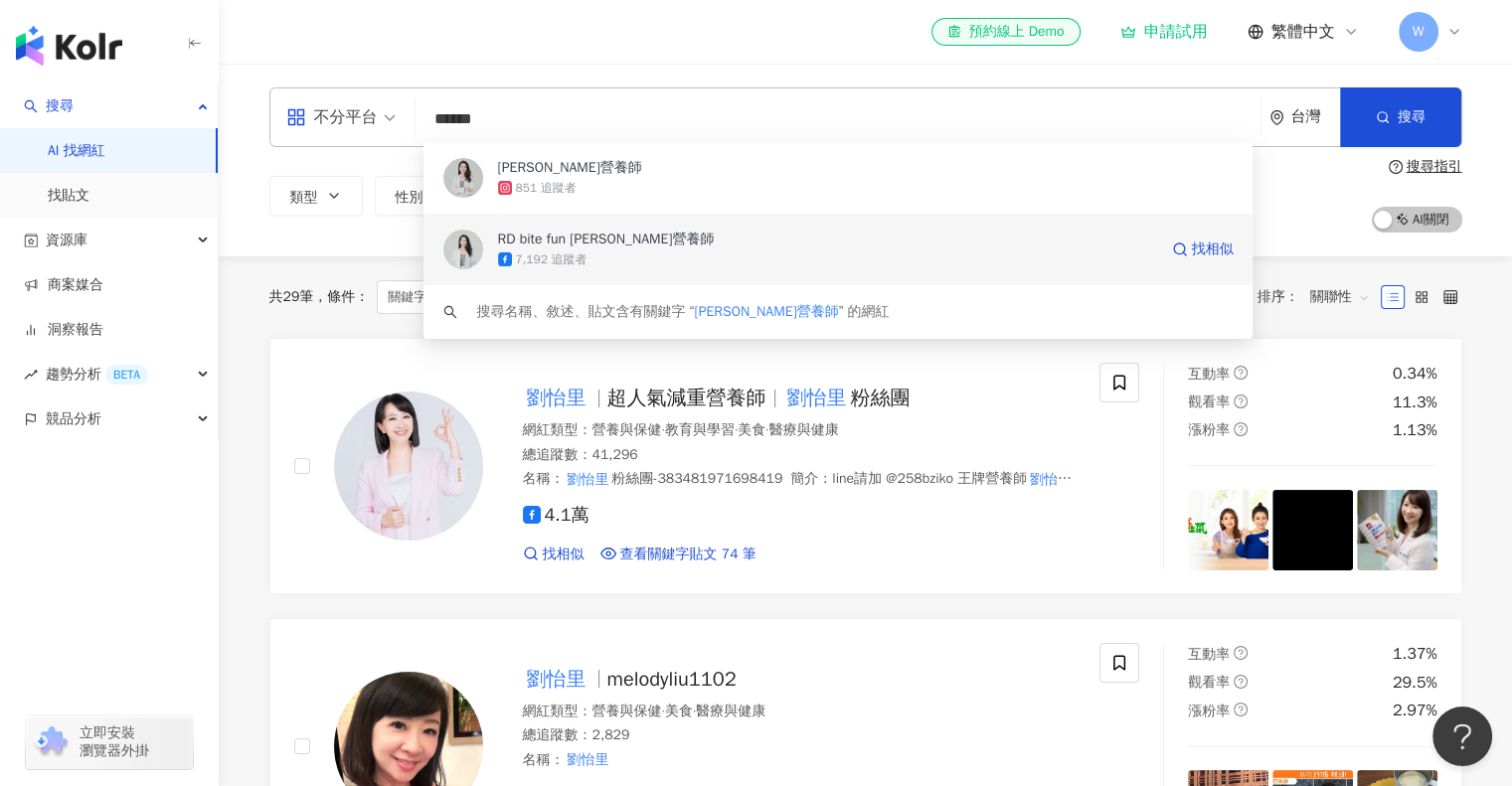 click on "7,192   追蹤者" at bounding box center [827, 259] 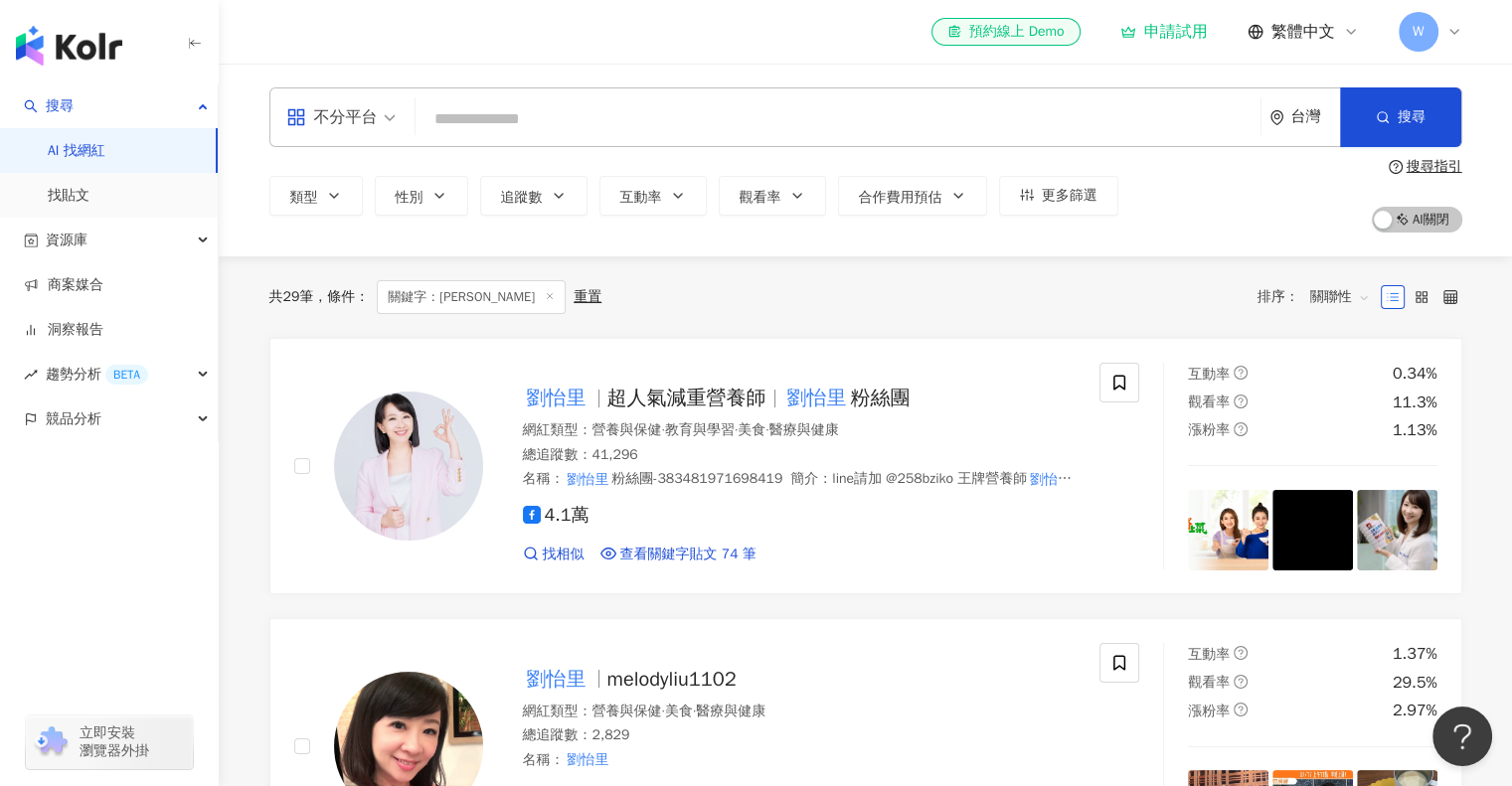 click at bounding box center (838, 119) 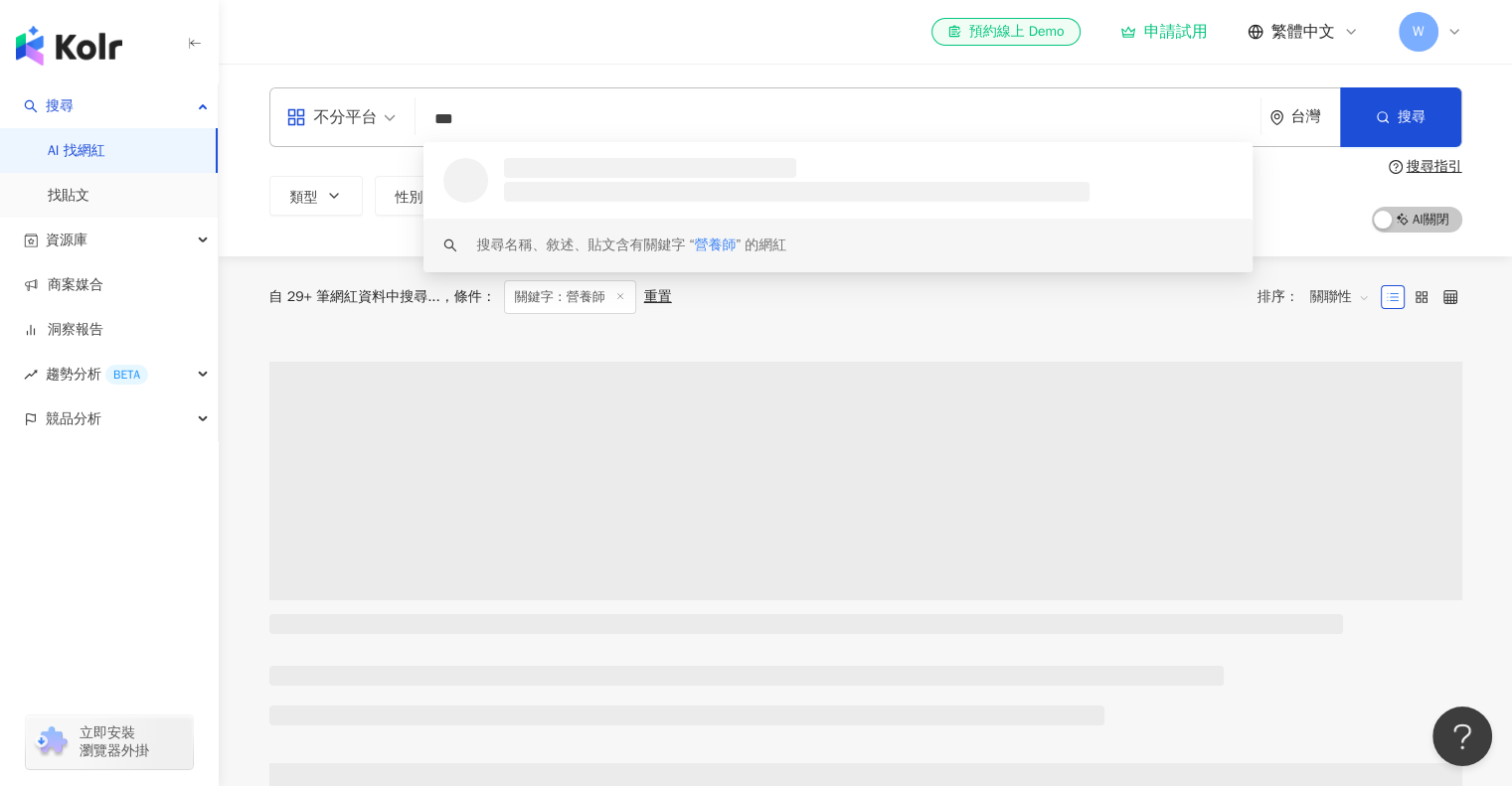 type on "***" 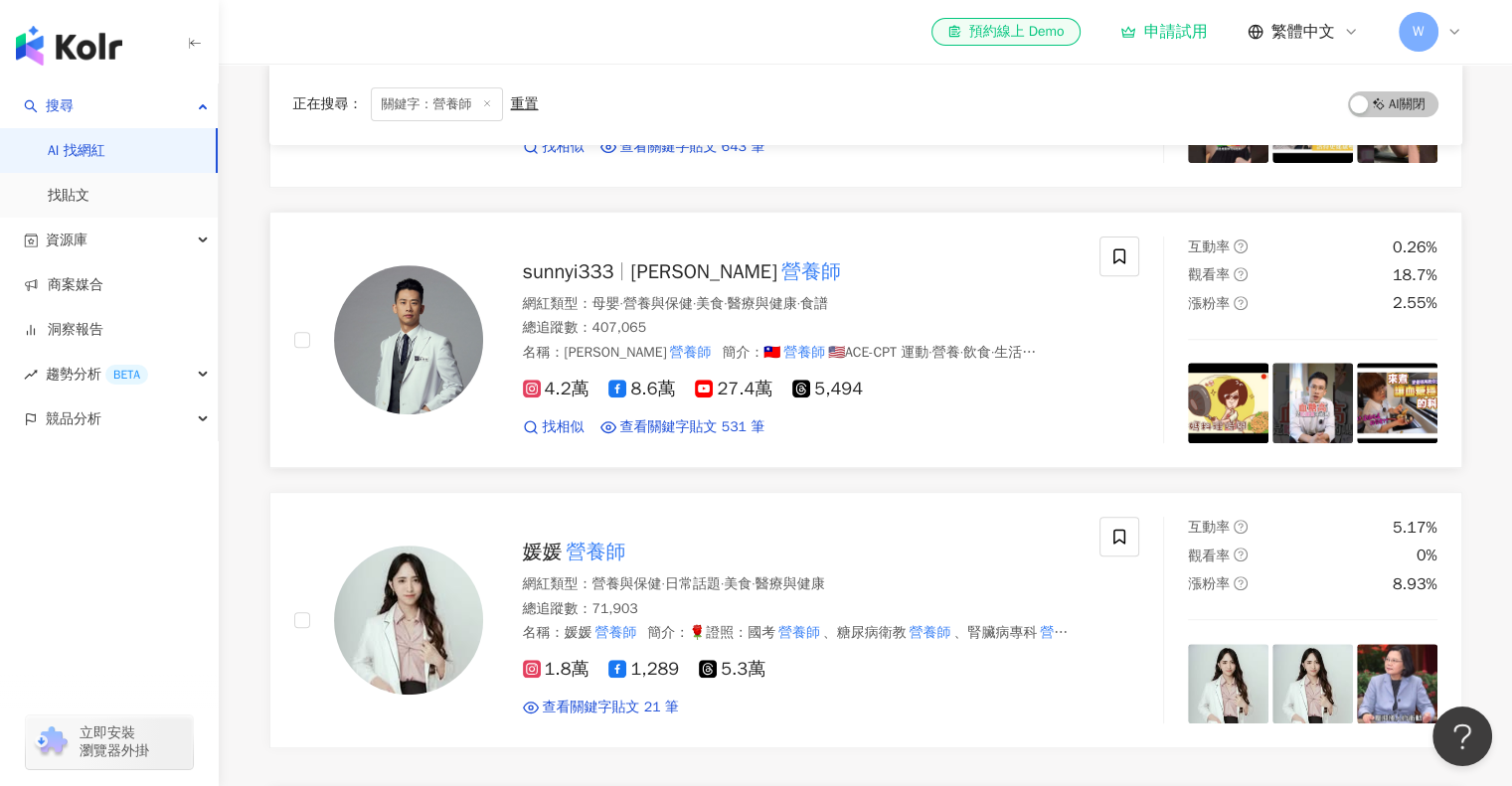 scroll, scrollTop: 795, scrollLeft: 0, axis: vertical 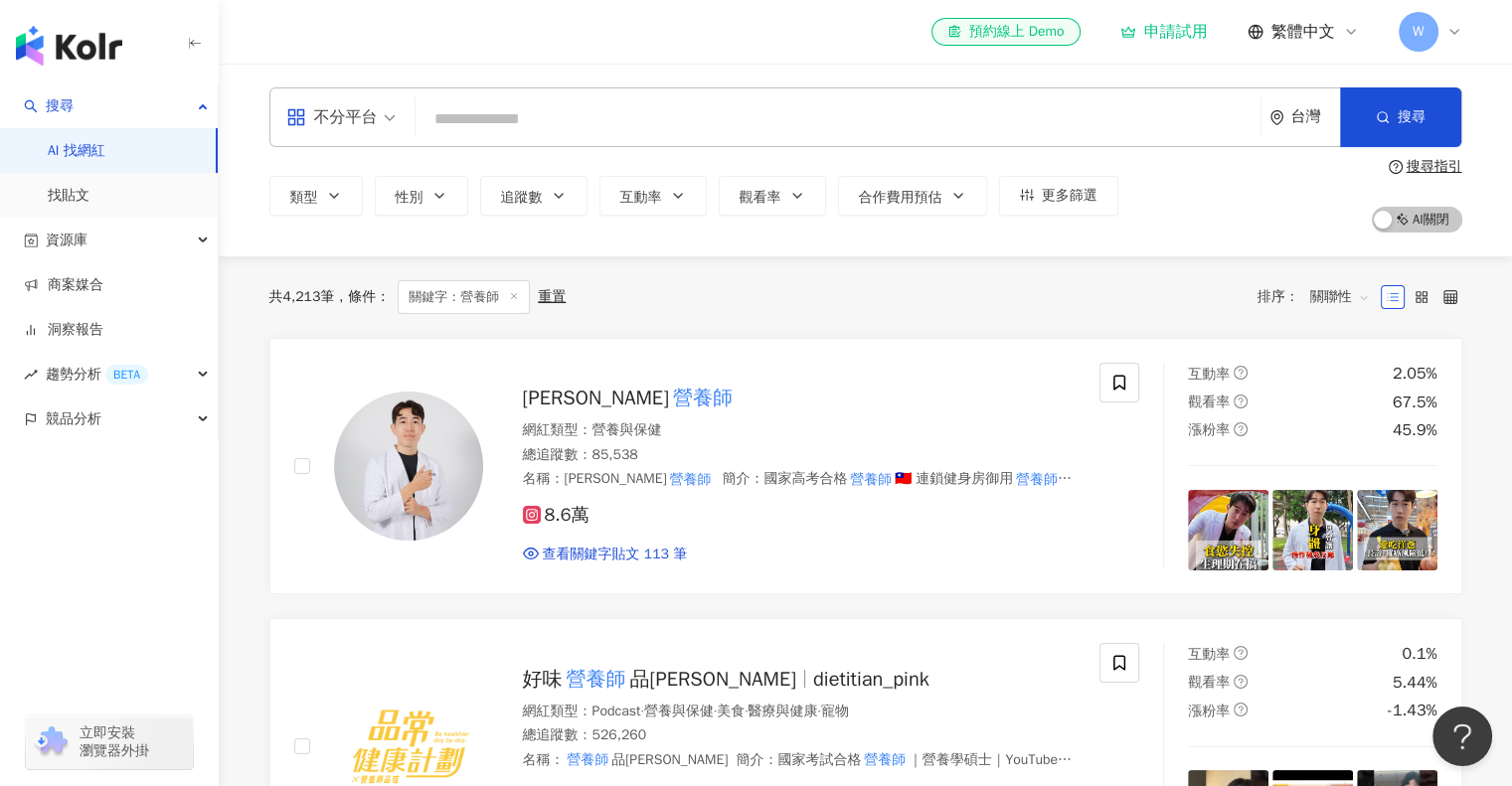 click at bounding box center (838, 119) 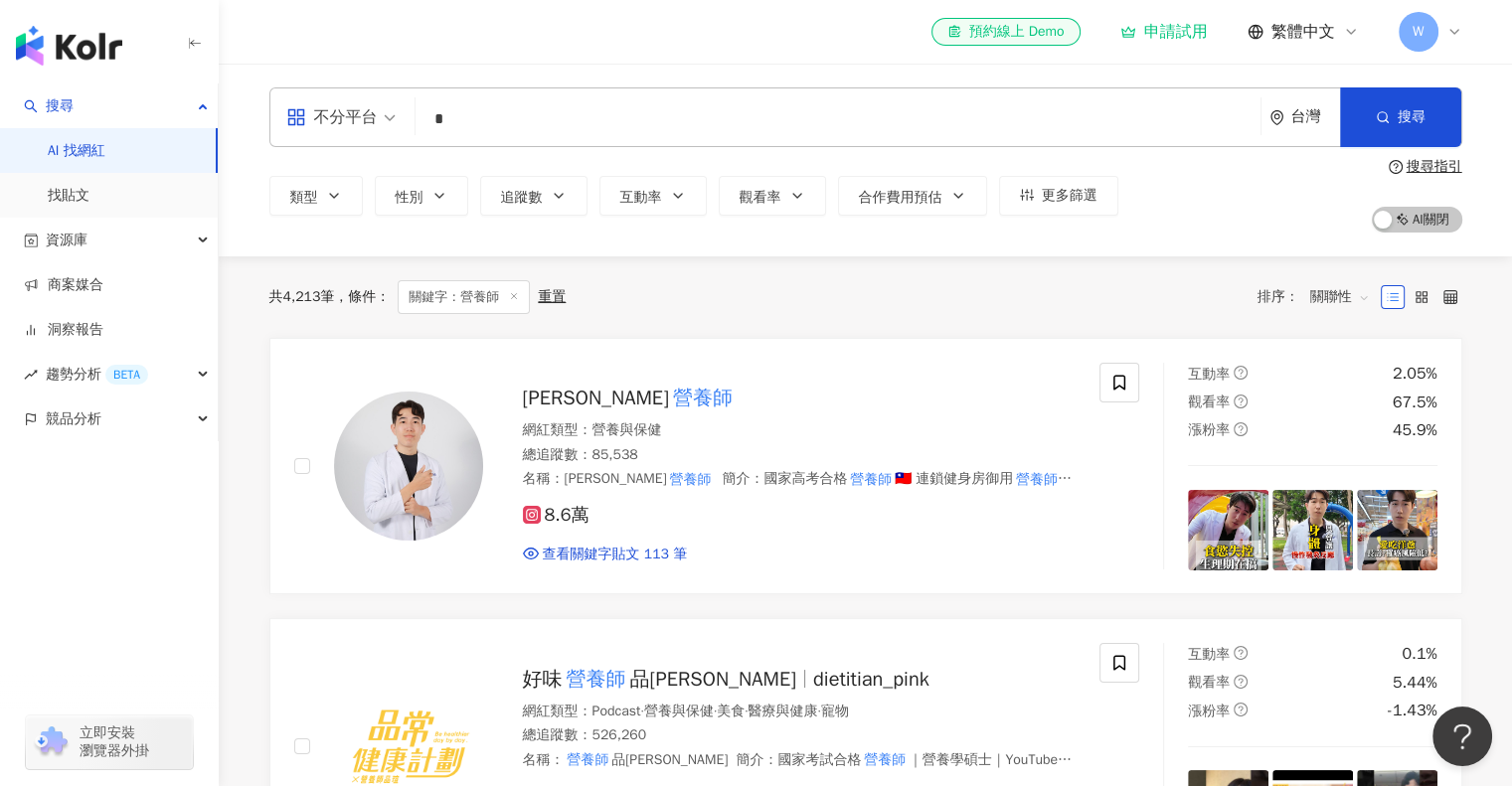 type on "*" 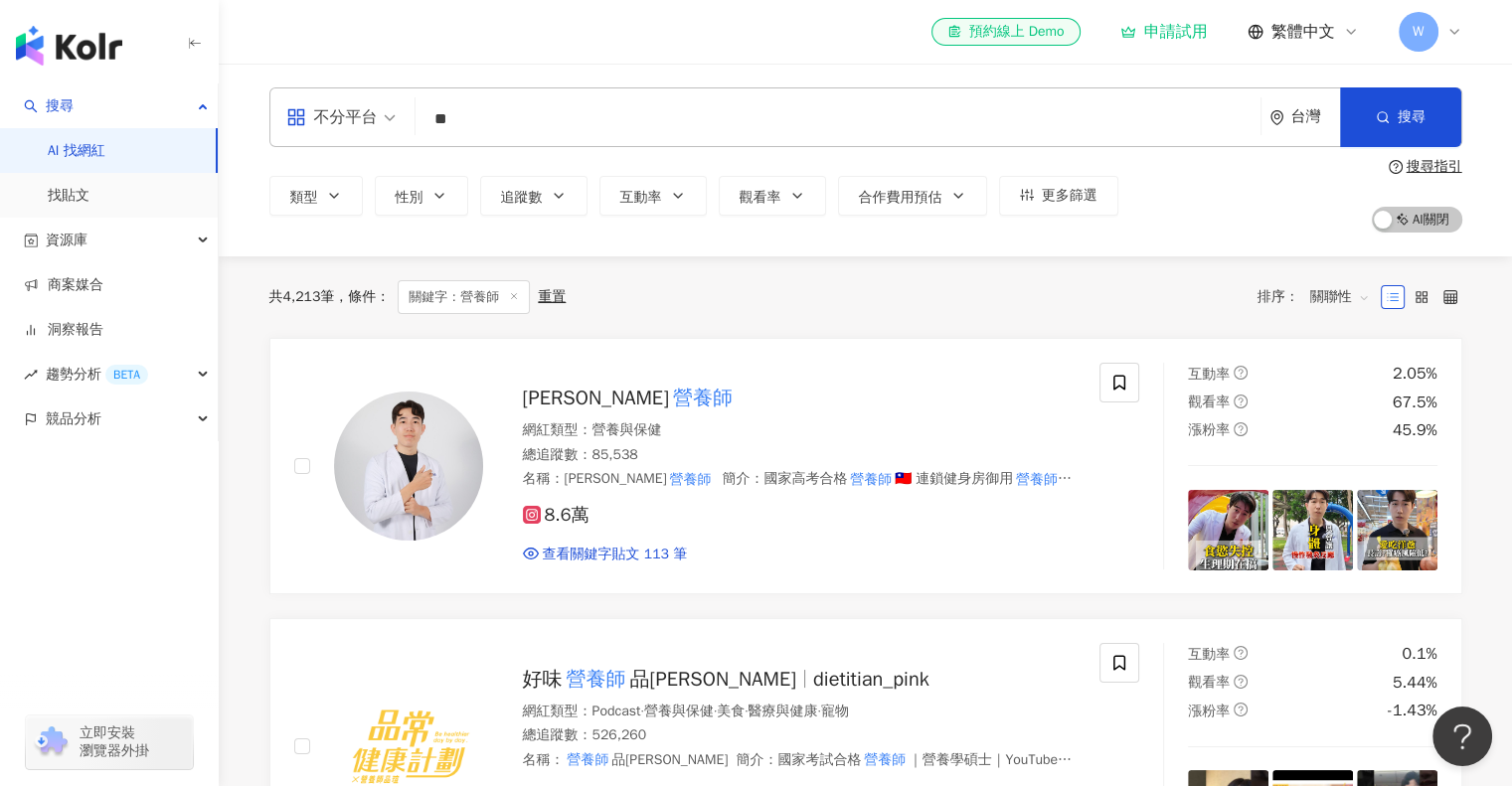 type on "*" 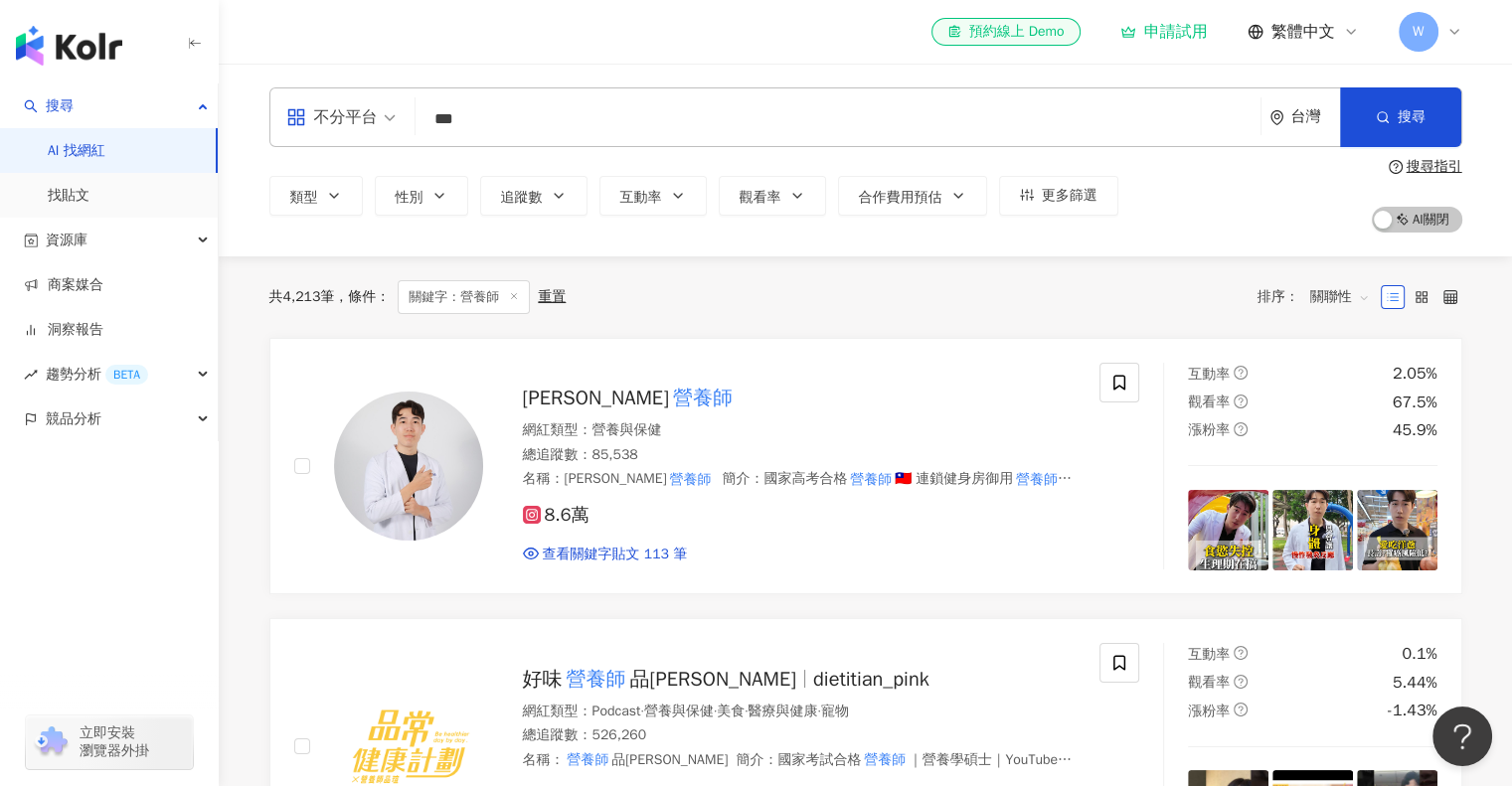 type on "***" 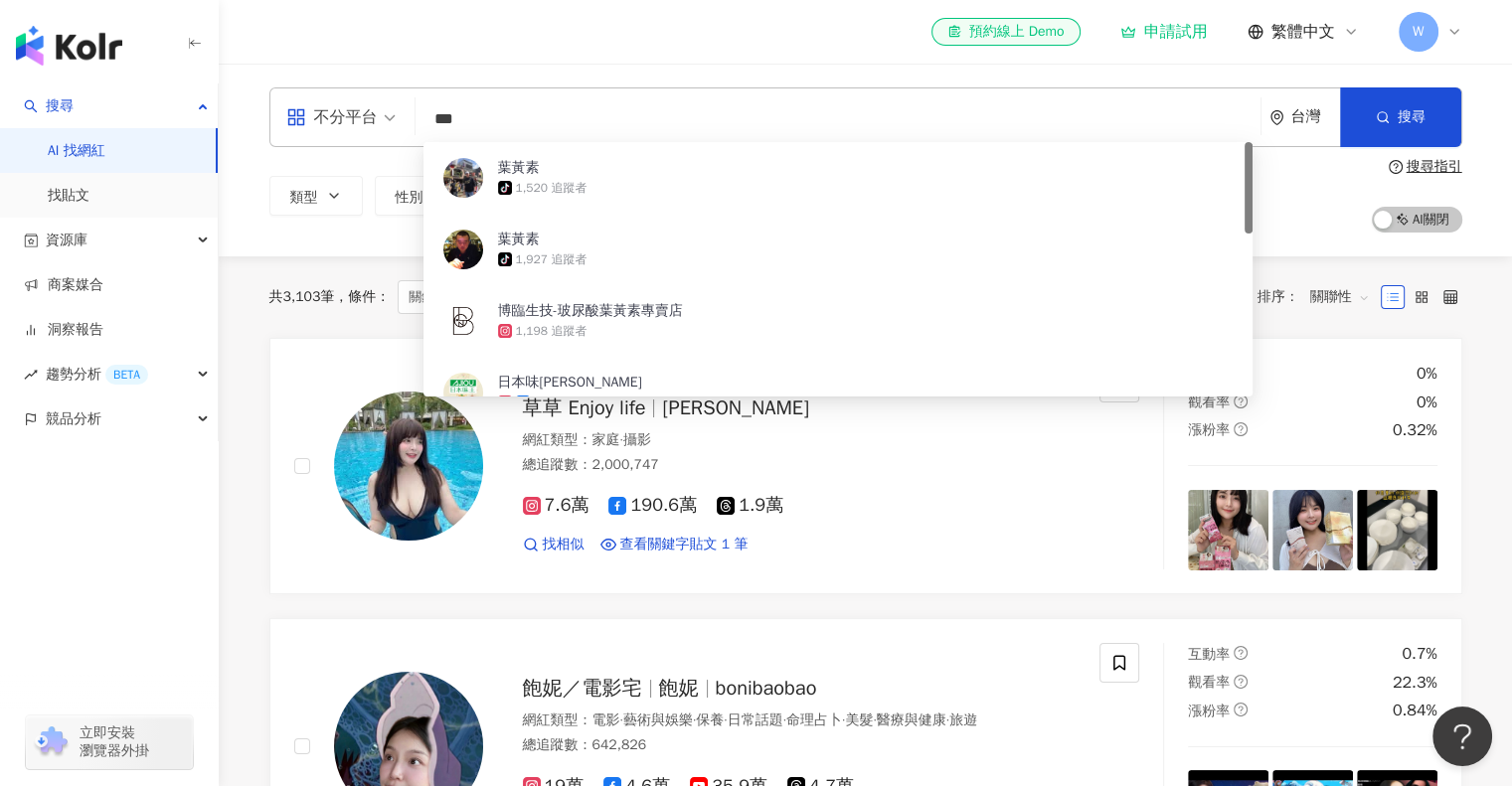 click on "不分平台" at bounding box center (341, 117) 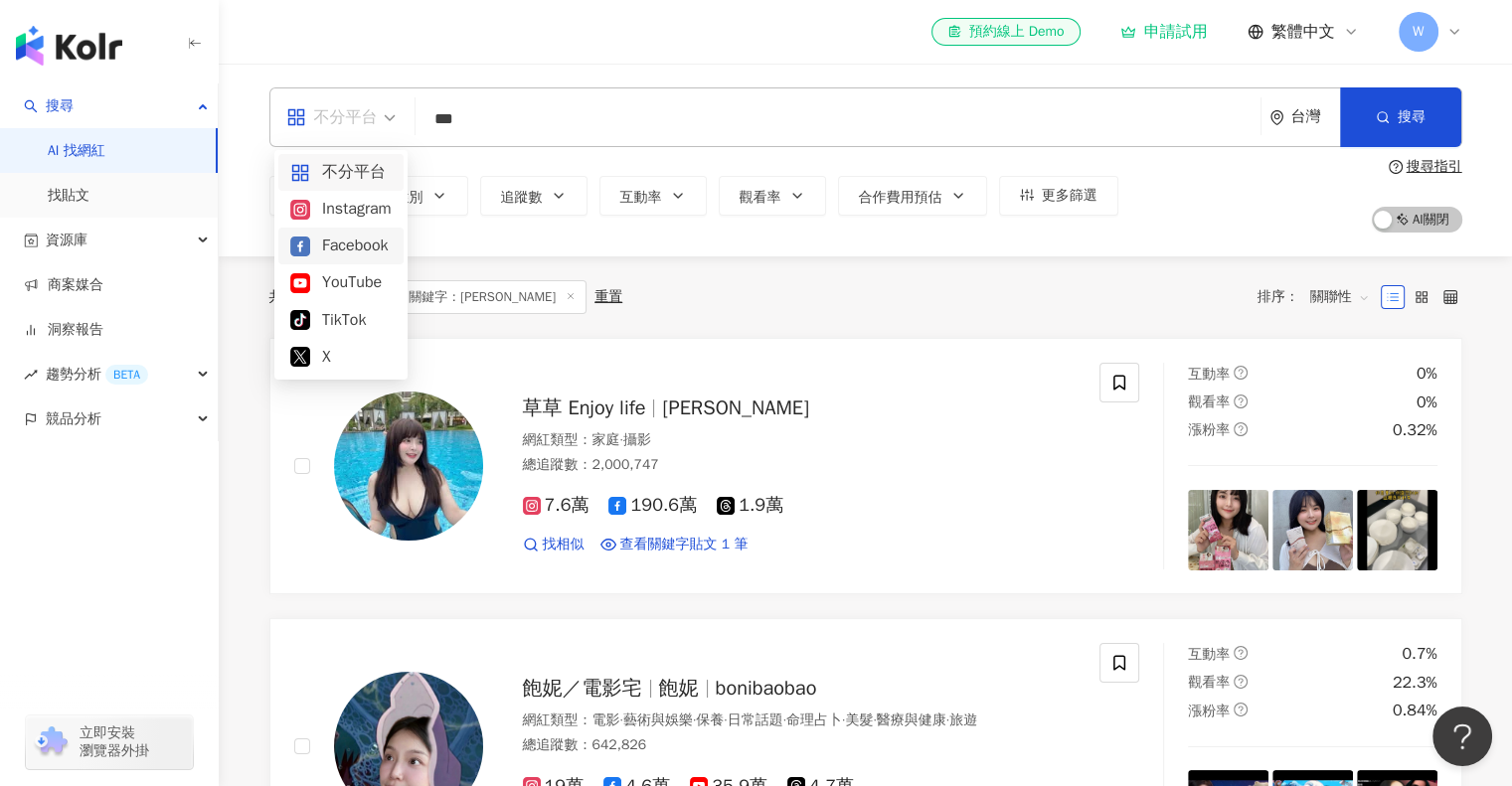click on "Facebook" at bounding box center [341, 245] 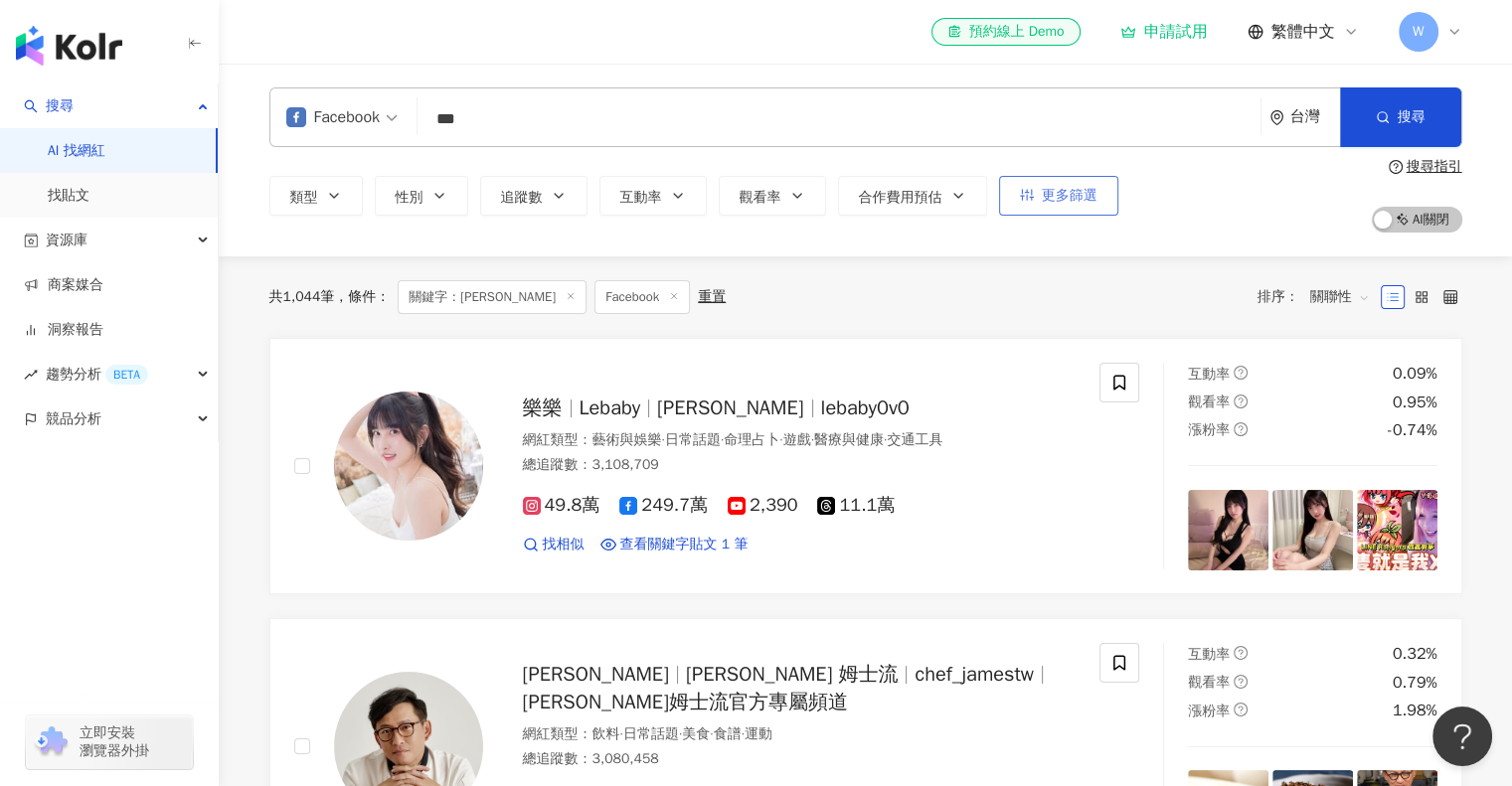 click on "更多篩選" at bounding box center (1059, 196) 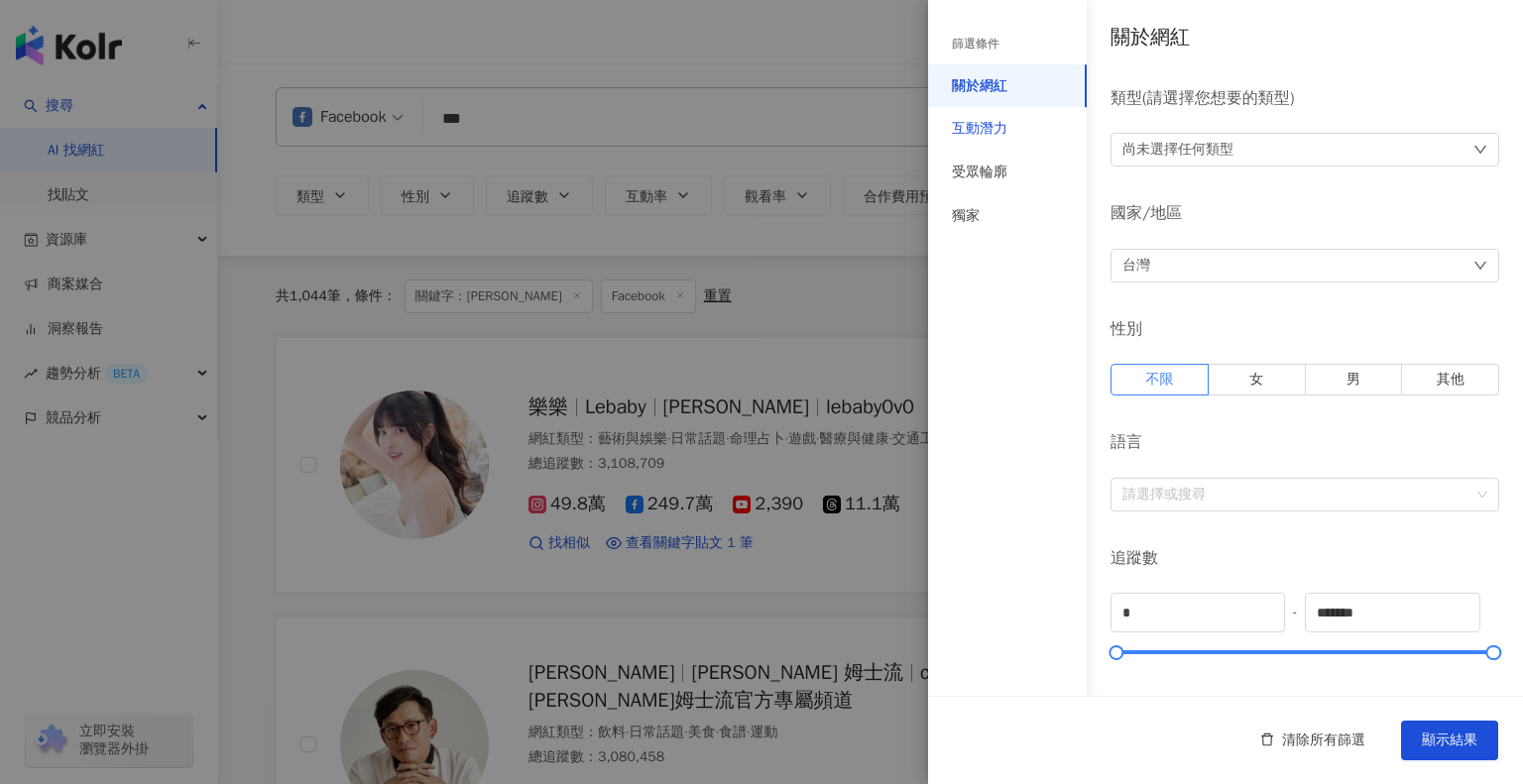 click on "互動潛力" at bounding box center [980, 129] 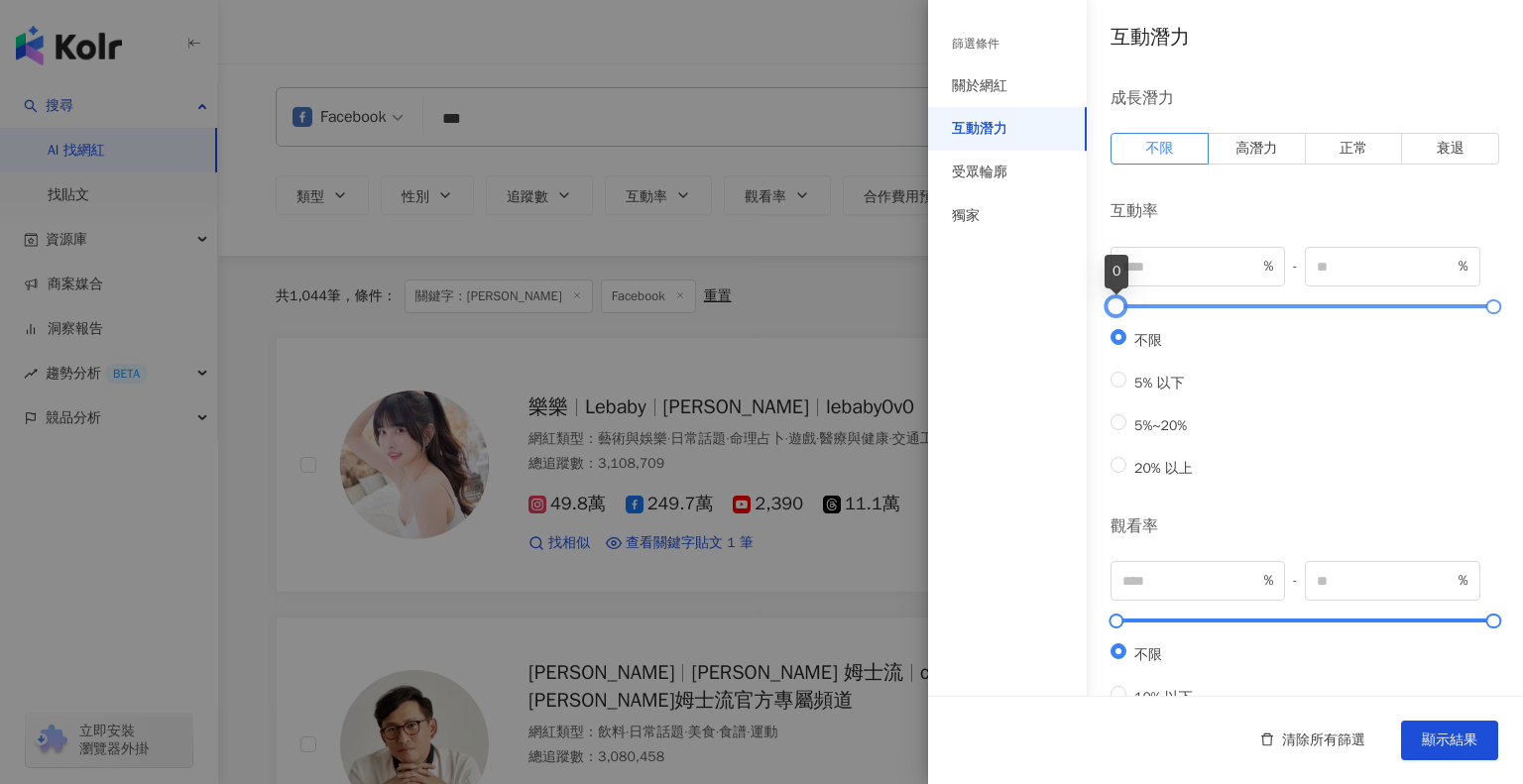 type on "**" 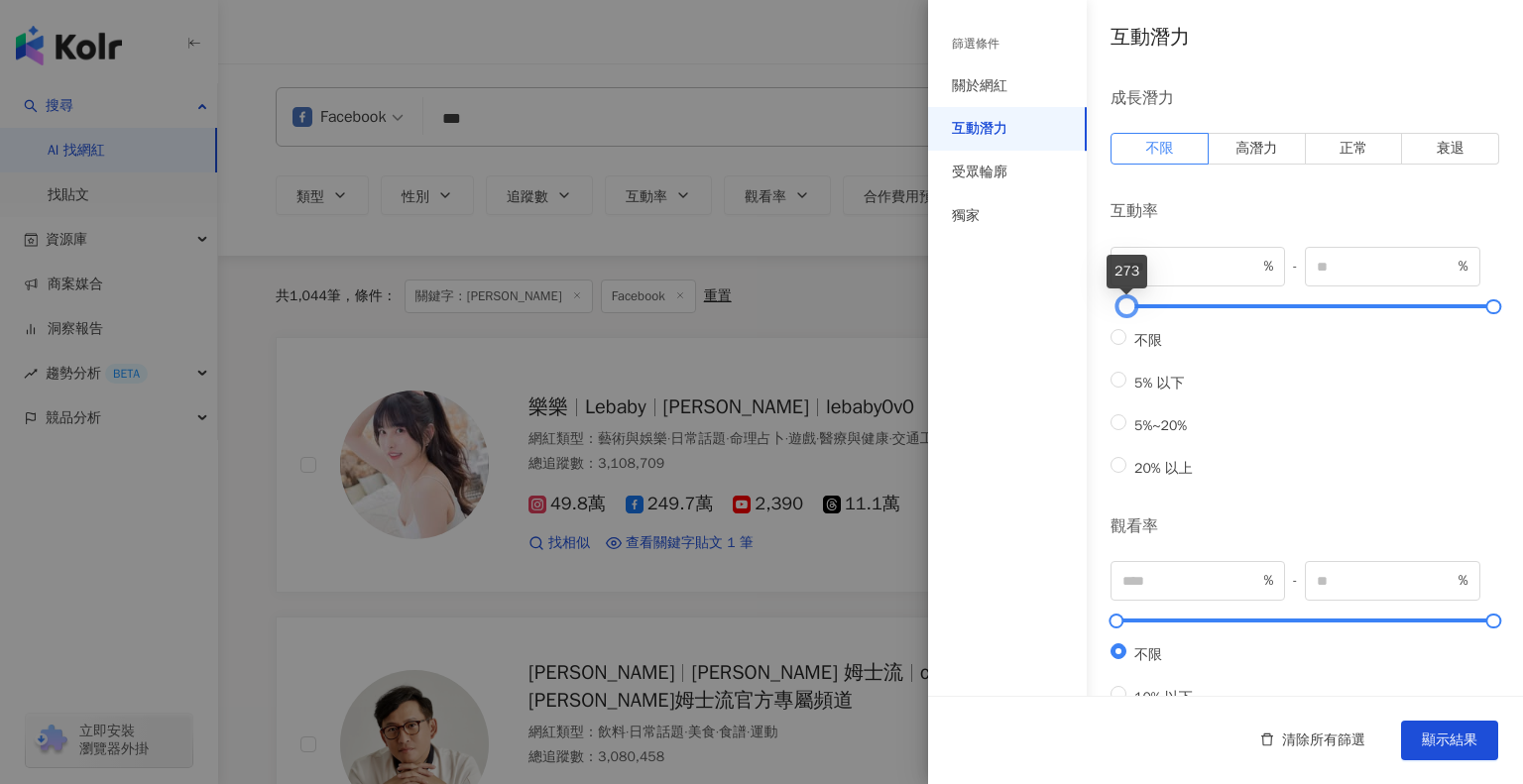 type on "*" 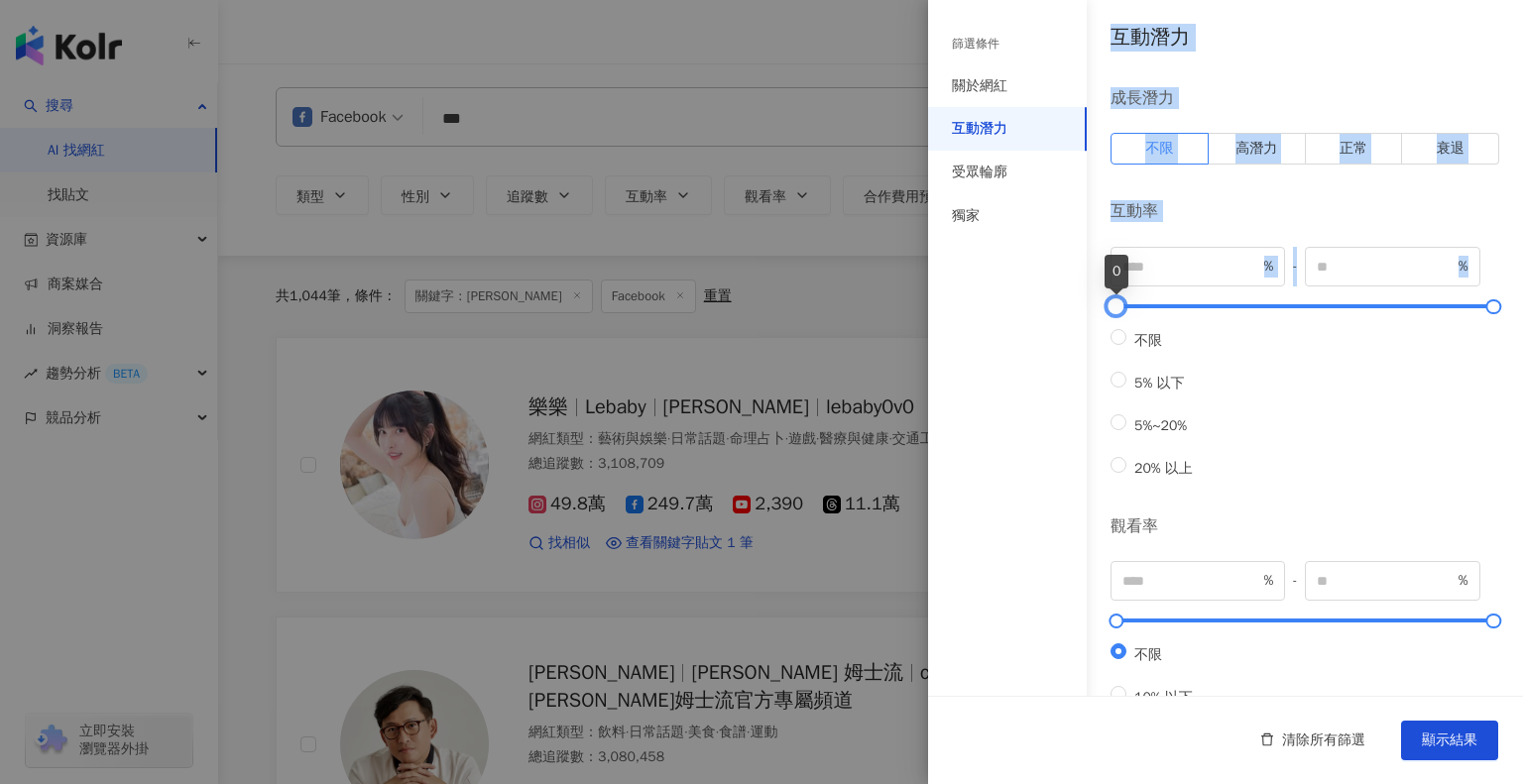 drag, startPoint x: 1116, startPoint y: 304, endPoint x: 1052, endPoint y: 302, distance: 64.03124 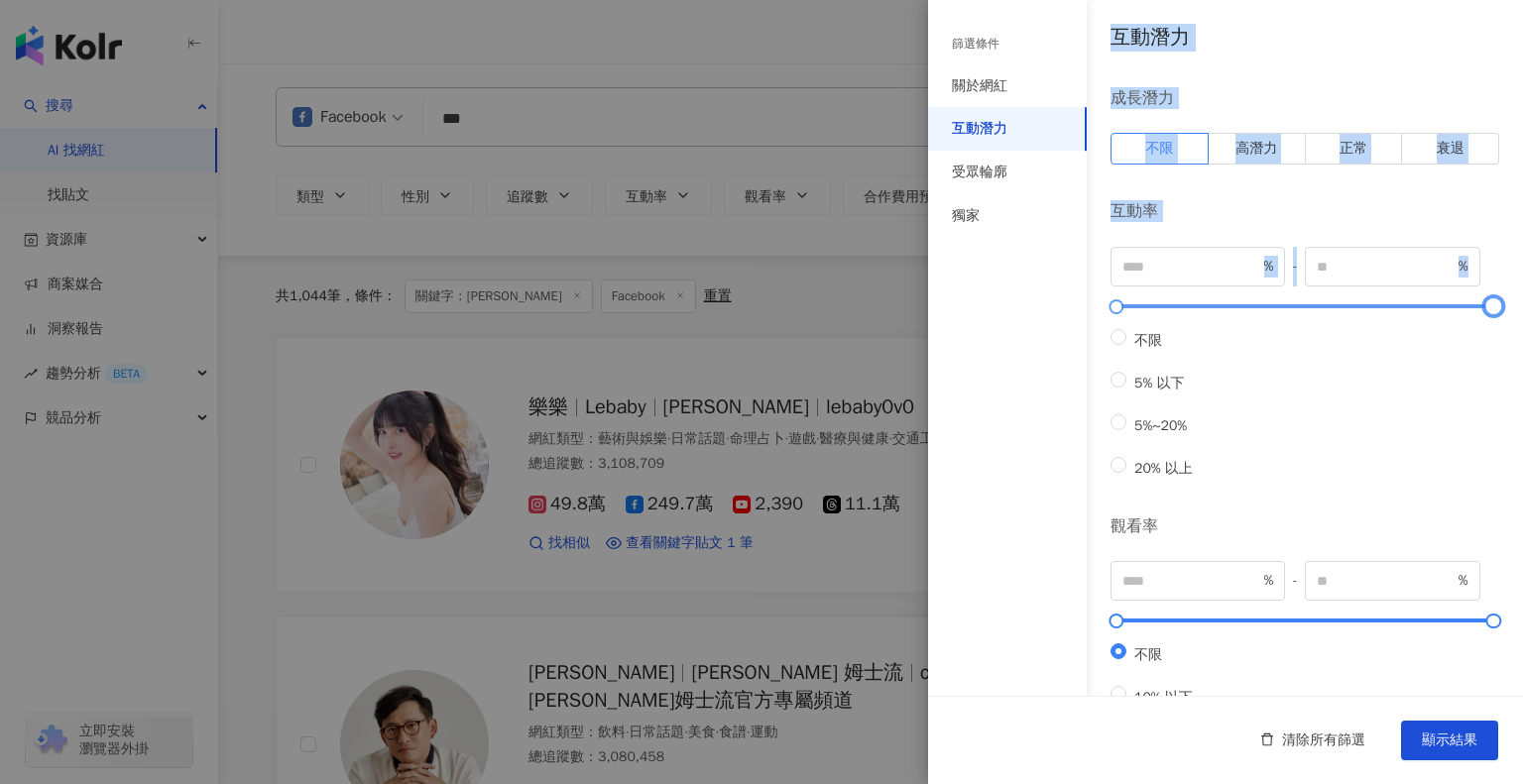 click at bounding box center [1305, 306] 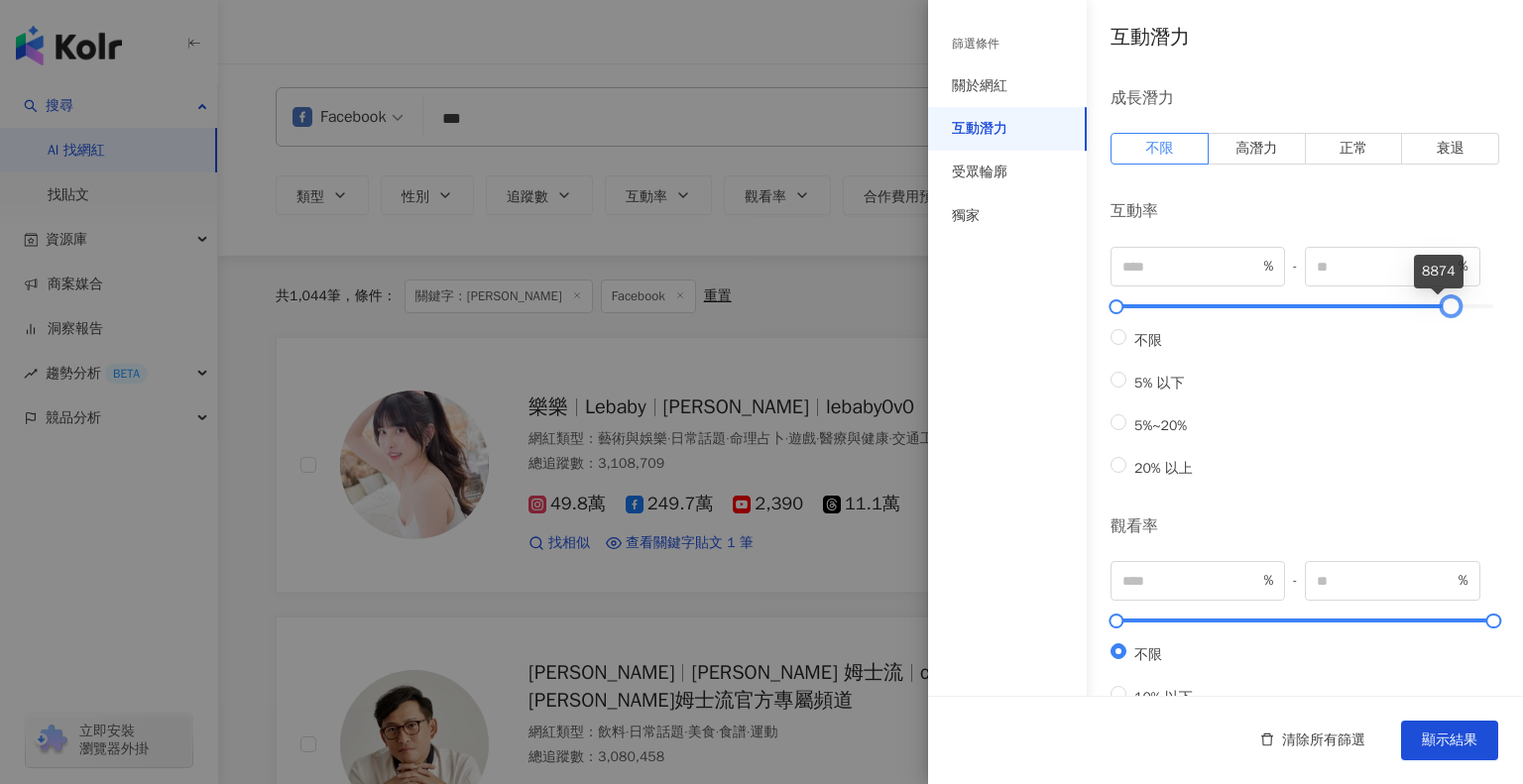 type on "*****" 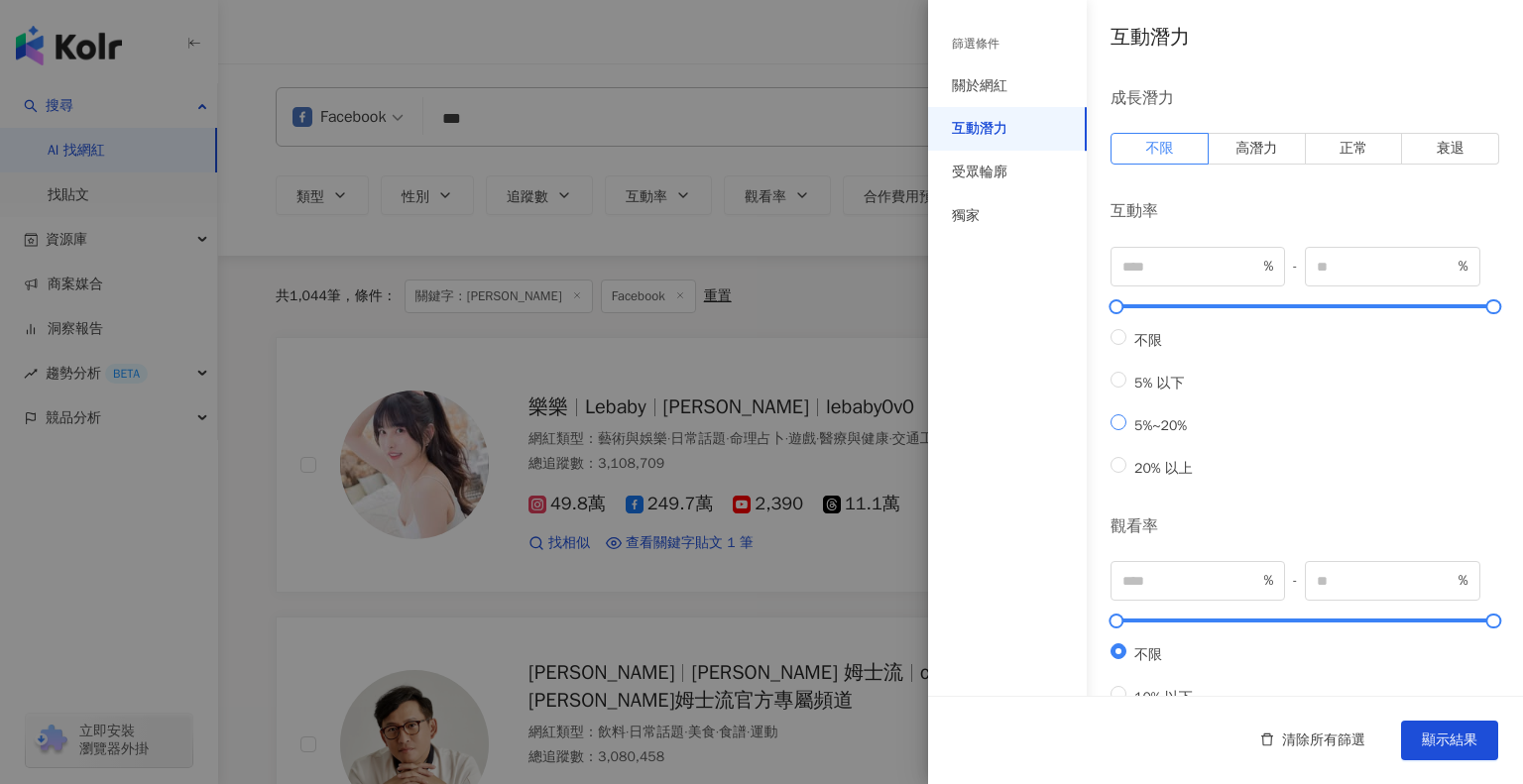 click on "5%~20%" at bounding box center (1160, 425) 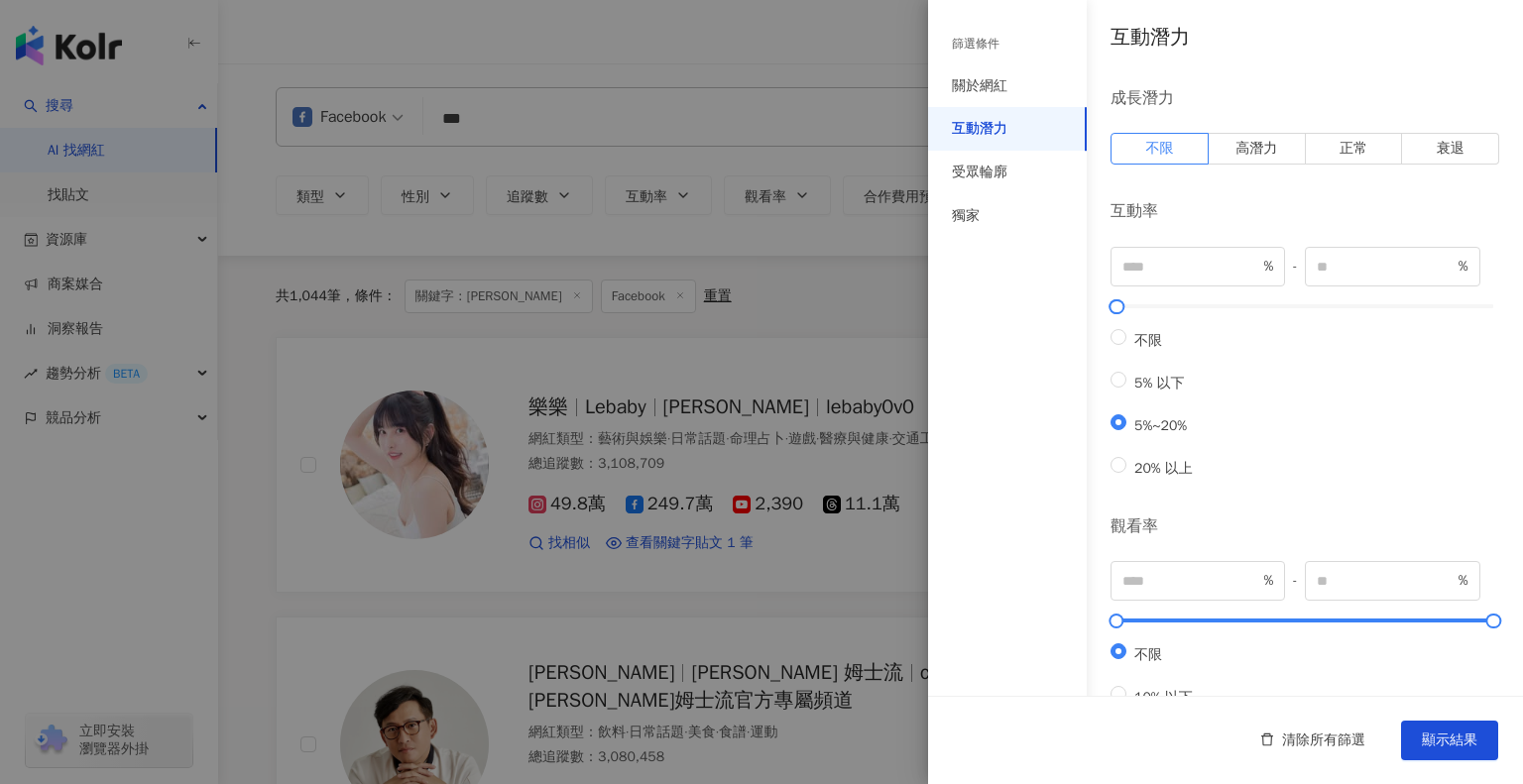 type on "*" 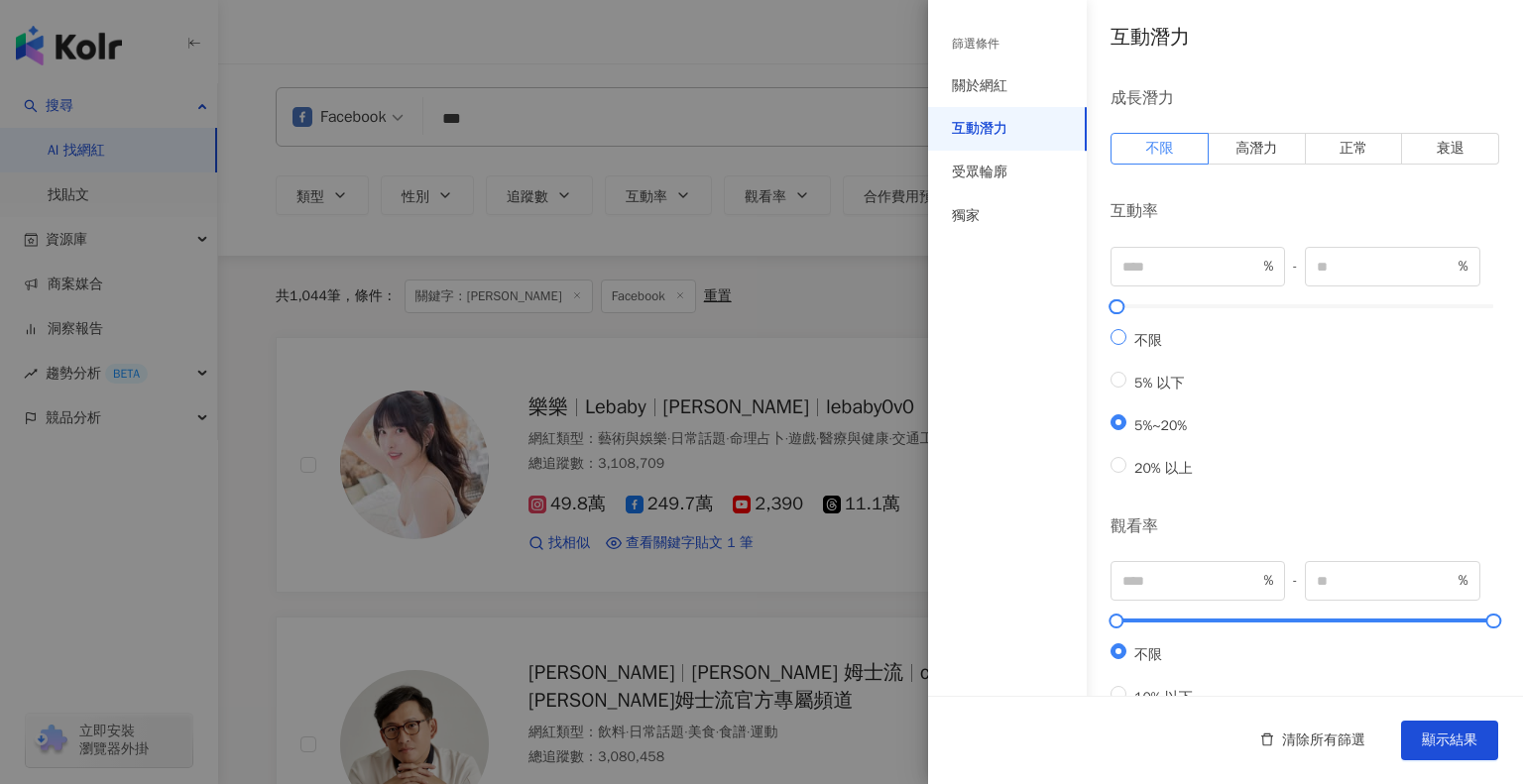 type 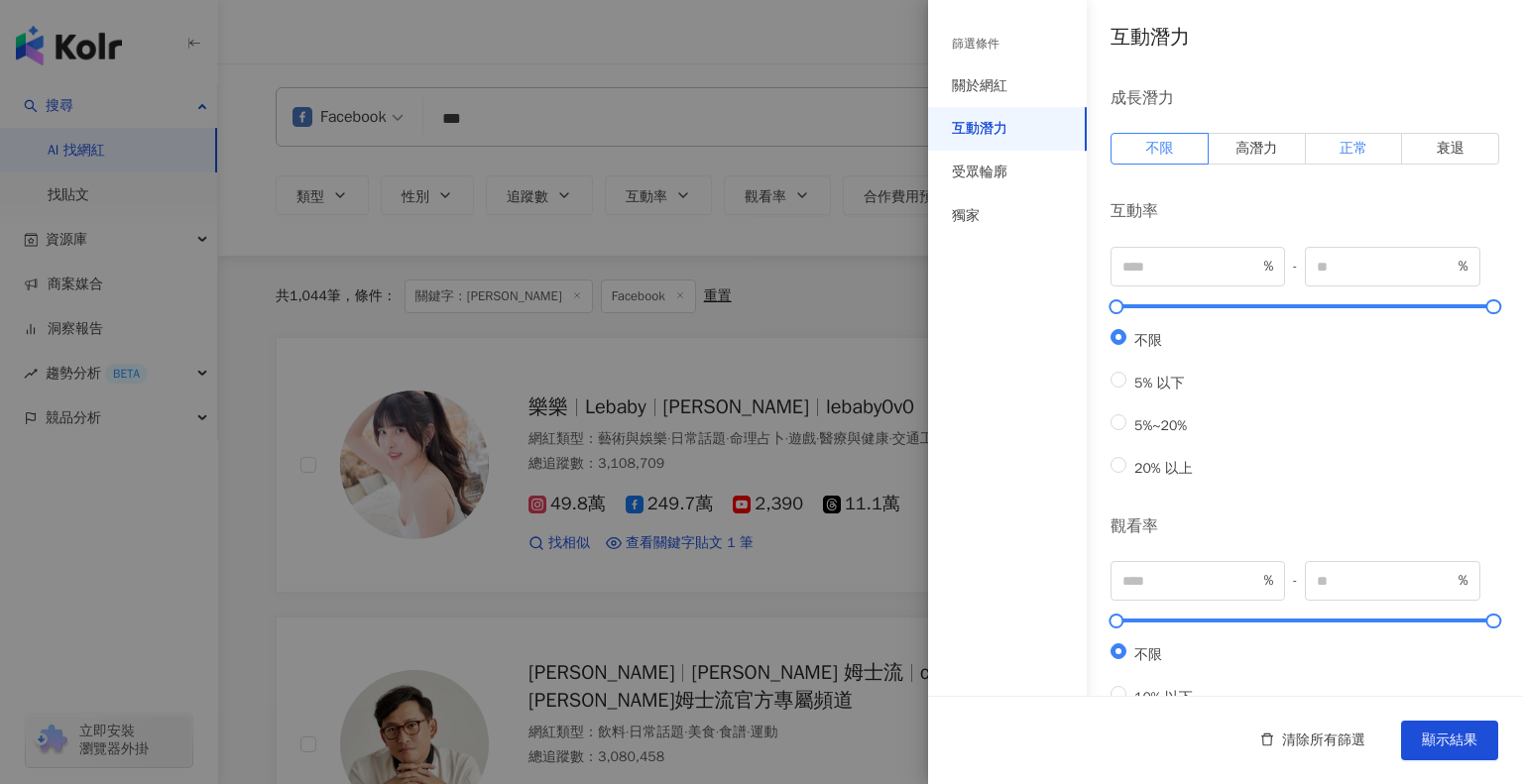 click on "正常" at bounding box center [1354, 149] 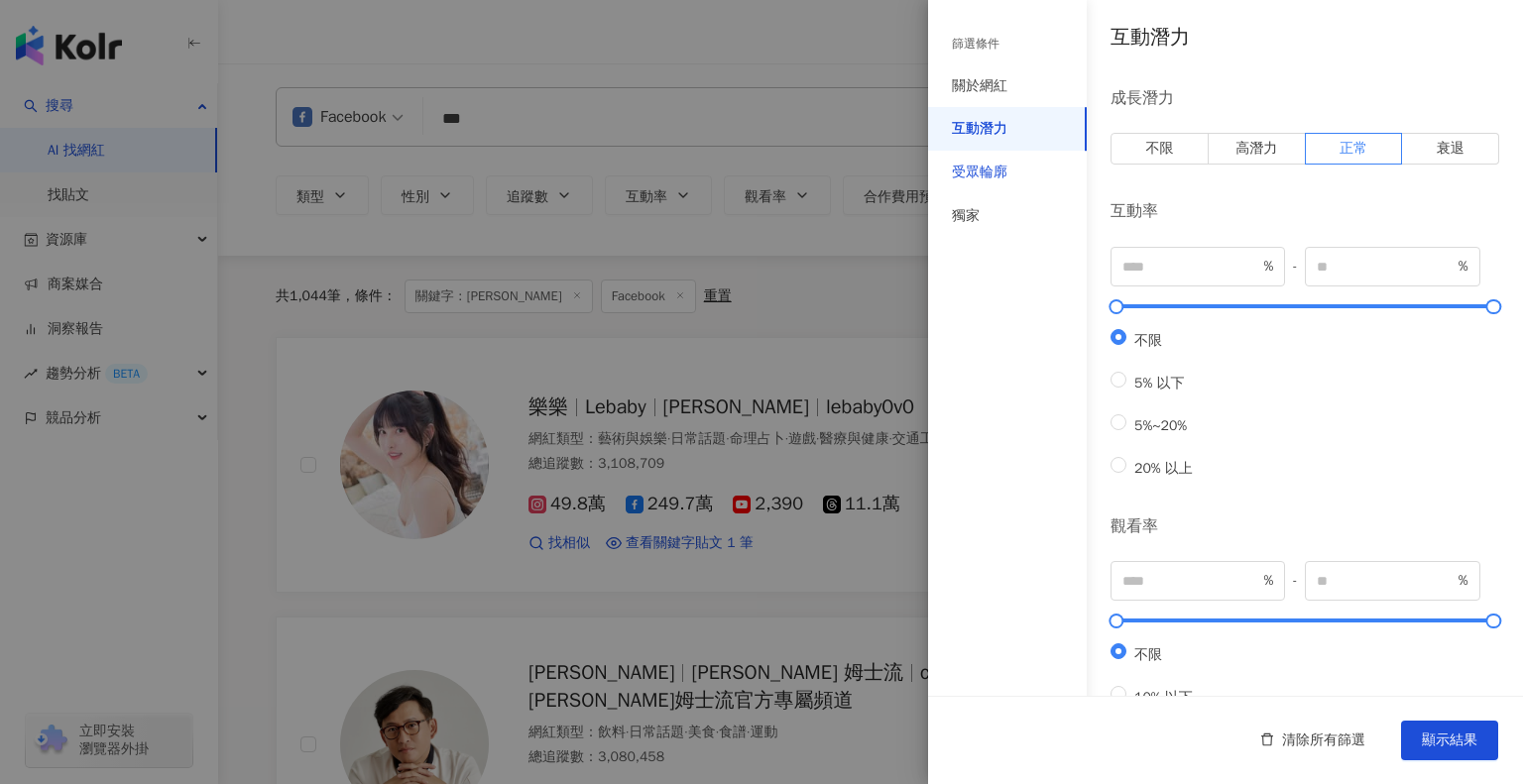 click on "受眾輪廓" at bounding box center (980, 172) 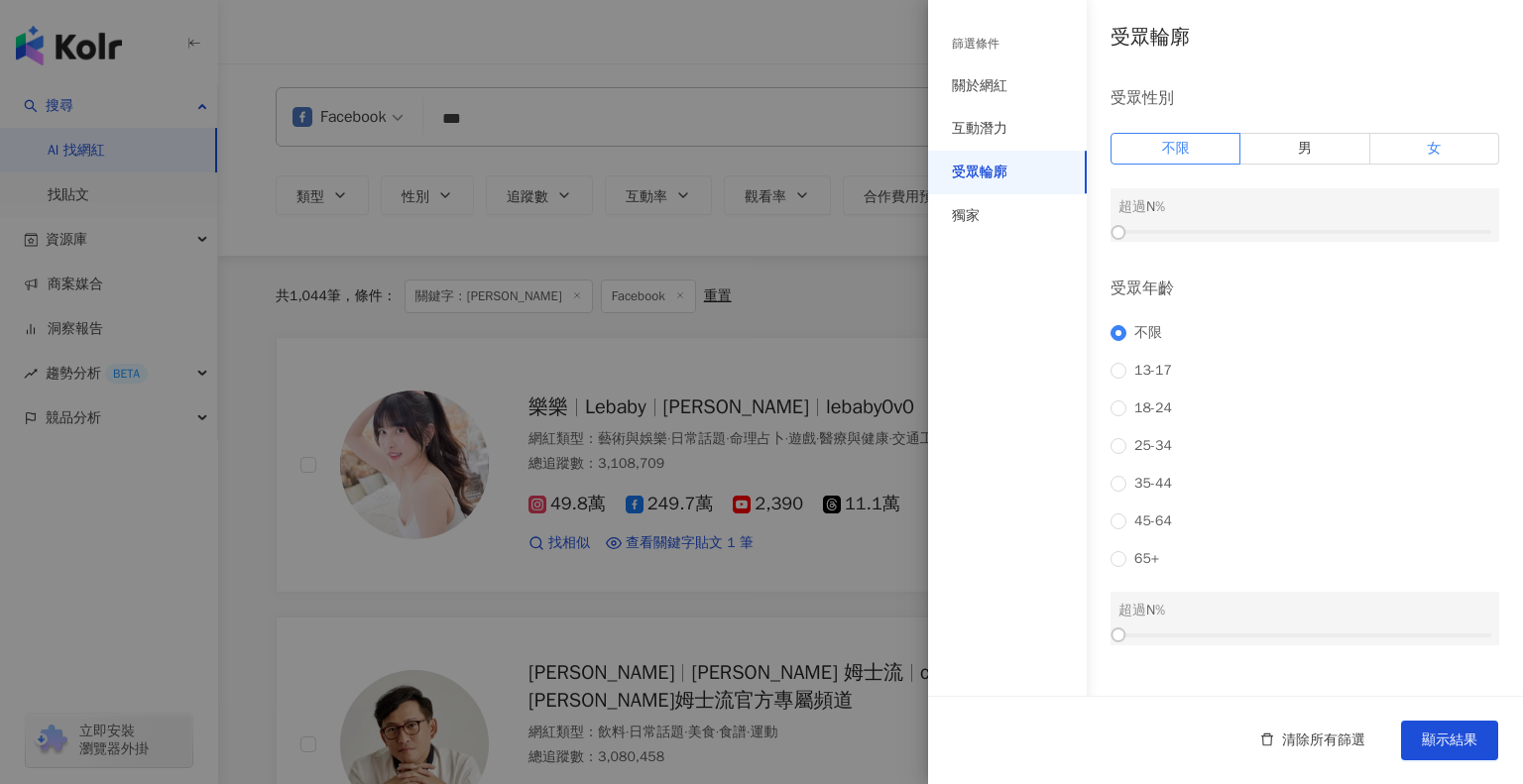 click on "女" at bounding box center (1434, 148) 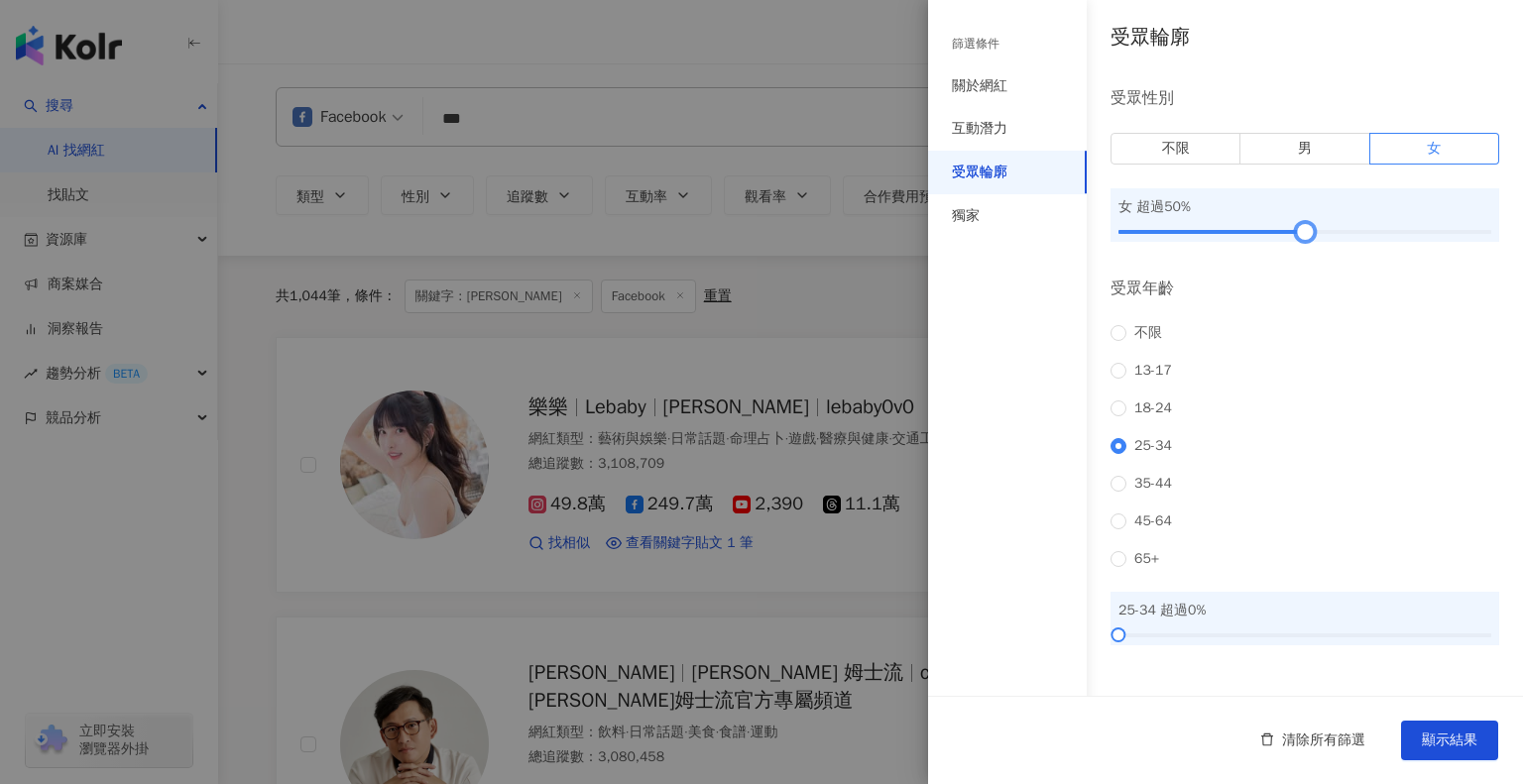 drag, startPoint x: 1118, startPoint y: 233, endPoint x: 1305, endPoint y: 248, distance: 187.60064 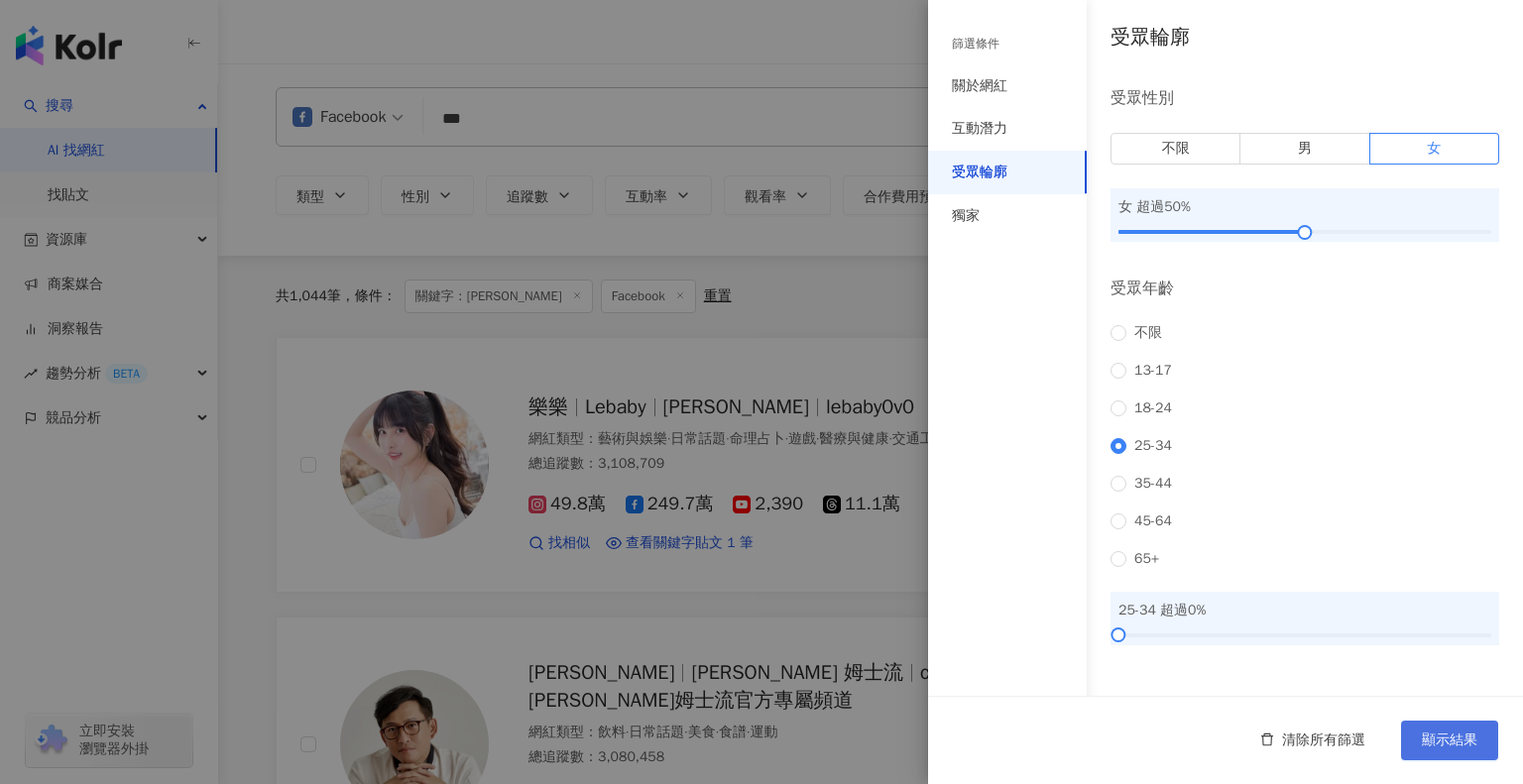 click on "顯示結果" at bounding box center [1450, 740] 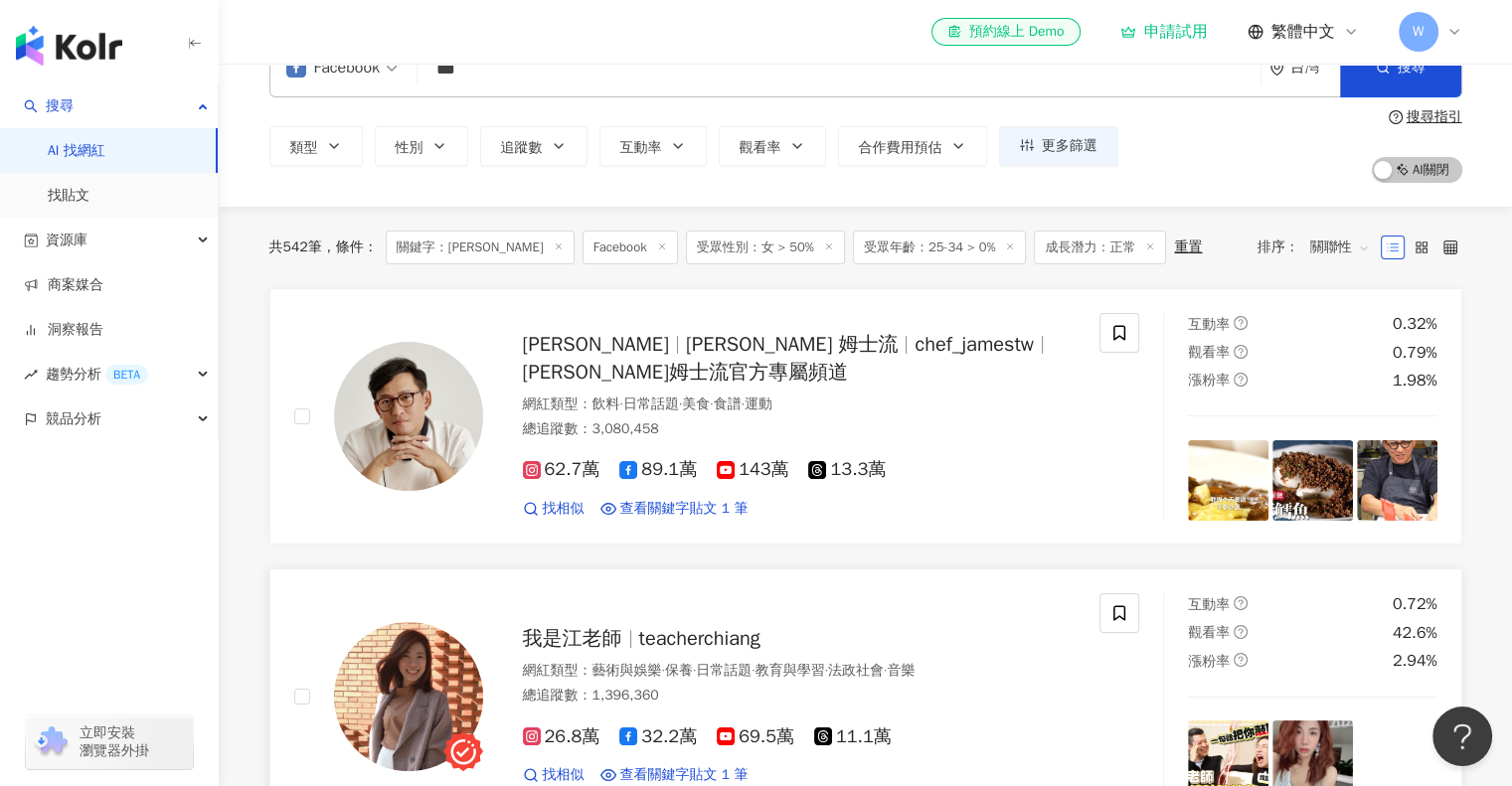scroll, scrollTop: 0, scrollLeft: 0, axis: both 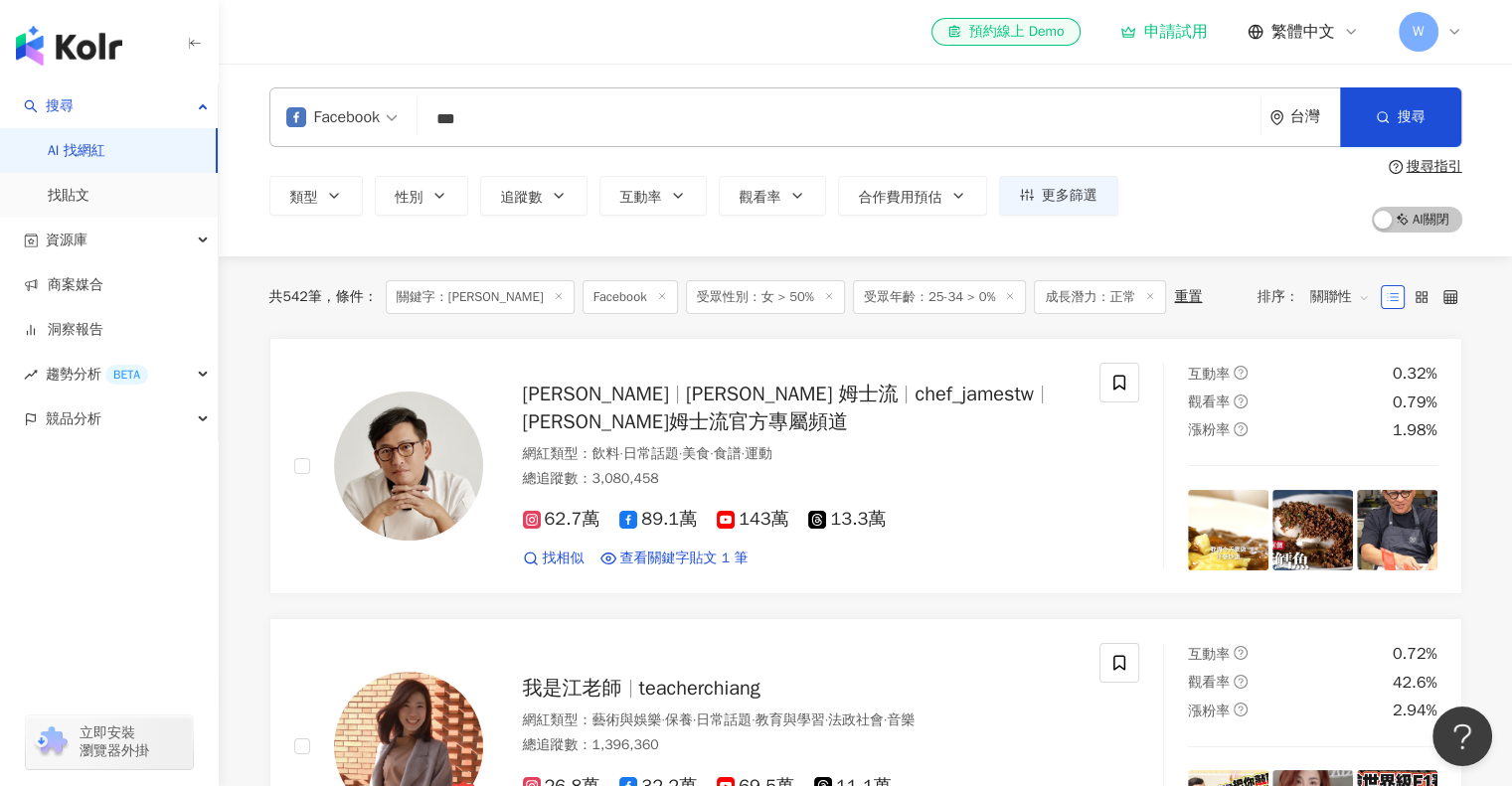 click 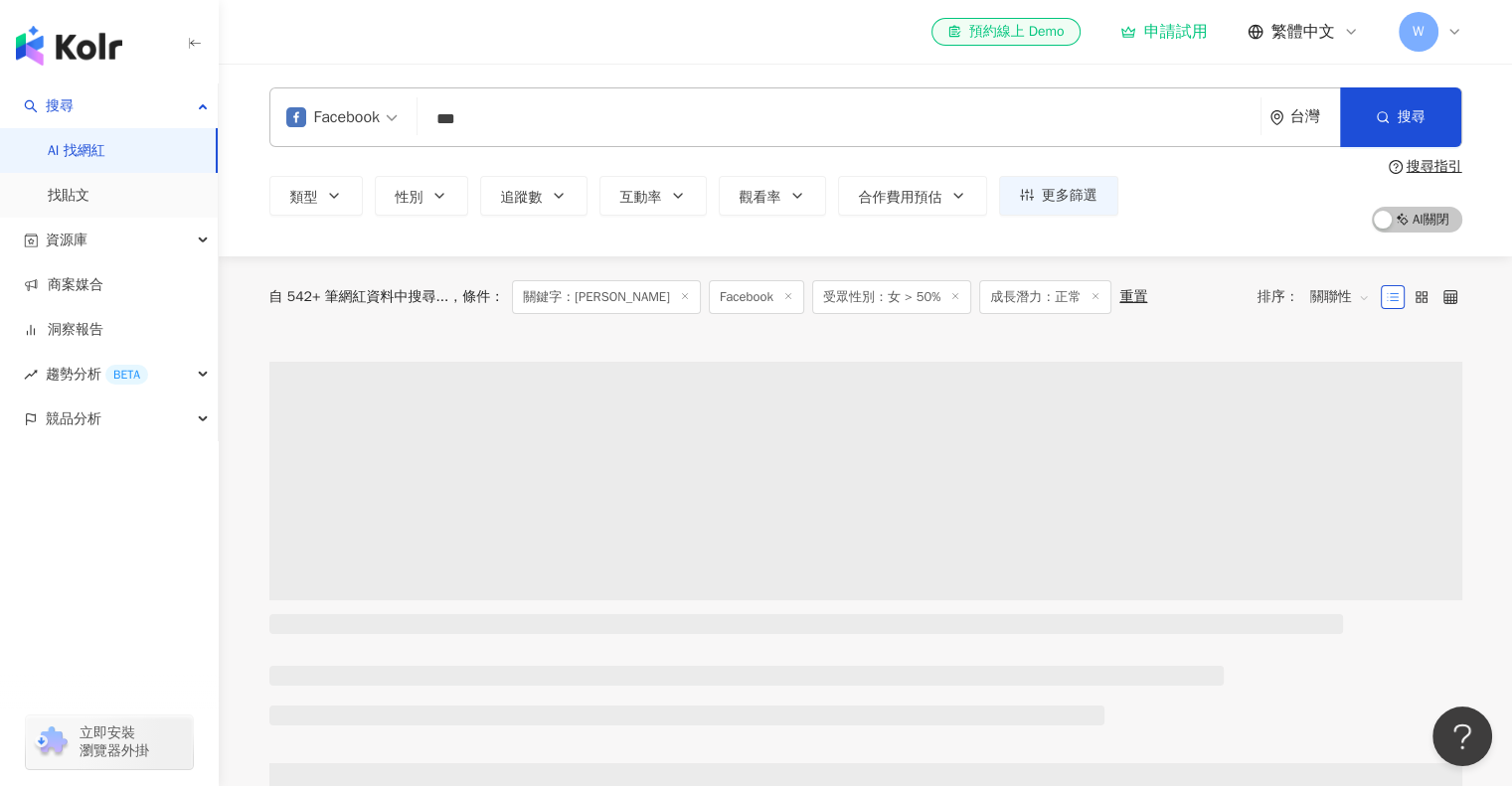click 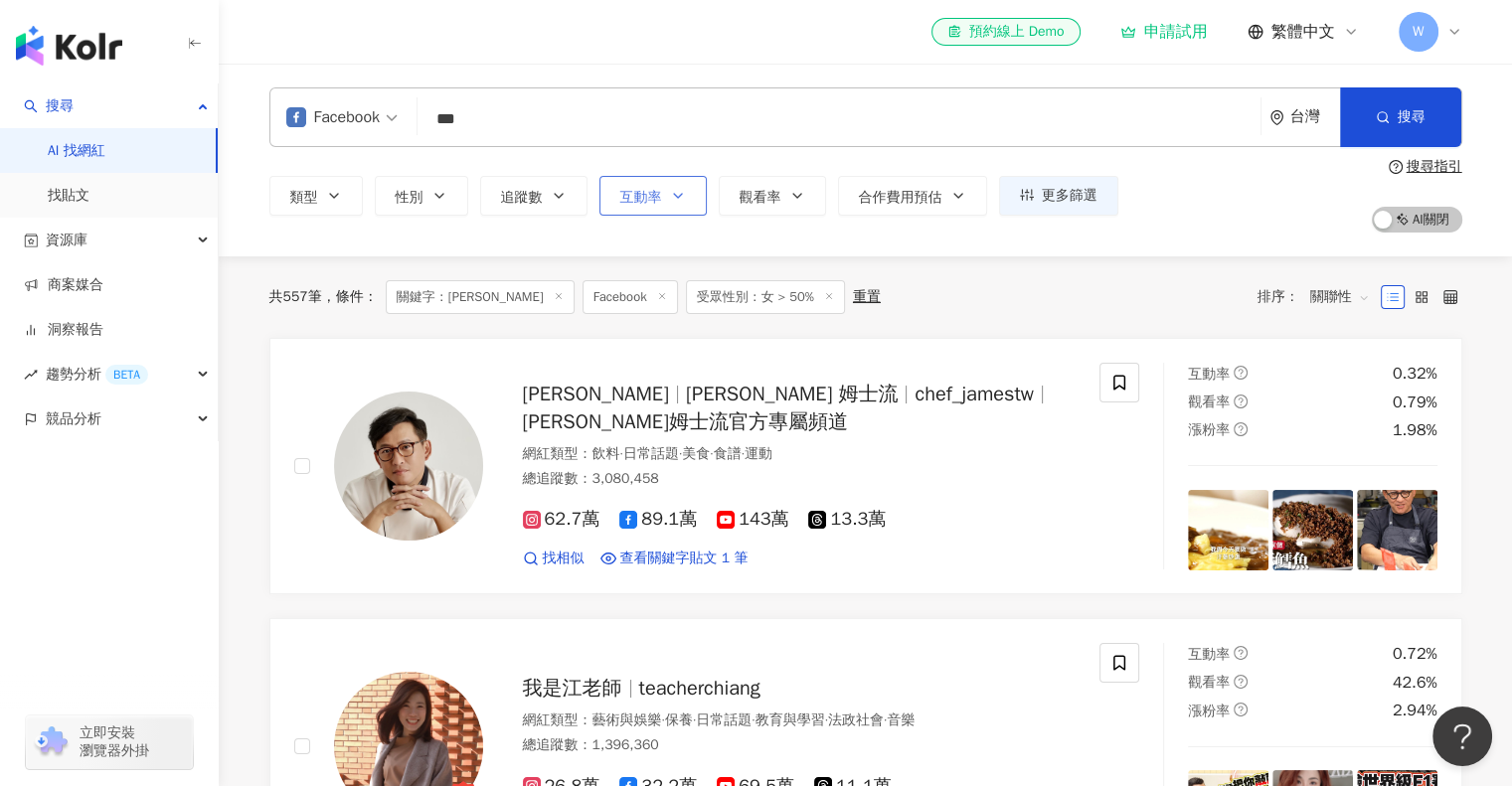 click on "互動率" at bounding box center [653, 196] 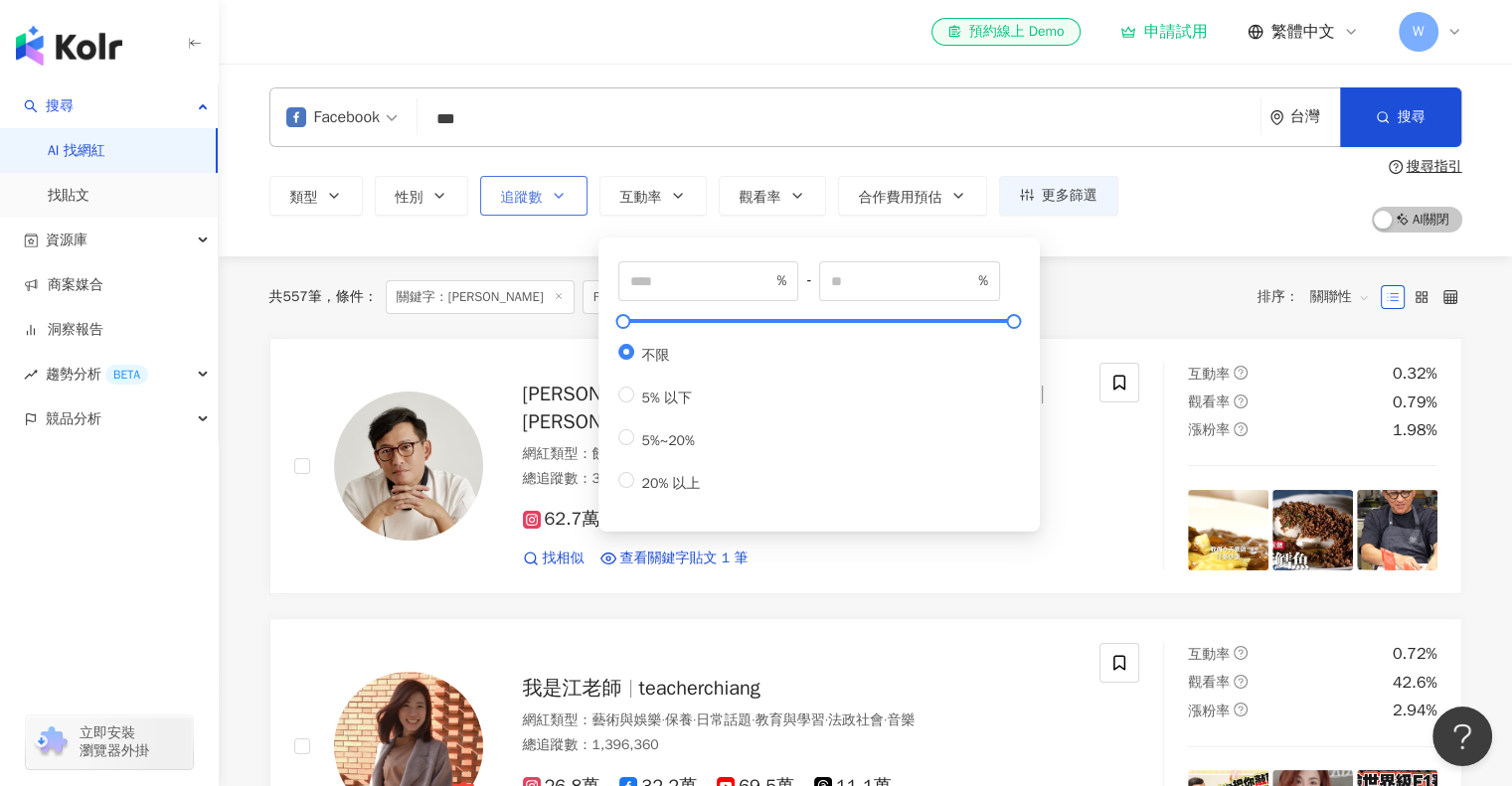click on "追蹤數" at bounding box center (534, 196) 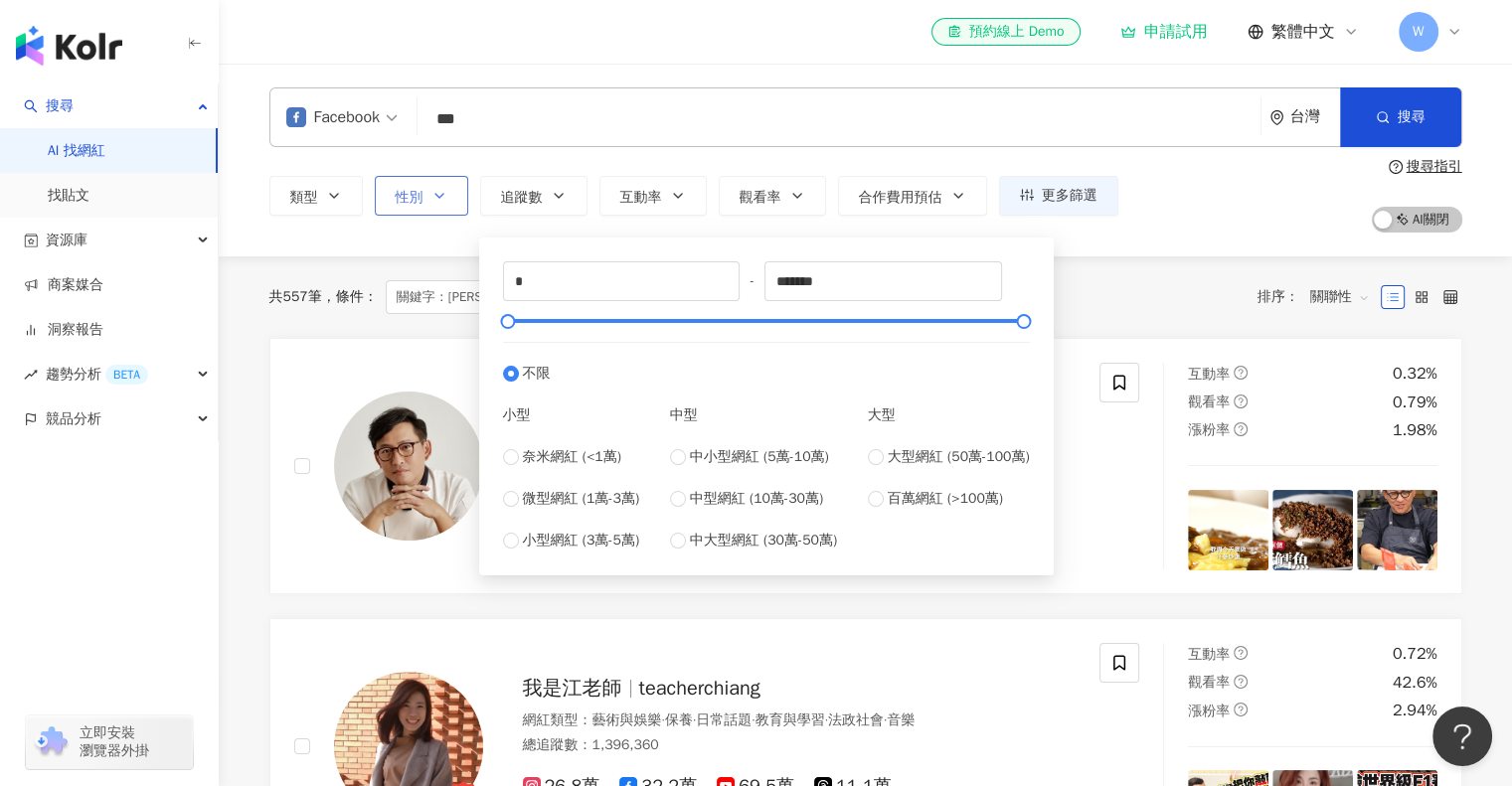 click on "性別" at bounding box center [421, 196] 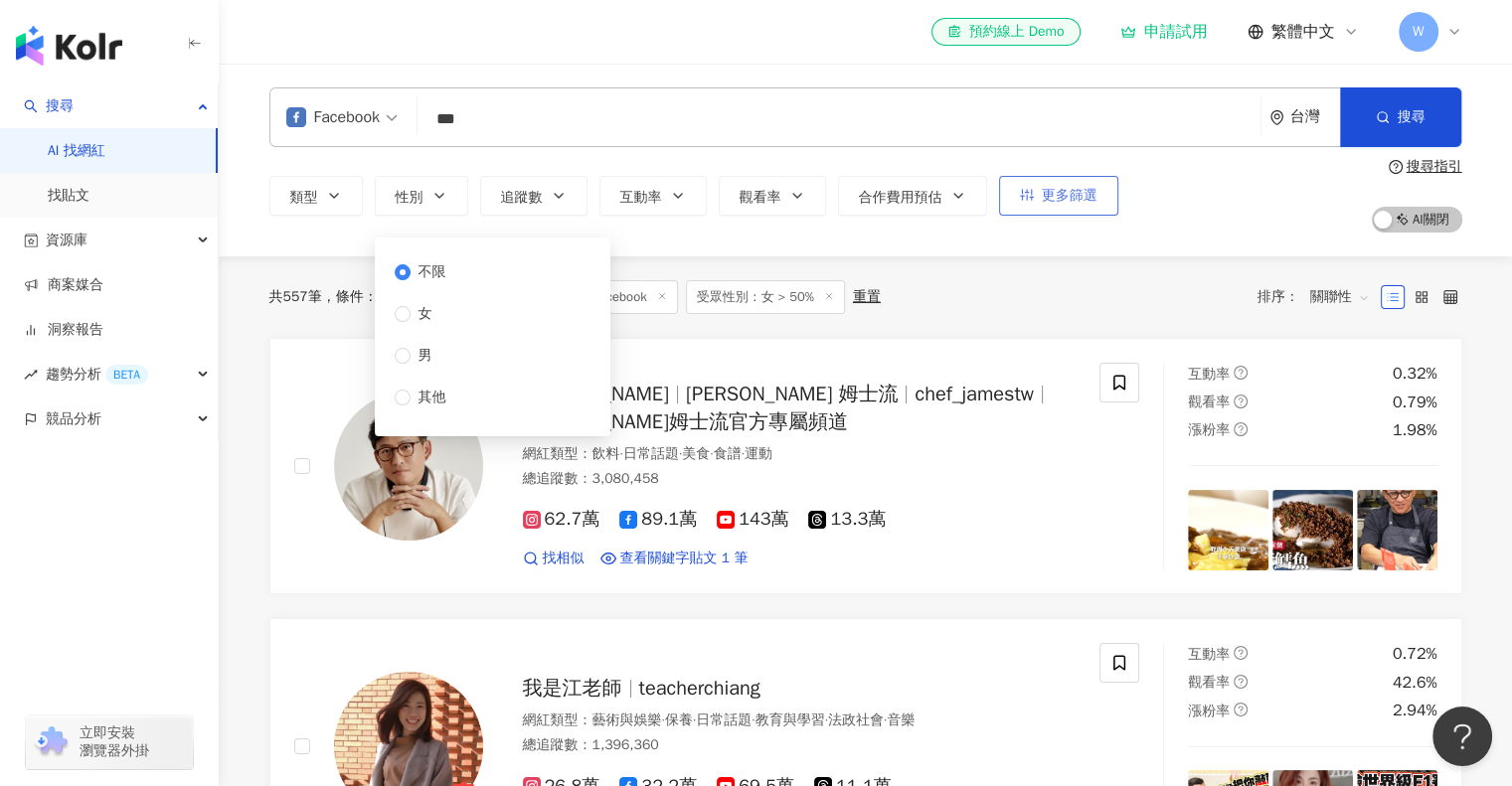 click on "更多篩選" at bounding box center [1059, 196] 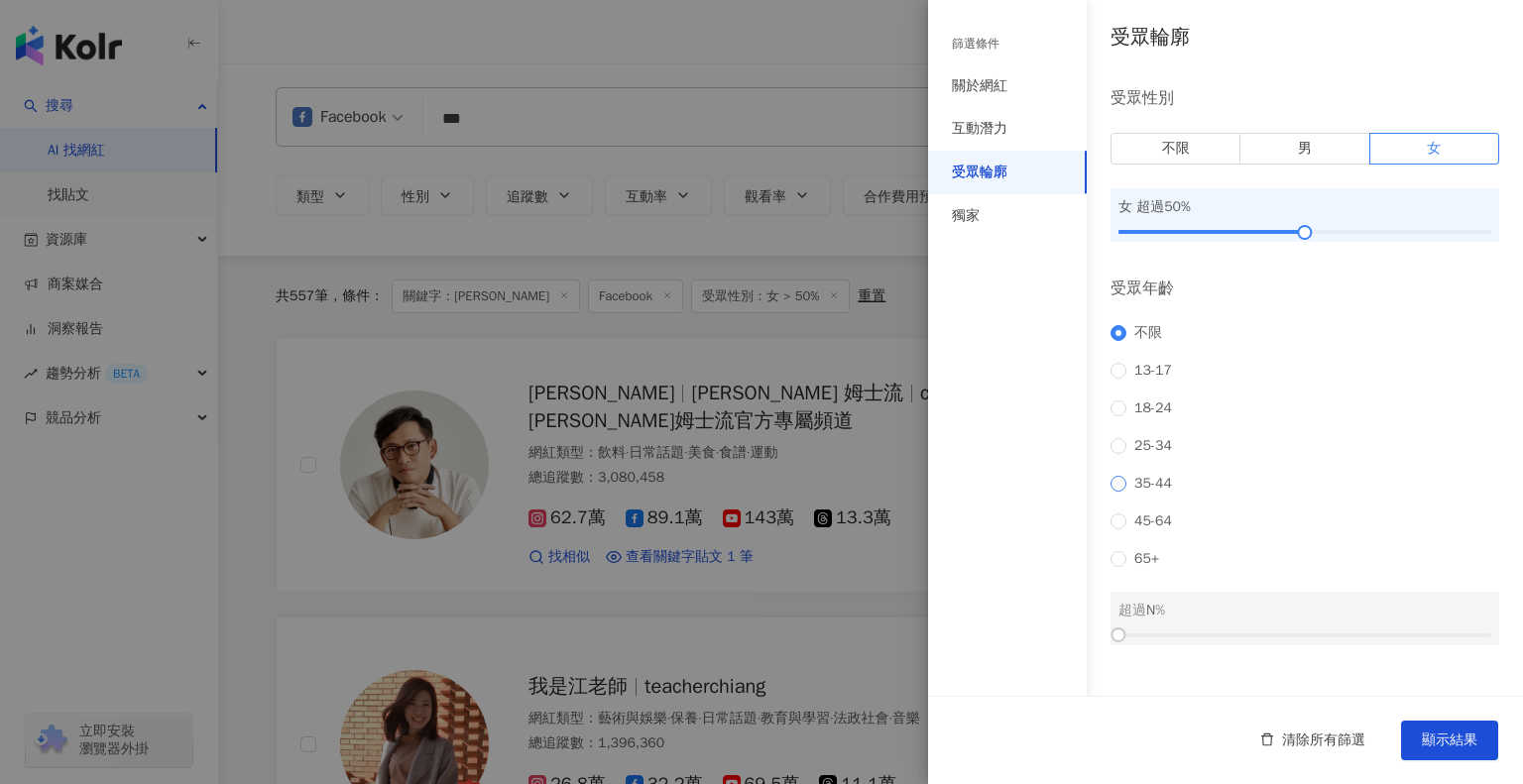 click on "35-44" at bounding box center (1153, 484) 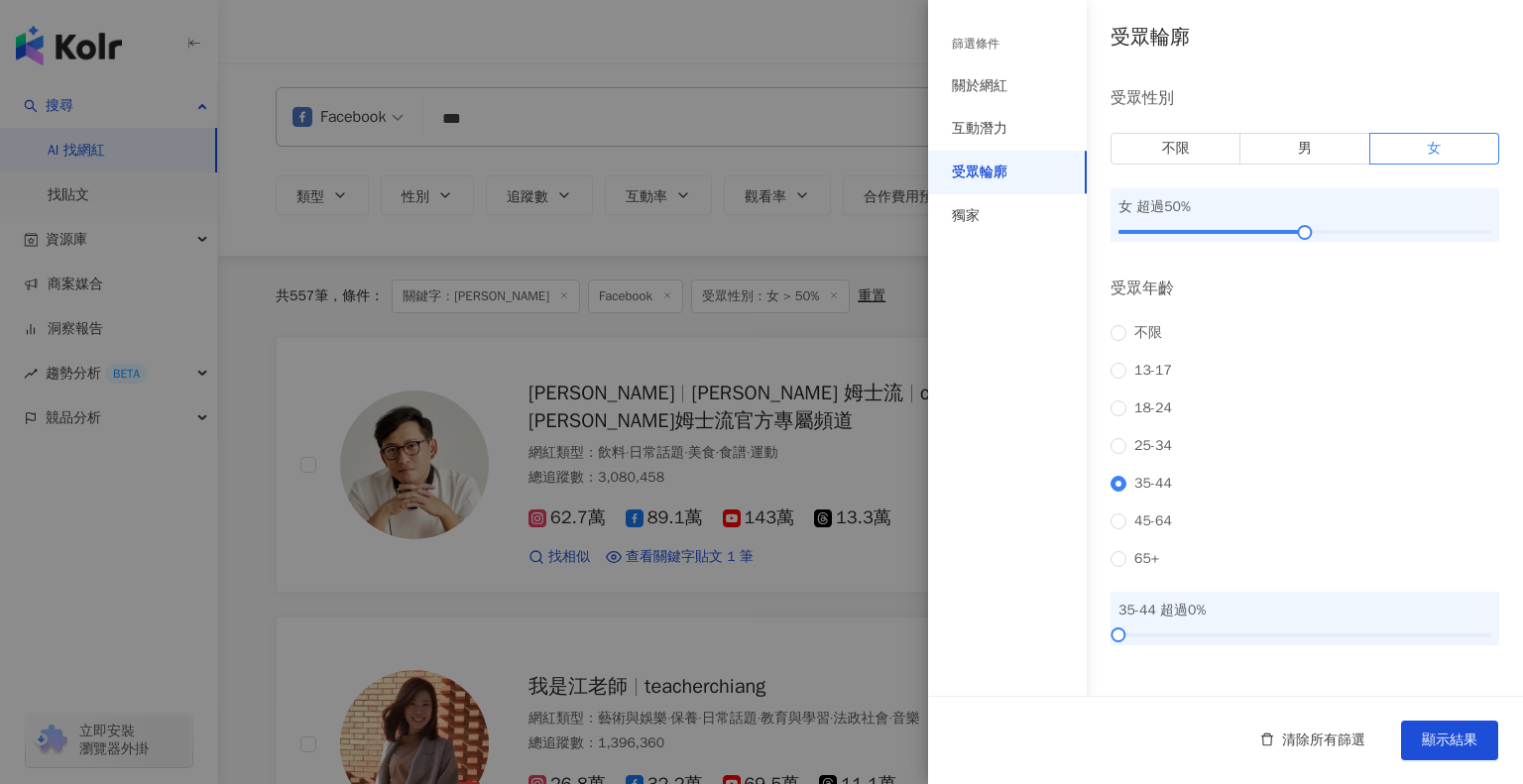 click on "35-44" at bounding box center (1153, 484) 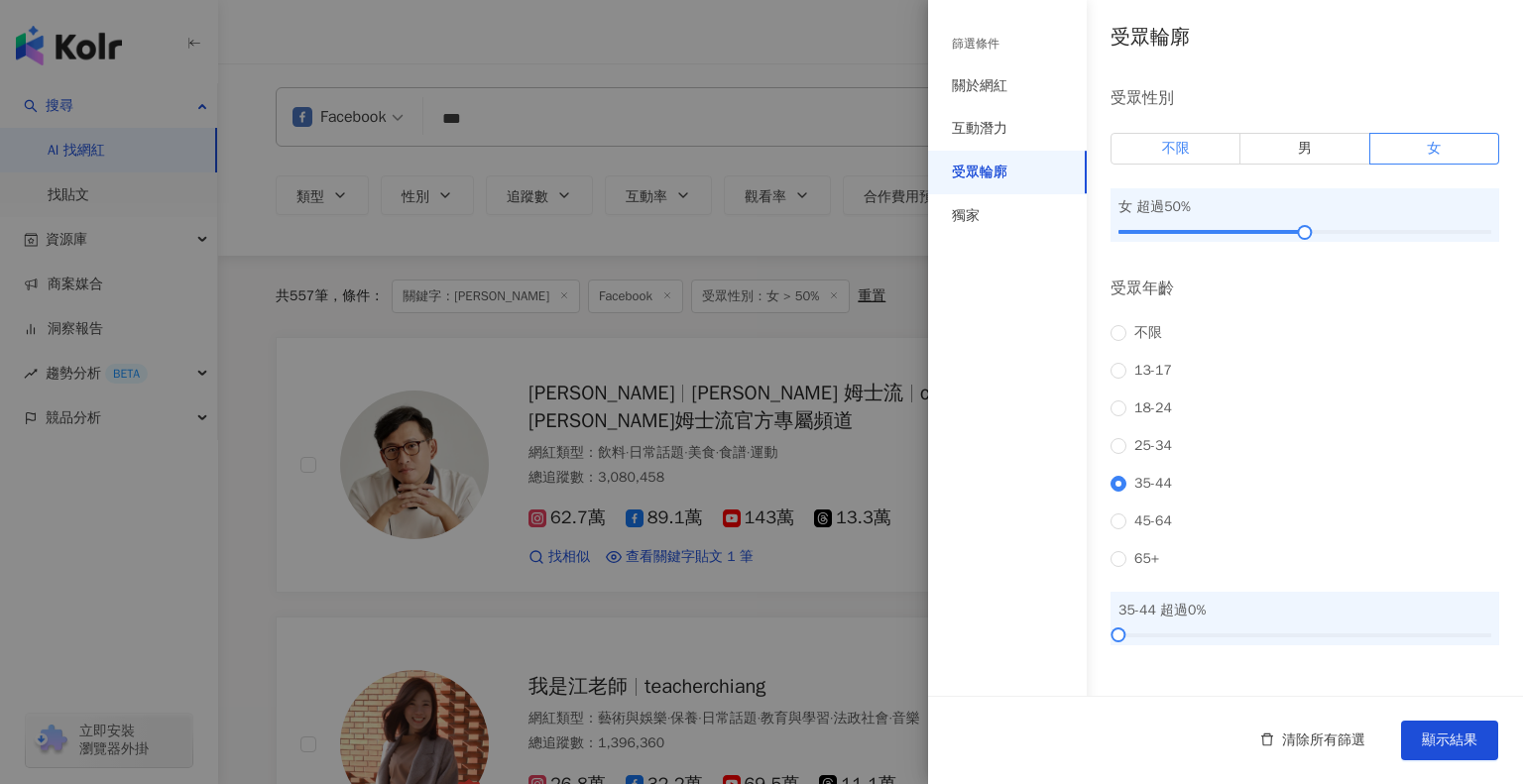click on "不限" at bounding box center [1175, 149] 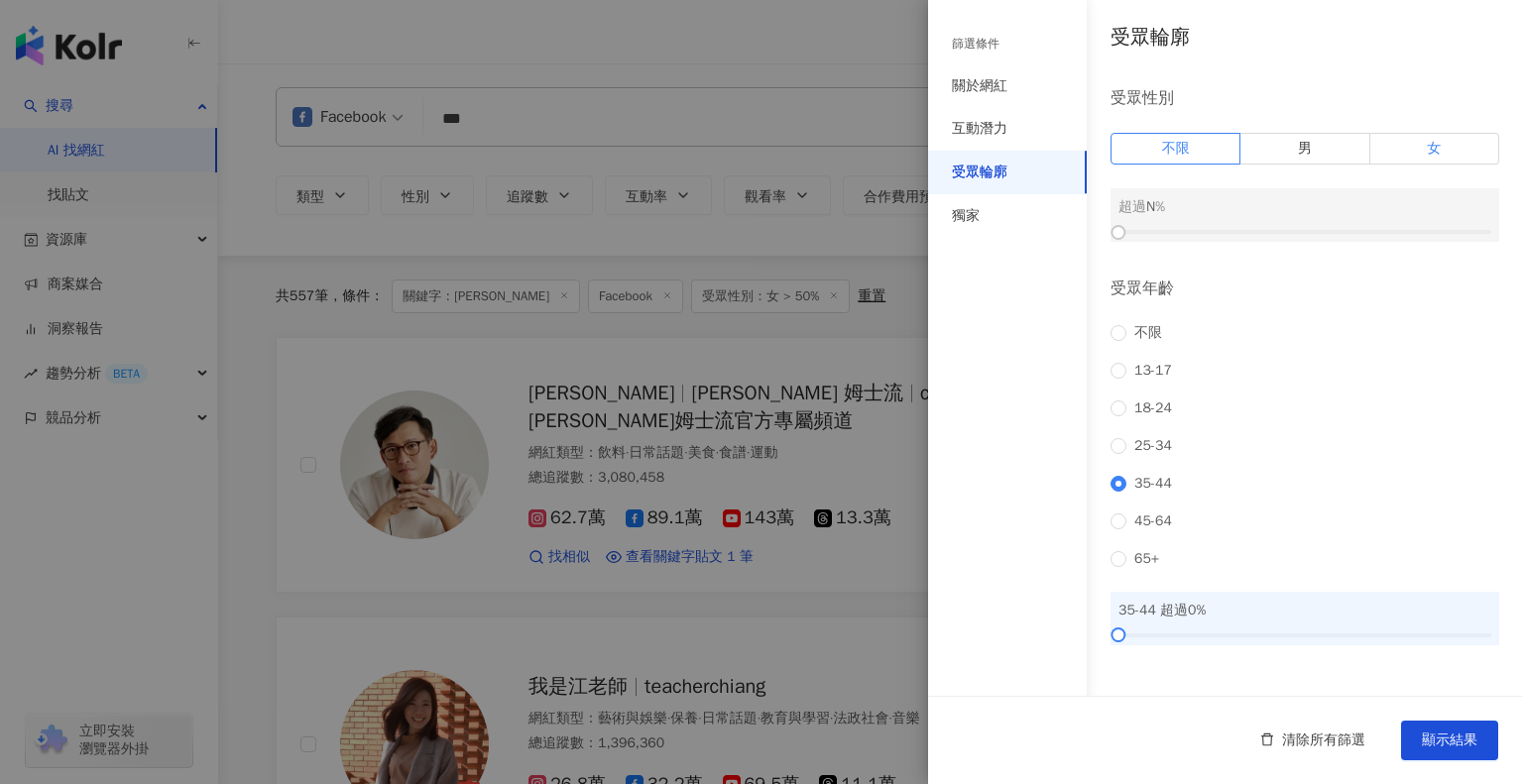 click on "女" at bounding box center (1435, 149) 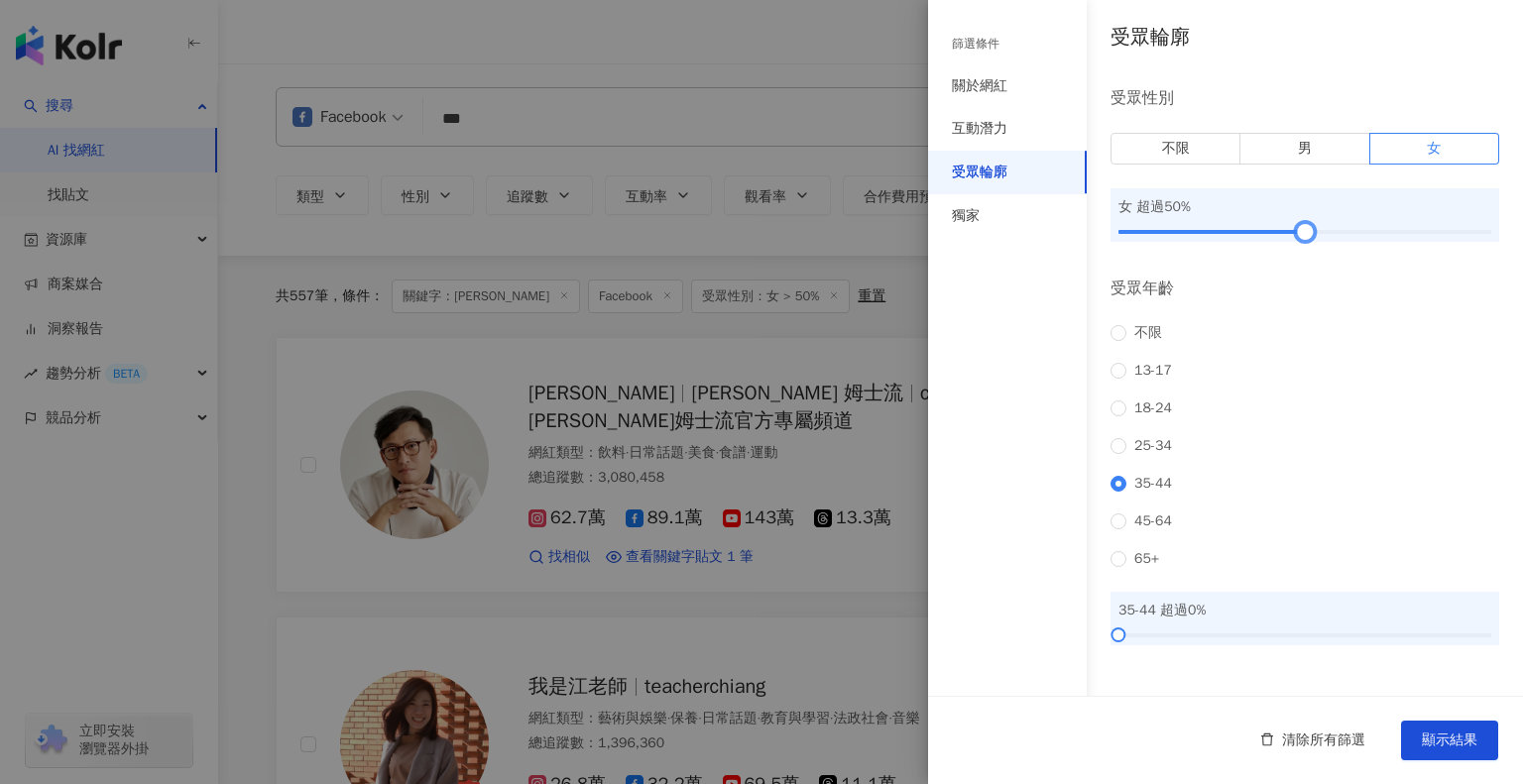 drag, startPoint x: 1124, startPoint y: 234, endPoint x: 1312, endPoint y: 255, distance: 189.16924 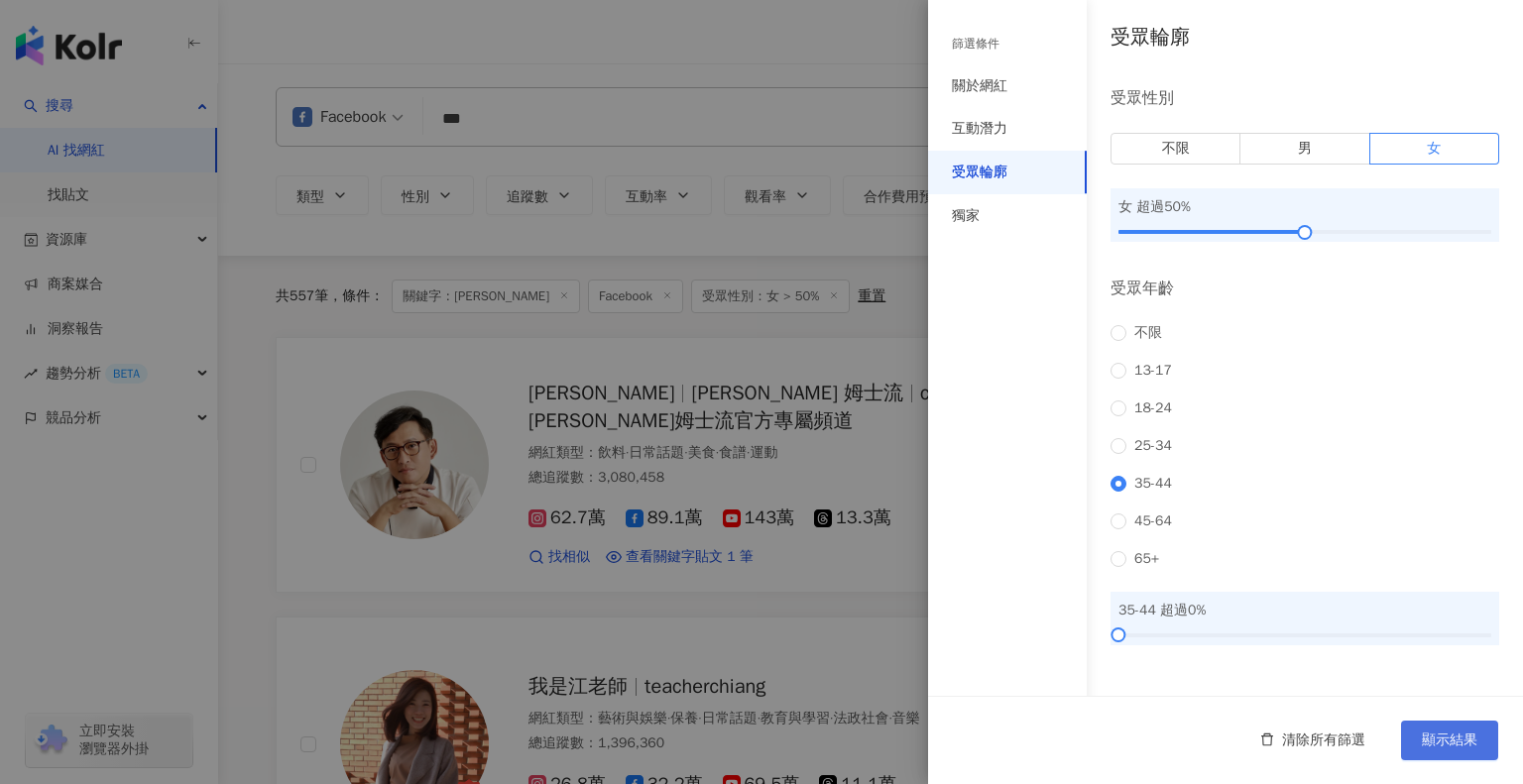 click on "顯示結果" at bounding box center (1450, 740) 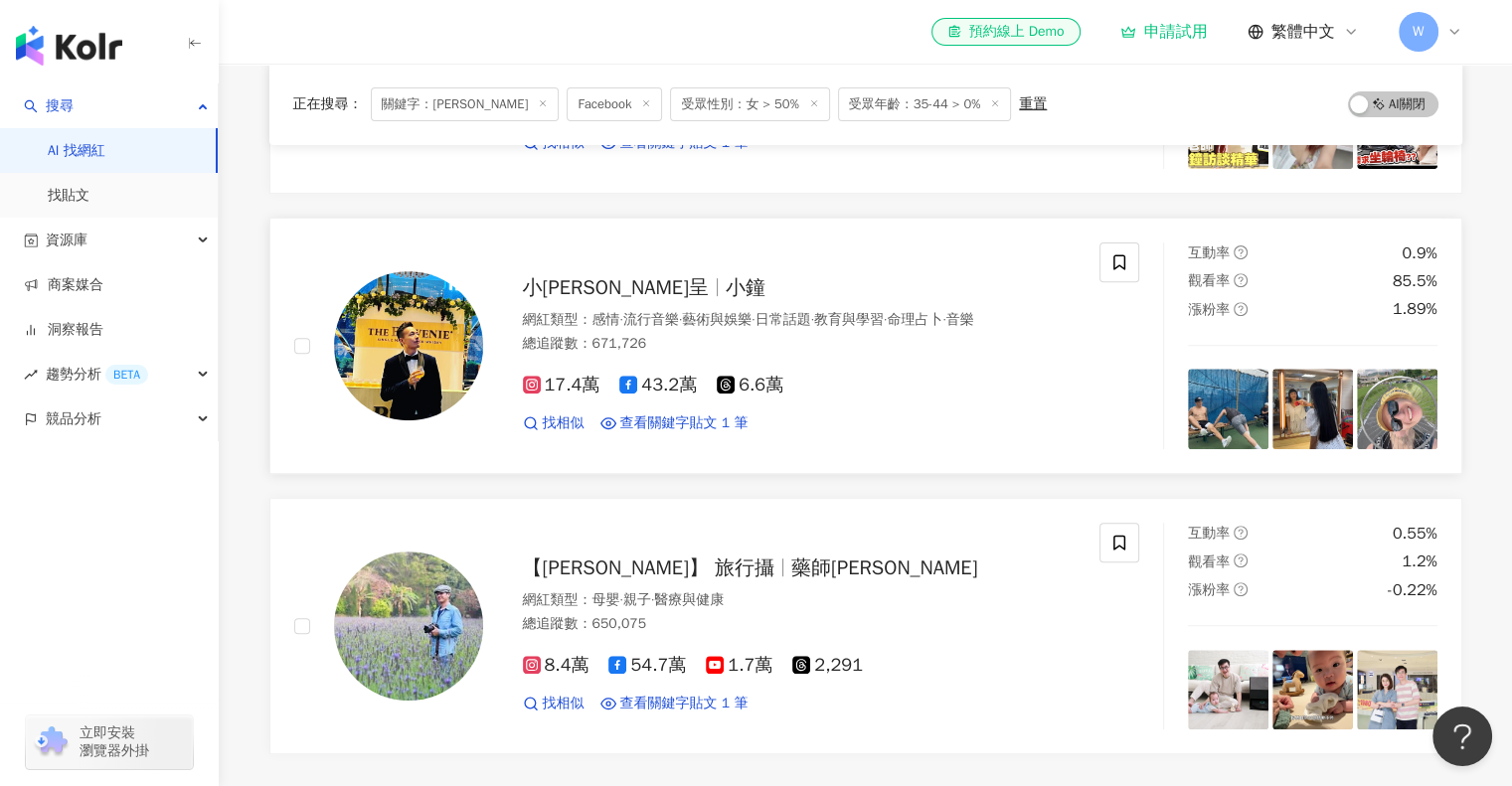 scroll, scrollTop: 795, scrollLeft: 0, axis: vertical 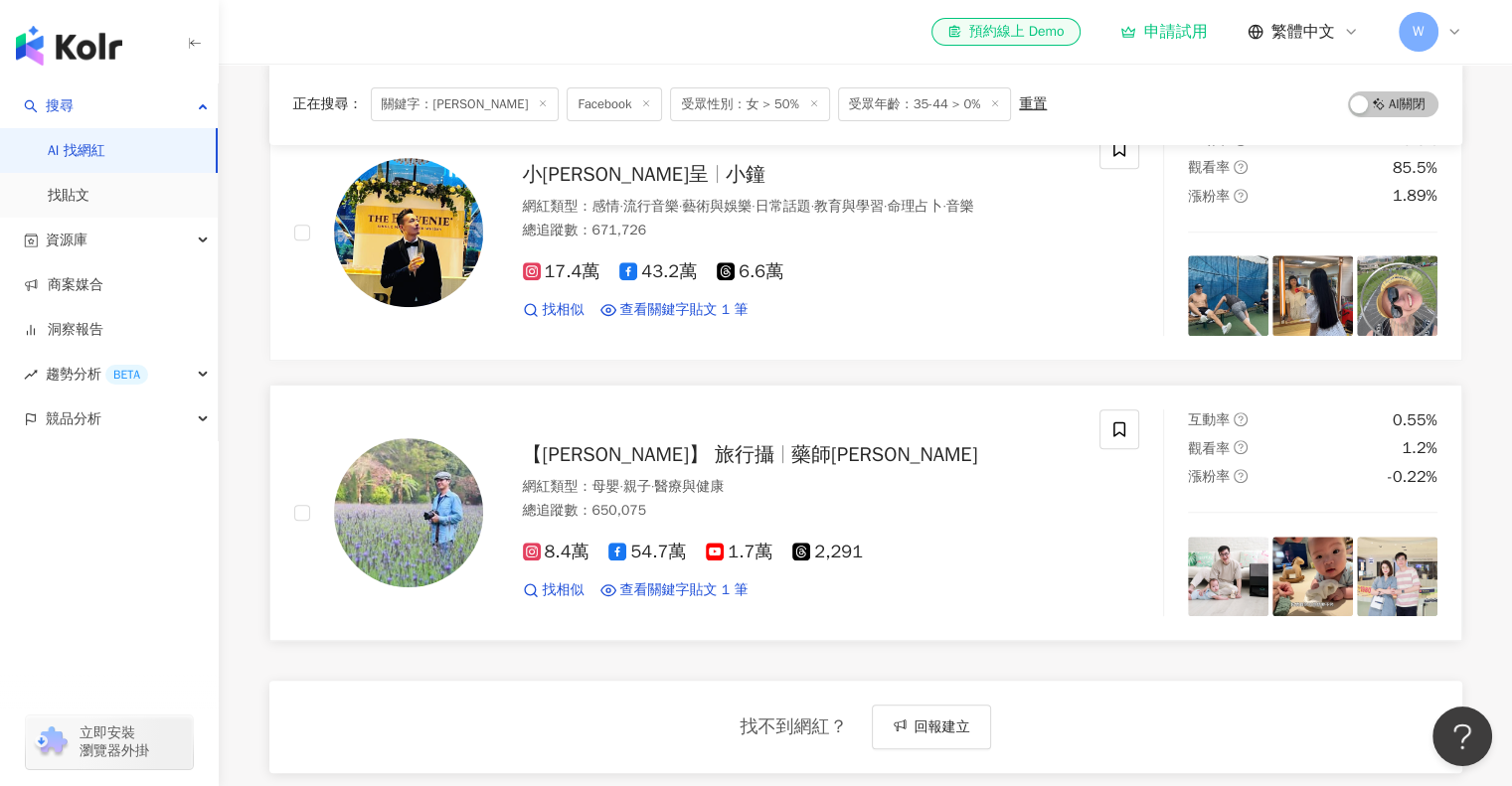 click on "【吉米】 旅行攝" at bounding box center [657, 454] 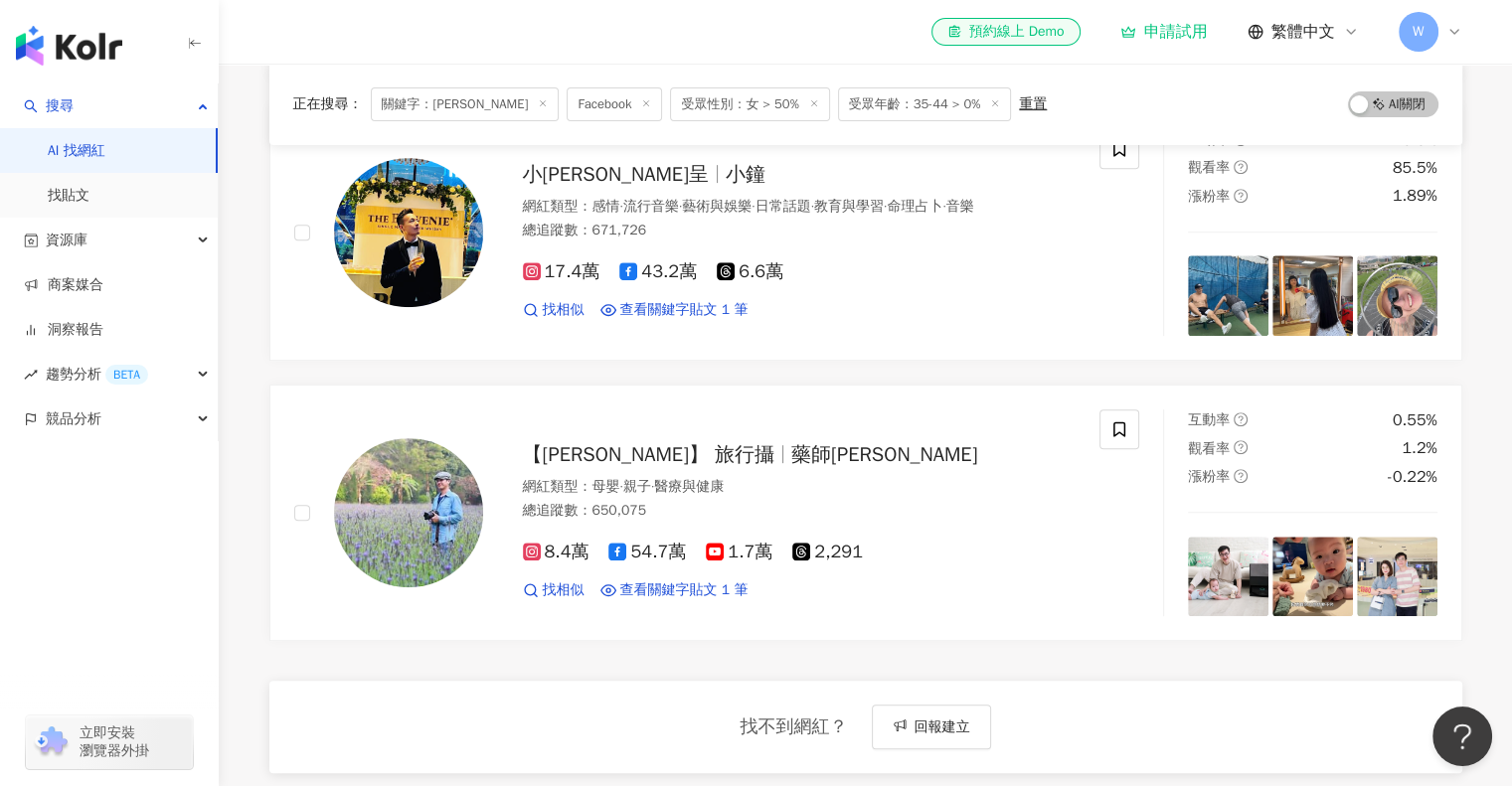 click on "***" at bounding box center [836, -676] 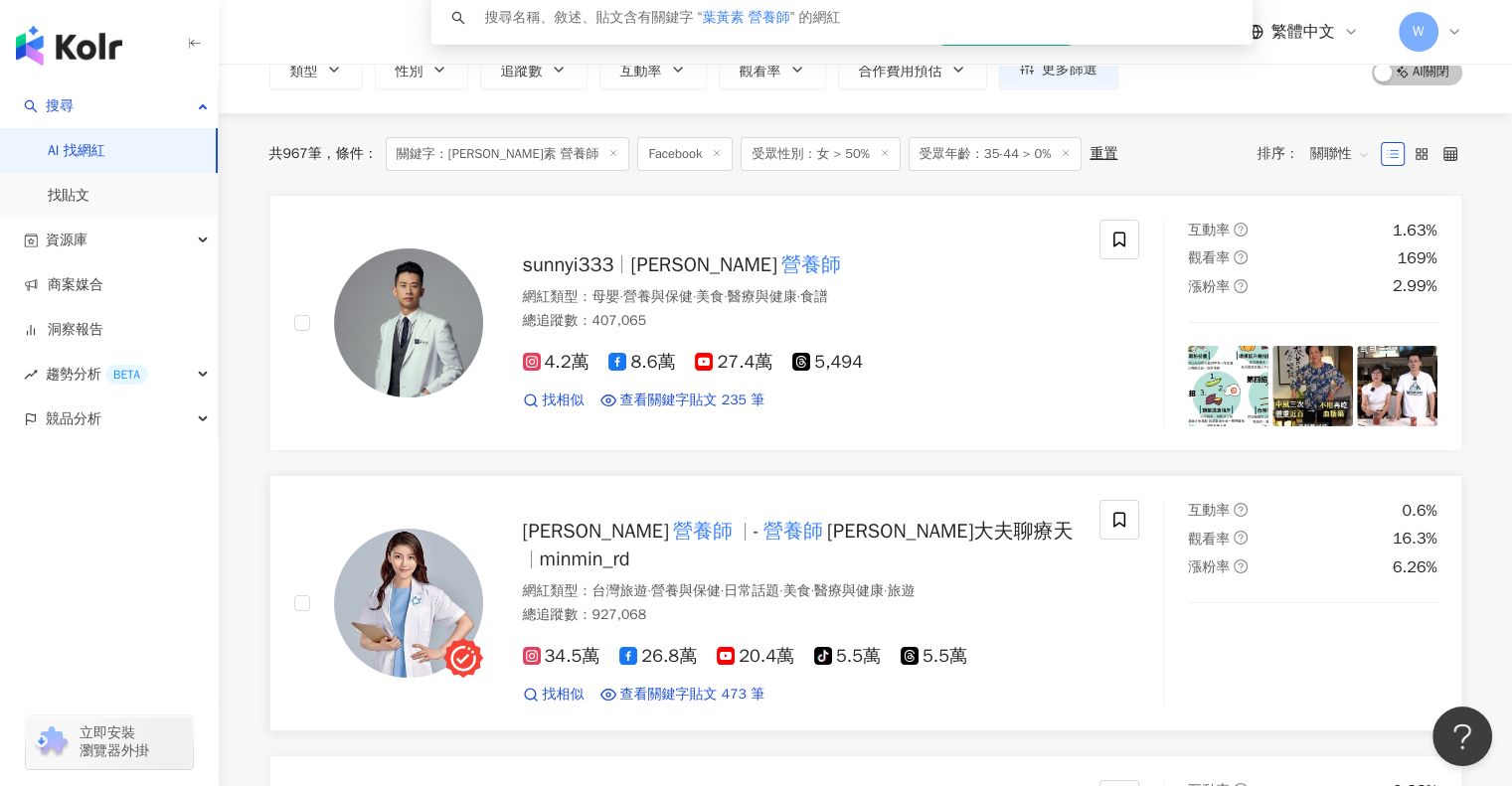 scroll, scrollTop: 199, scrollLeft: 0, axis: vertical 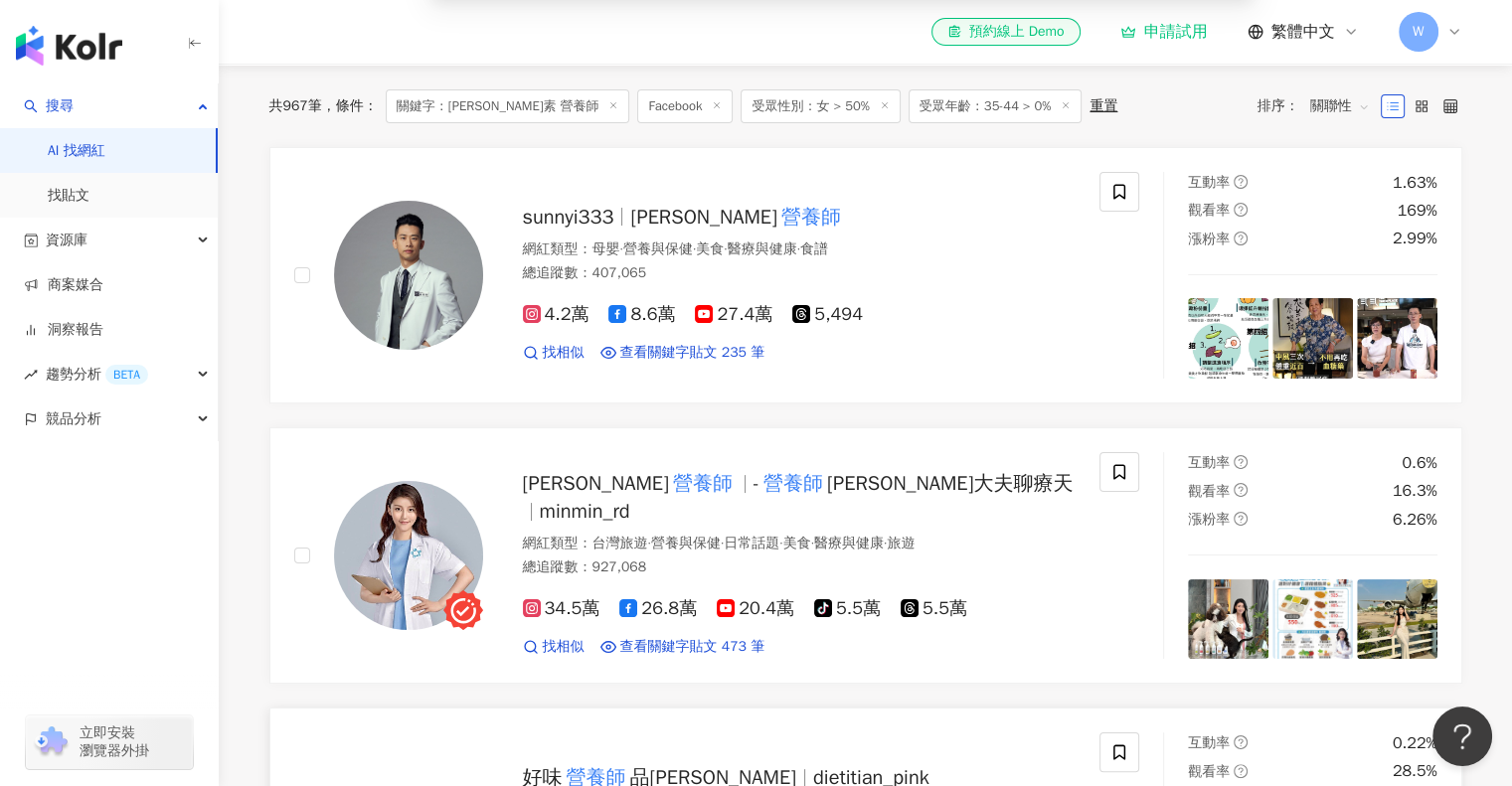 type on "*******" 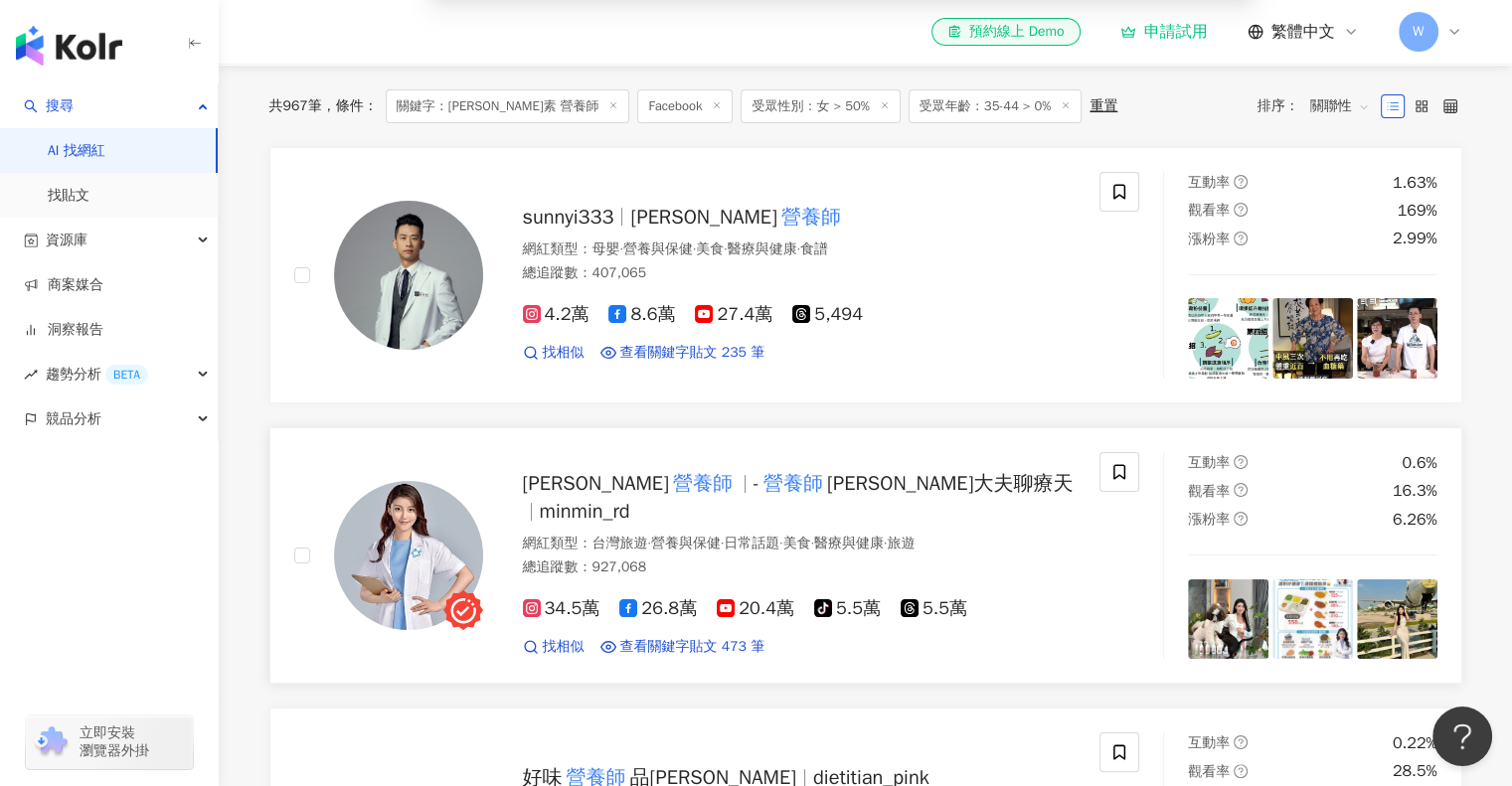 click on "敏敏大夫聊療天" at bounding box center (949, 483) 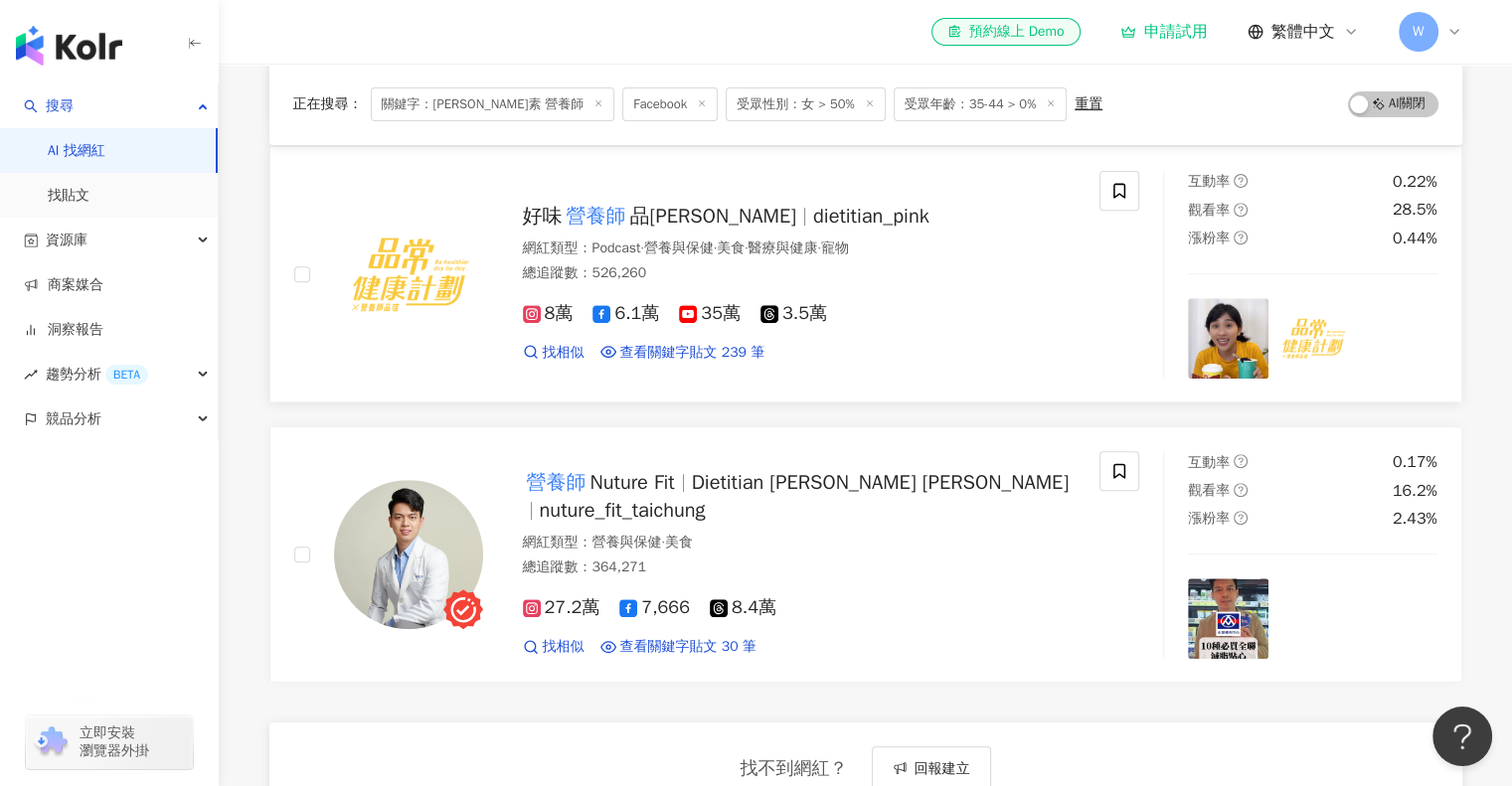 scroll, scrollTop: 795, scrollLeft: 0, axis: vertical 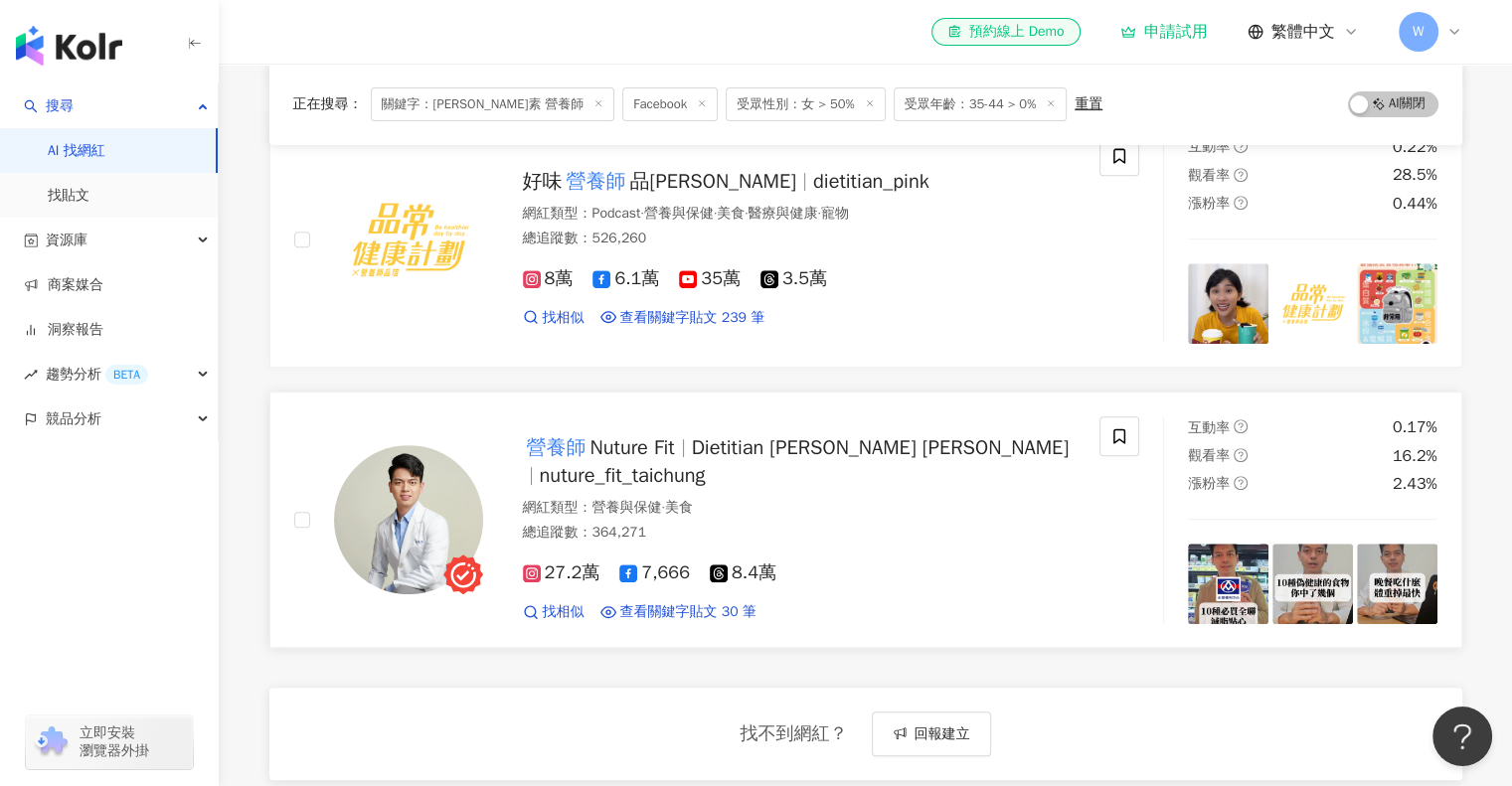 click on "nuture_fit_taichung" at bounding box center (622, 475) 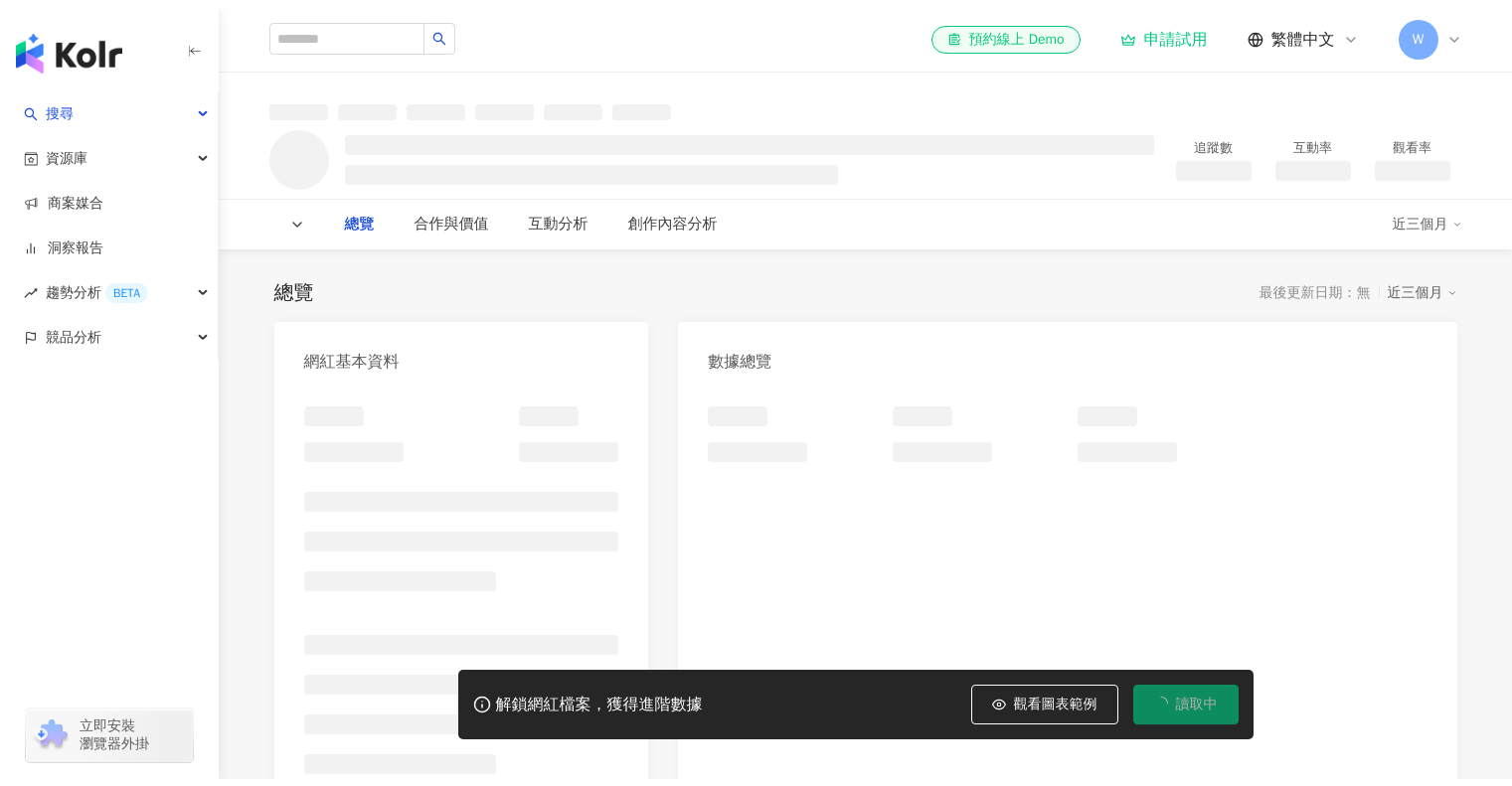 scroll, scrollTop: 0, scrollLeft: 0, axis: both 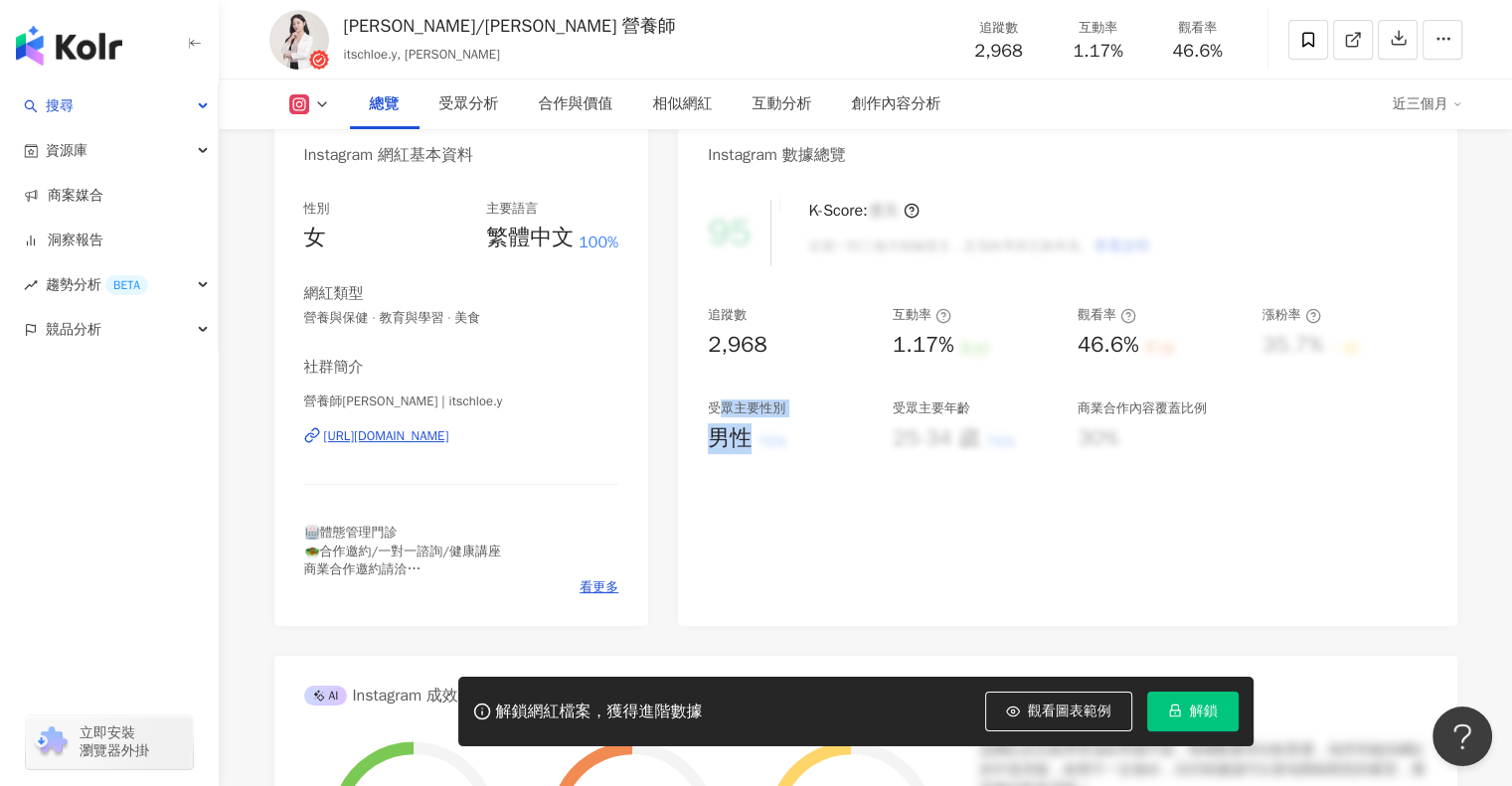 drag, startPoint x: 716, startPoint y: 408, endPoint x: 743, endPoint y: 445, distance: 45.80393 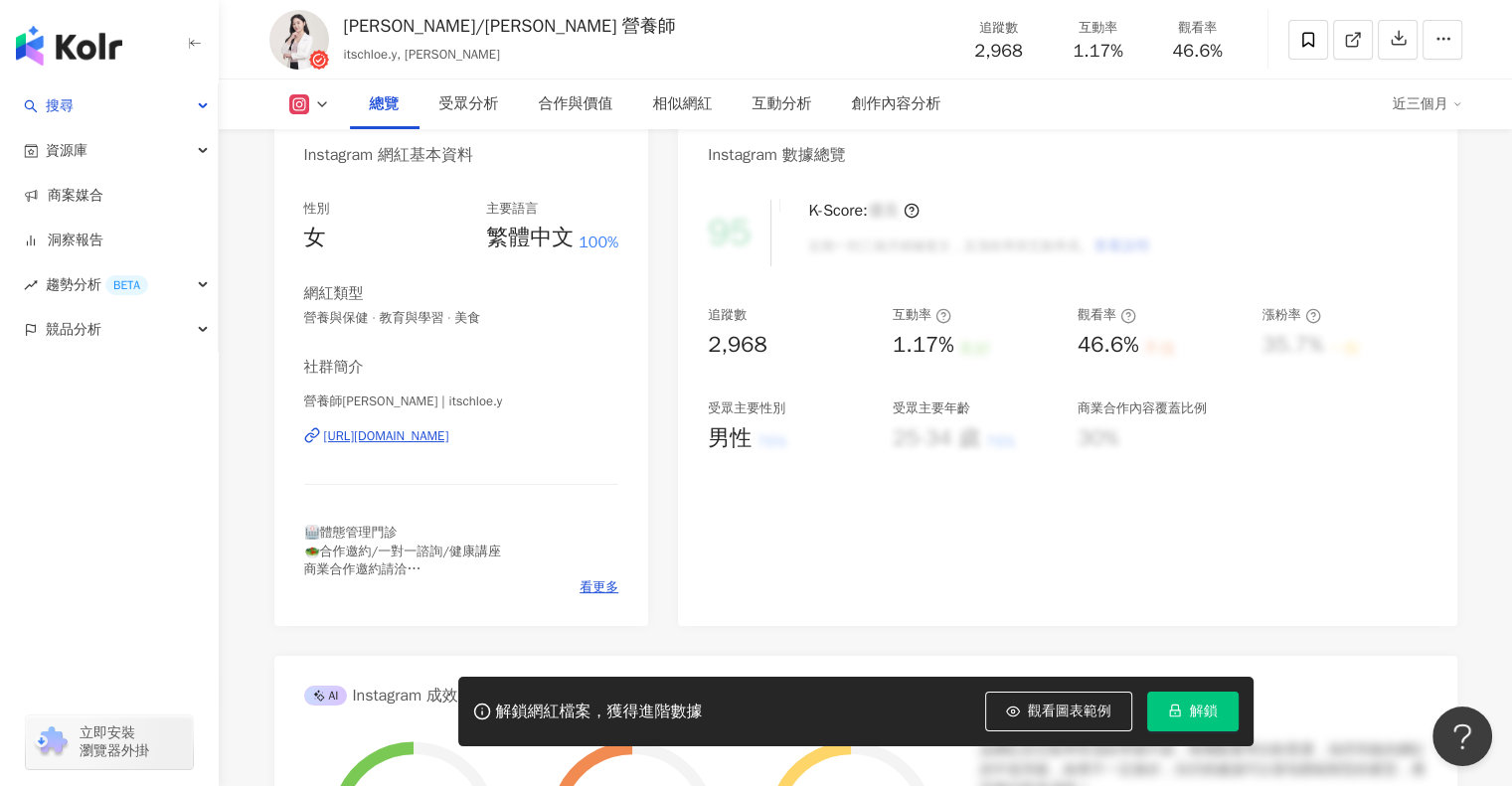 click on "95 K-Score :   優良 近期一到三個月積極發文，且漲粉率與互動率高。 查看說明 追蹤數   2,968 互動率   1.17% 良好 觀看率   46.6% 不佳 漲粉率   35.7% 一般 受眾主要性別   男性 76% 受眾主要年齡   25-34 歲 76% 商業合作內容覆蓋比例   30%" at bounding box center [1067, 402] 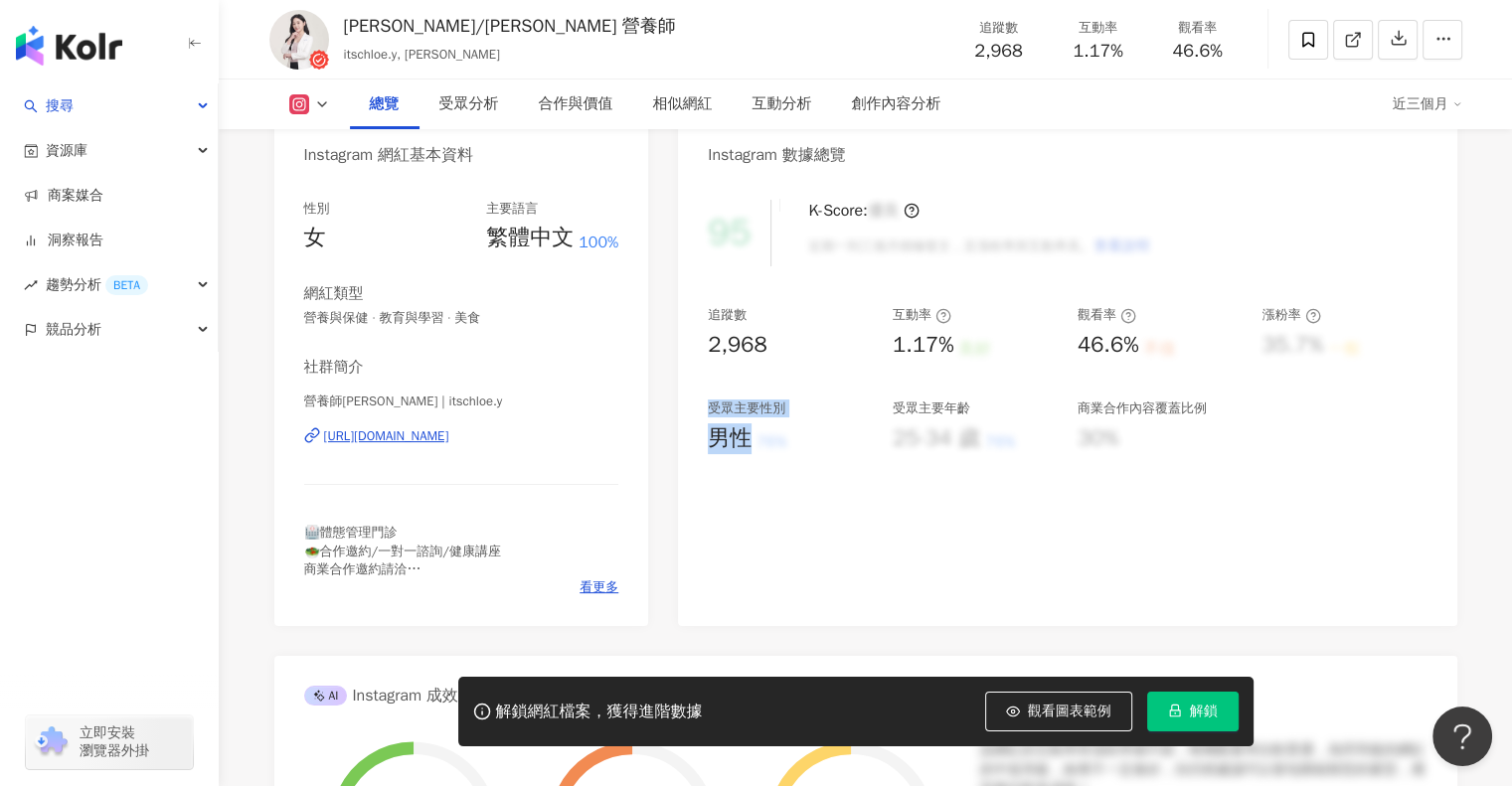 drag, startPoint x: 708, startPoint y: 412, endPoint x: 753, endPoint y: 444, distance: 55.21775 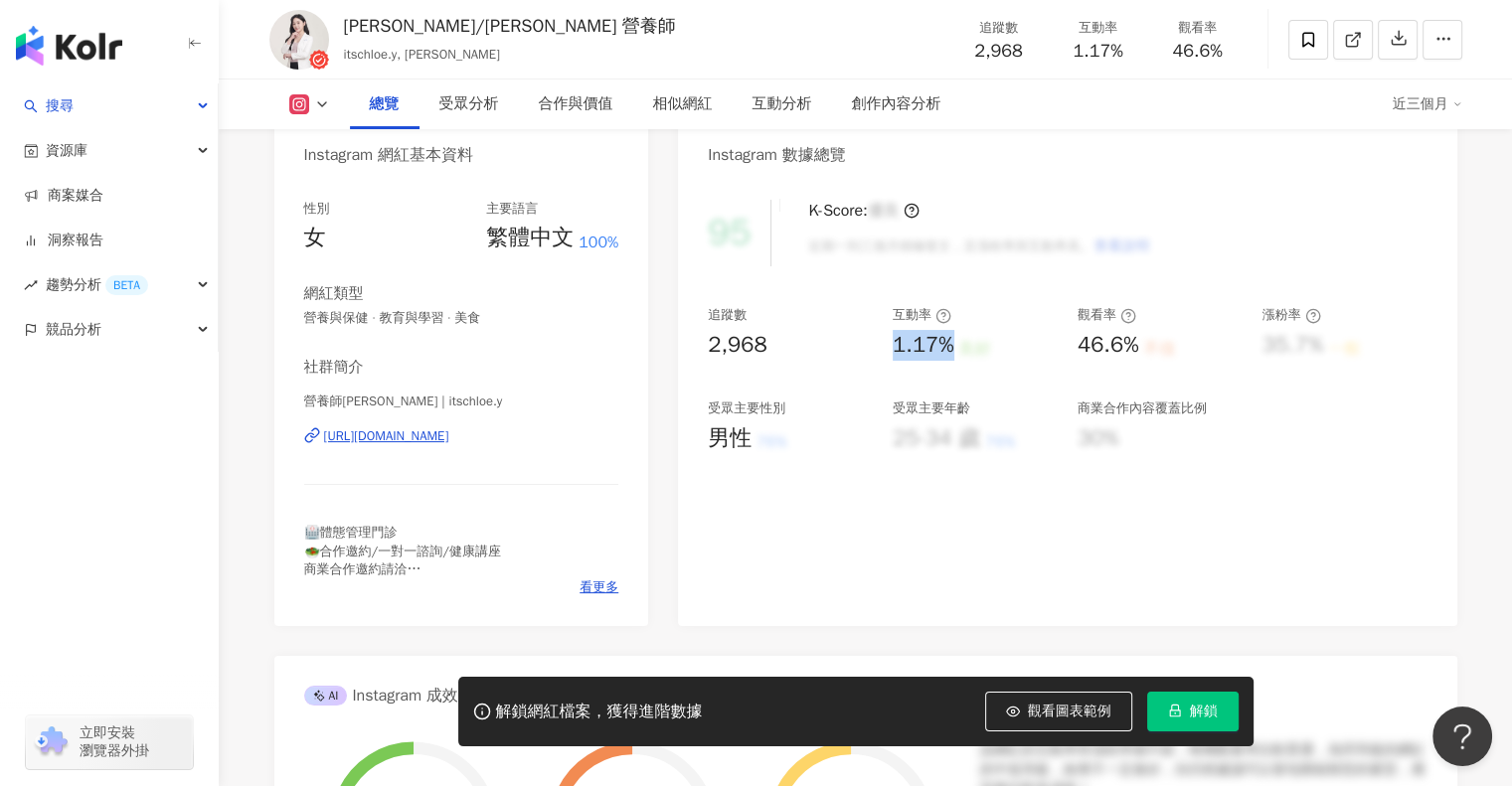 drag, startPoint x: 893, startPoint y: 342, endPoint x: 952, endPoint y: 348, distance: 59.3043 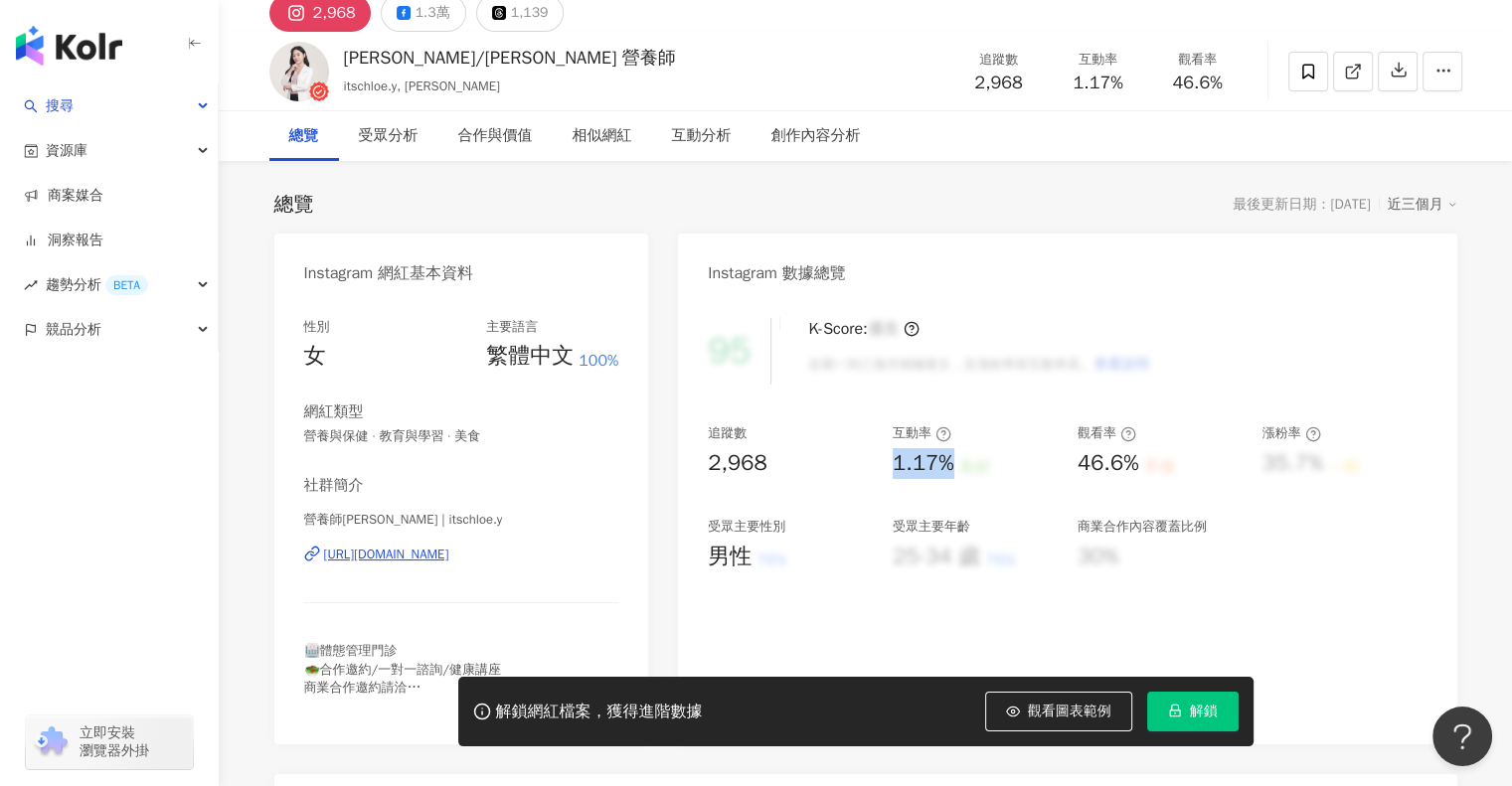 scroll, scrollTop: 0, scrollLeft: 0, axis: both 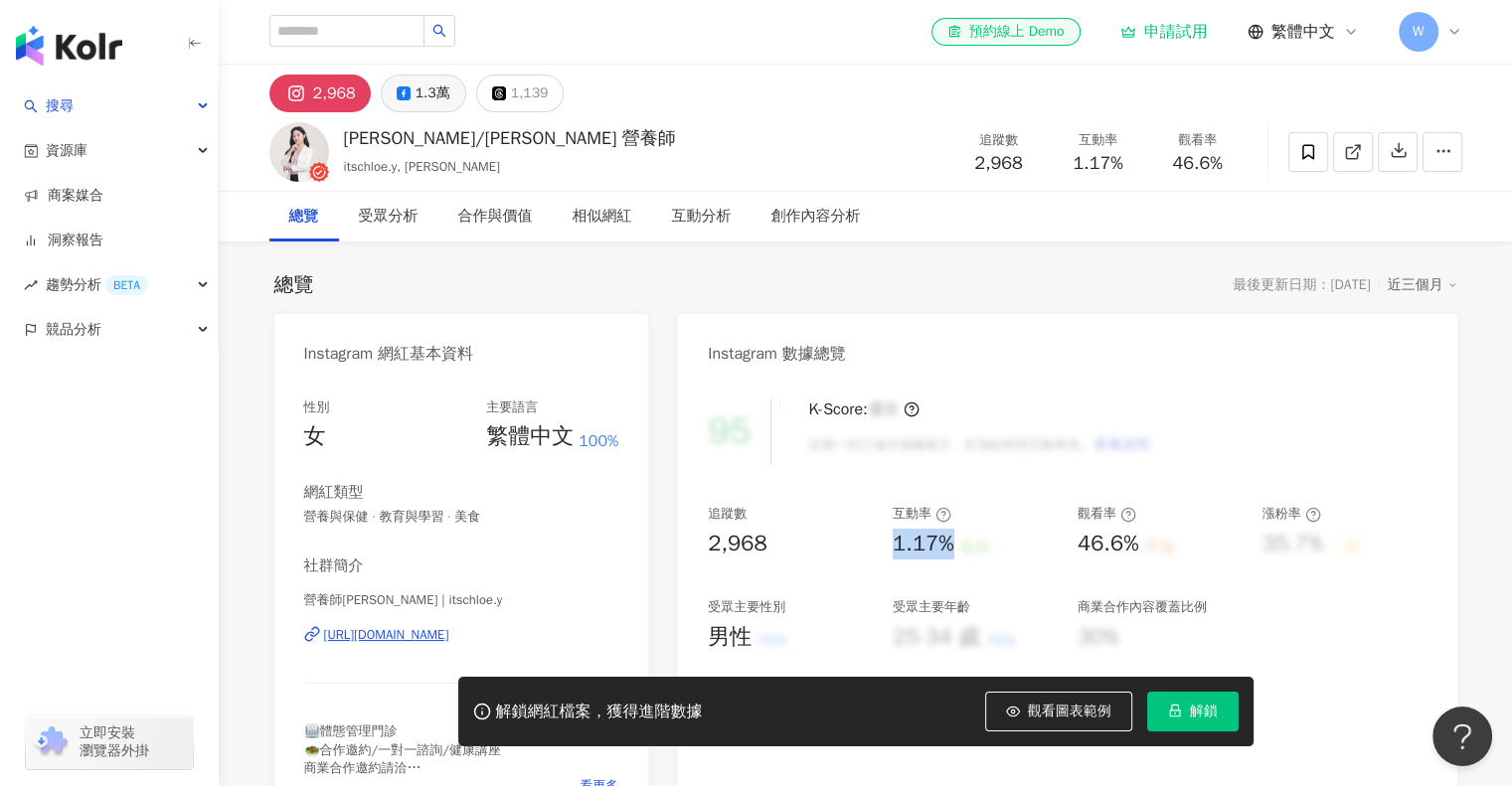 click on "1.3萬" at bounding box center (432, 93) 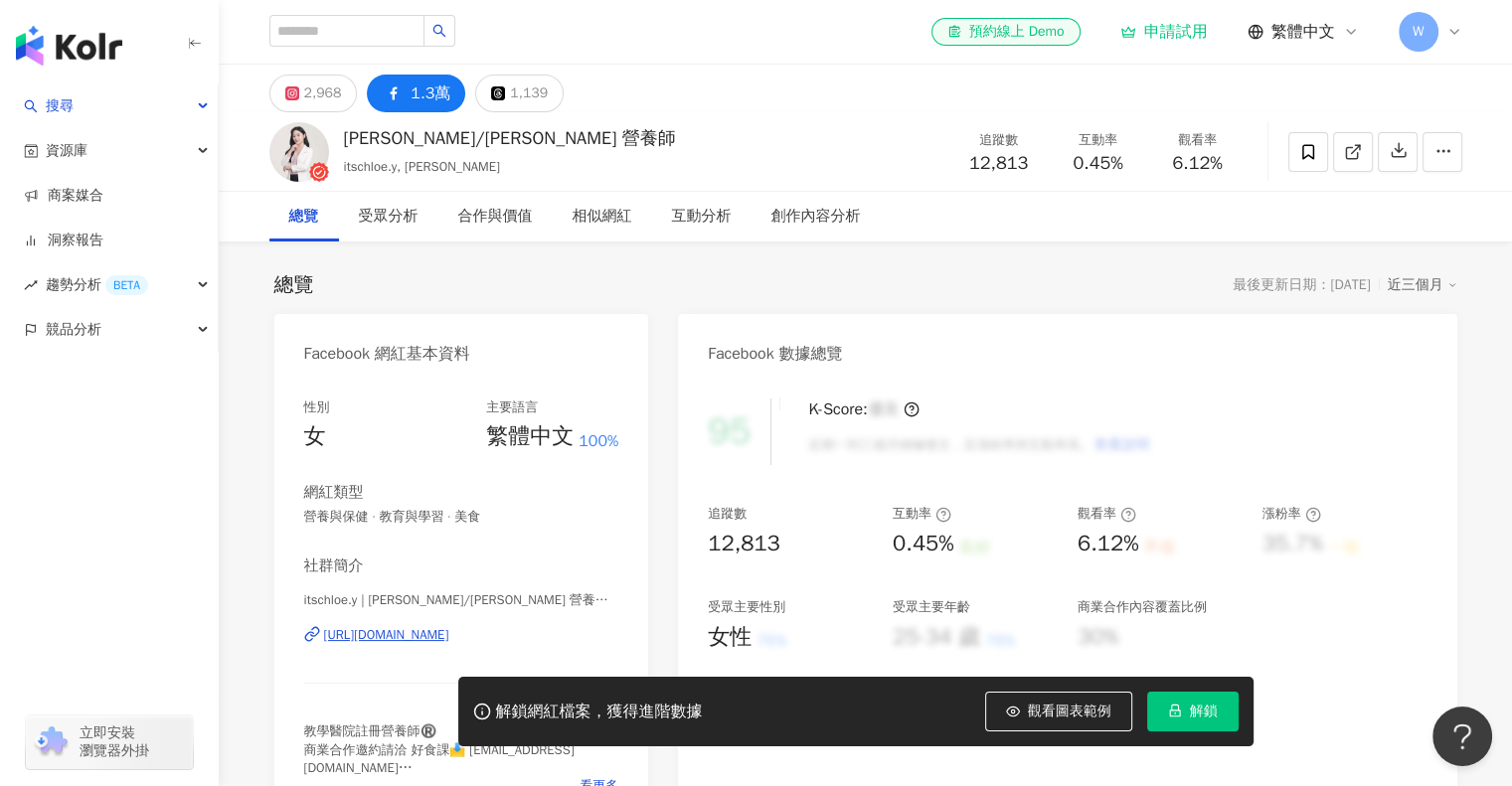 drag, startPoint x: 935, startPoint y: 539, endPoint x: 948, endPoint y: 523, distance: 20.615528 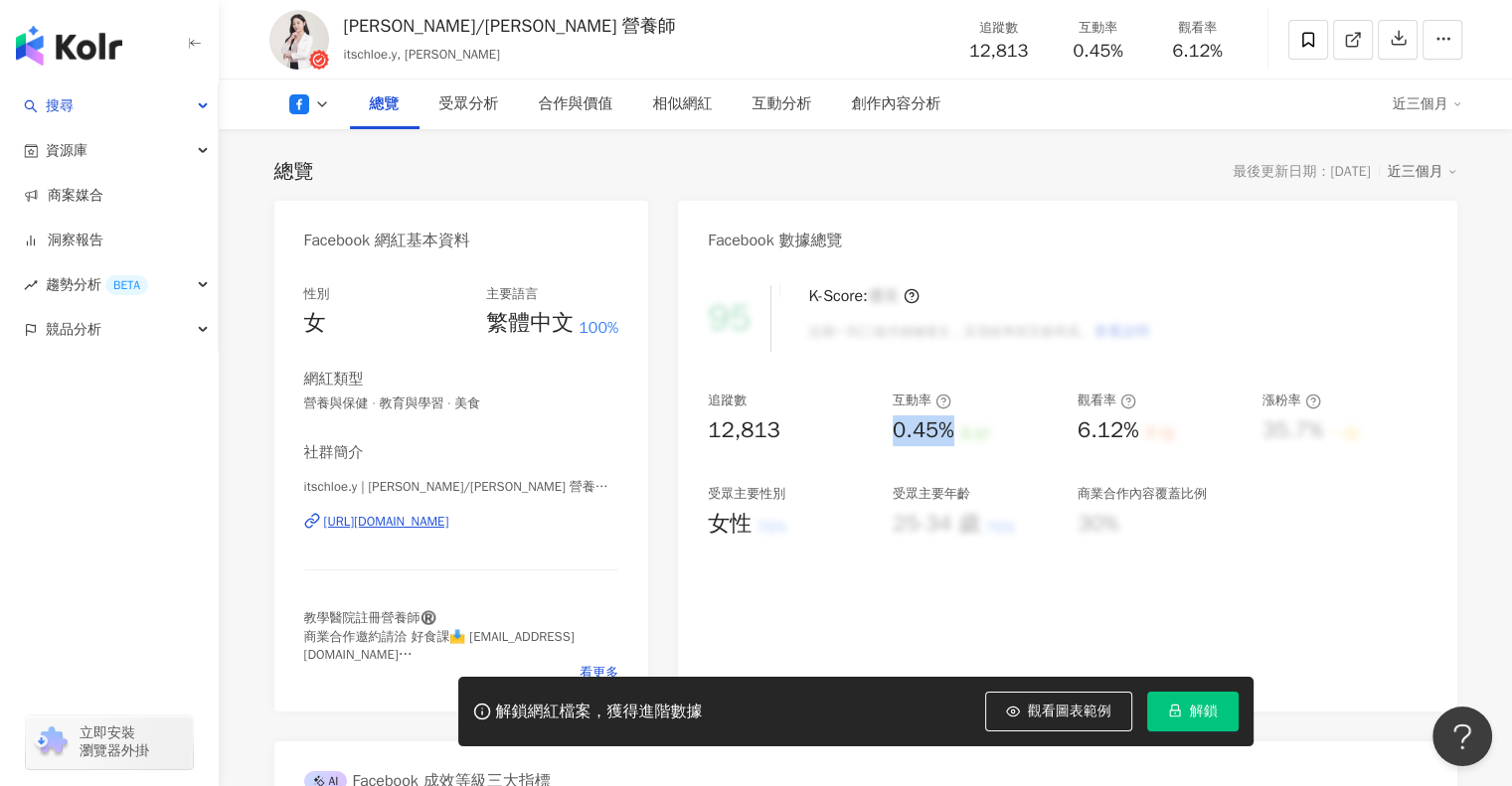 scroll, scrollTop: 199, scrollLeft: 0, axis: vertical 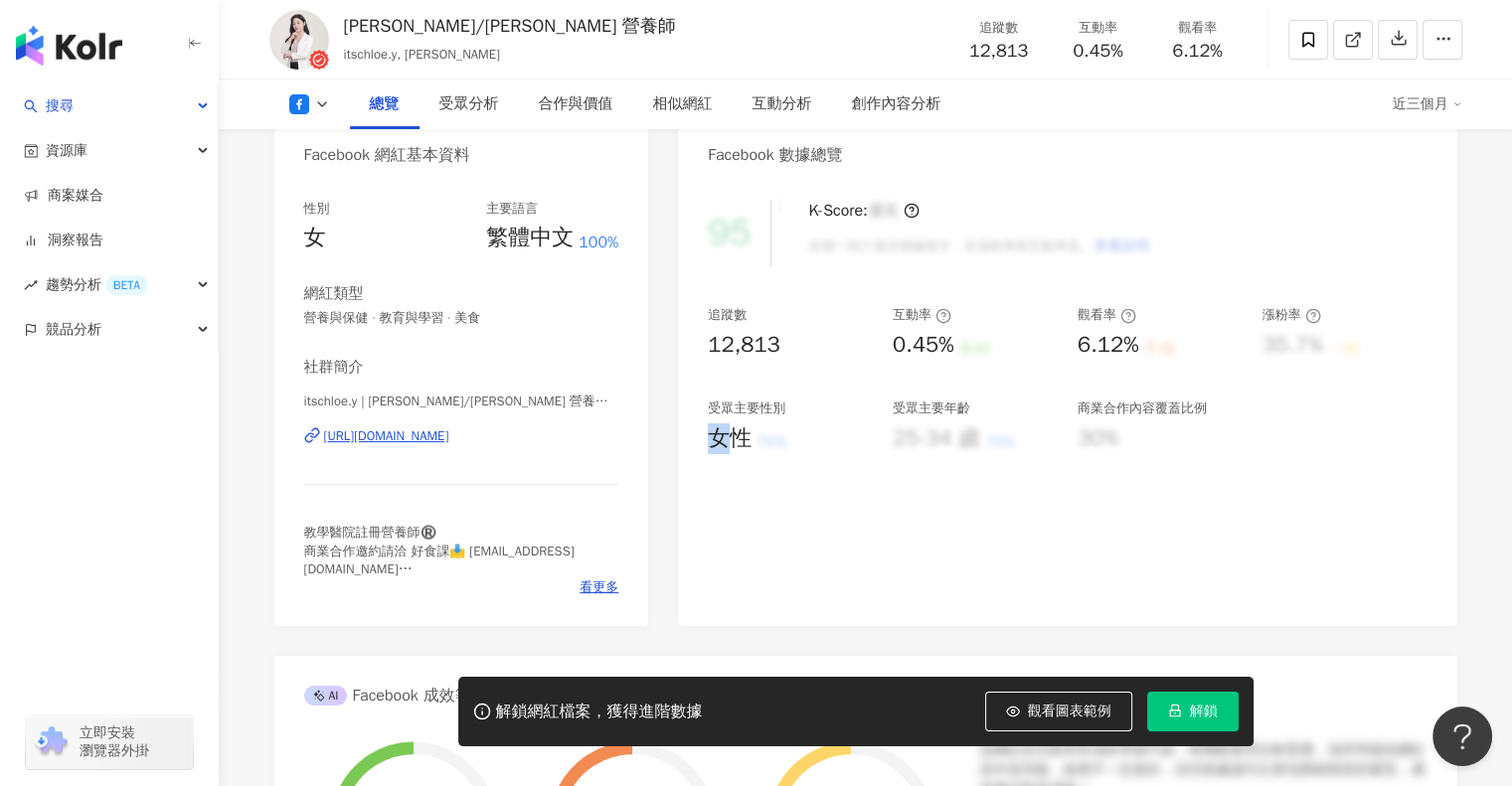 drag, startPoint x: 711, startPoint y: 438, endPoint x: 744, endPoint y: 436, distance: 33.06055 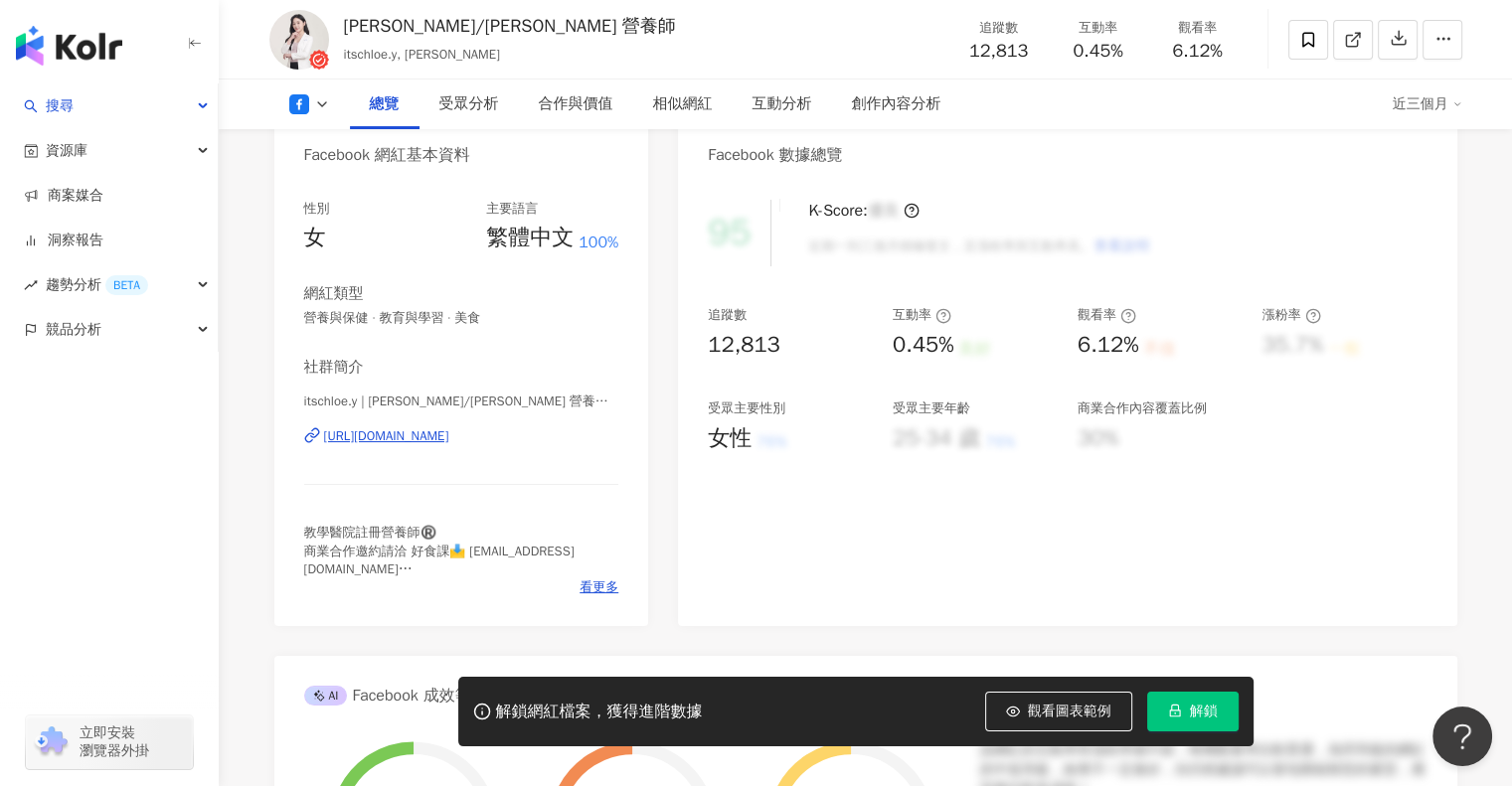 click on "女性" at bounding box center [730, 438] 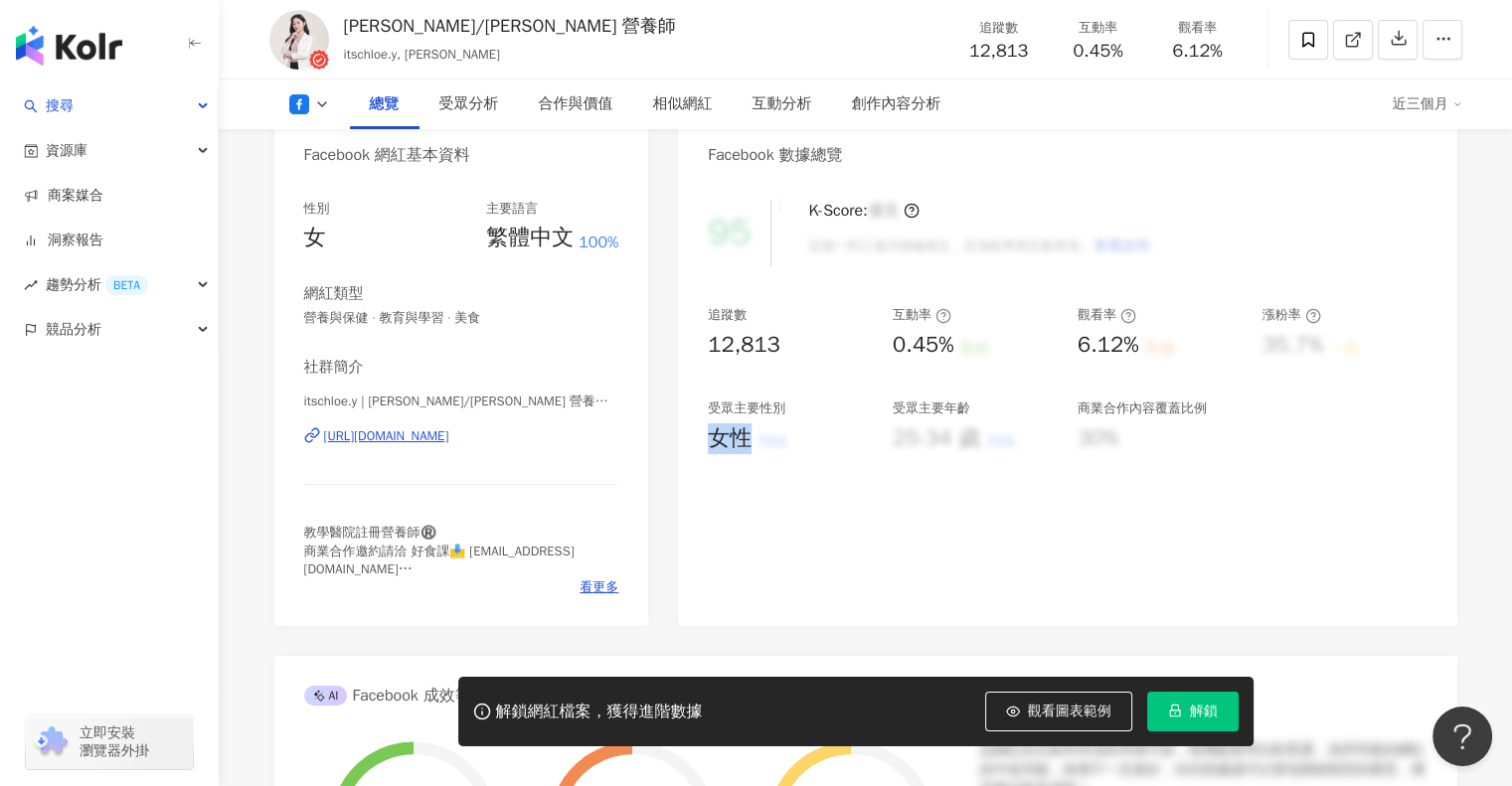 drag, startPoint x: 748, startPoint y: 435, endPoint x: 703, endPoint y: 435, distance: 45 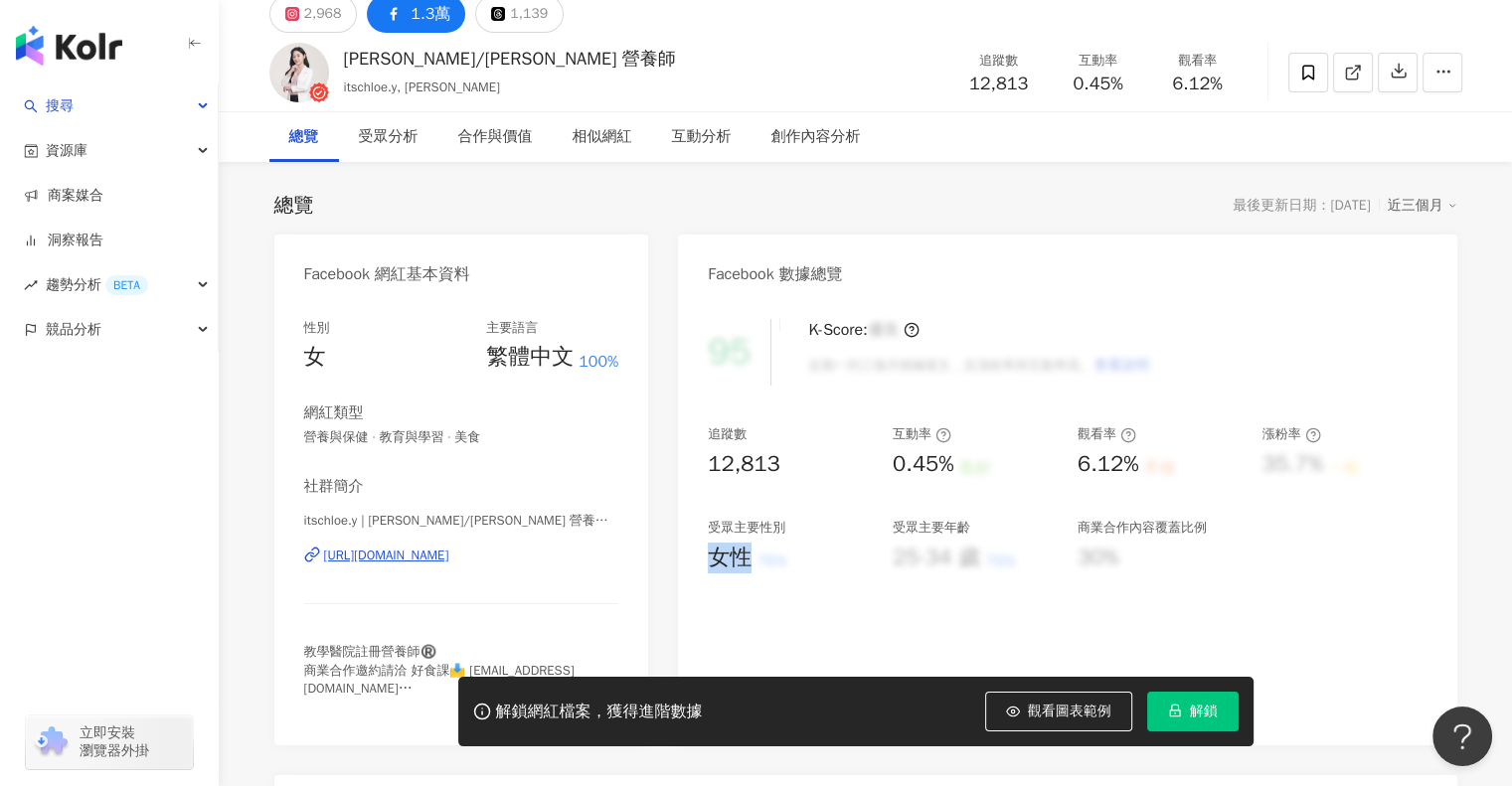 scroll, scrollTop: 0, scrollLeft: 0, axis: both 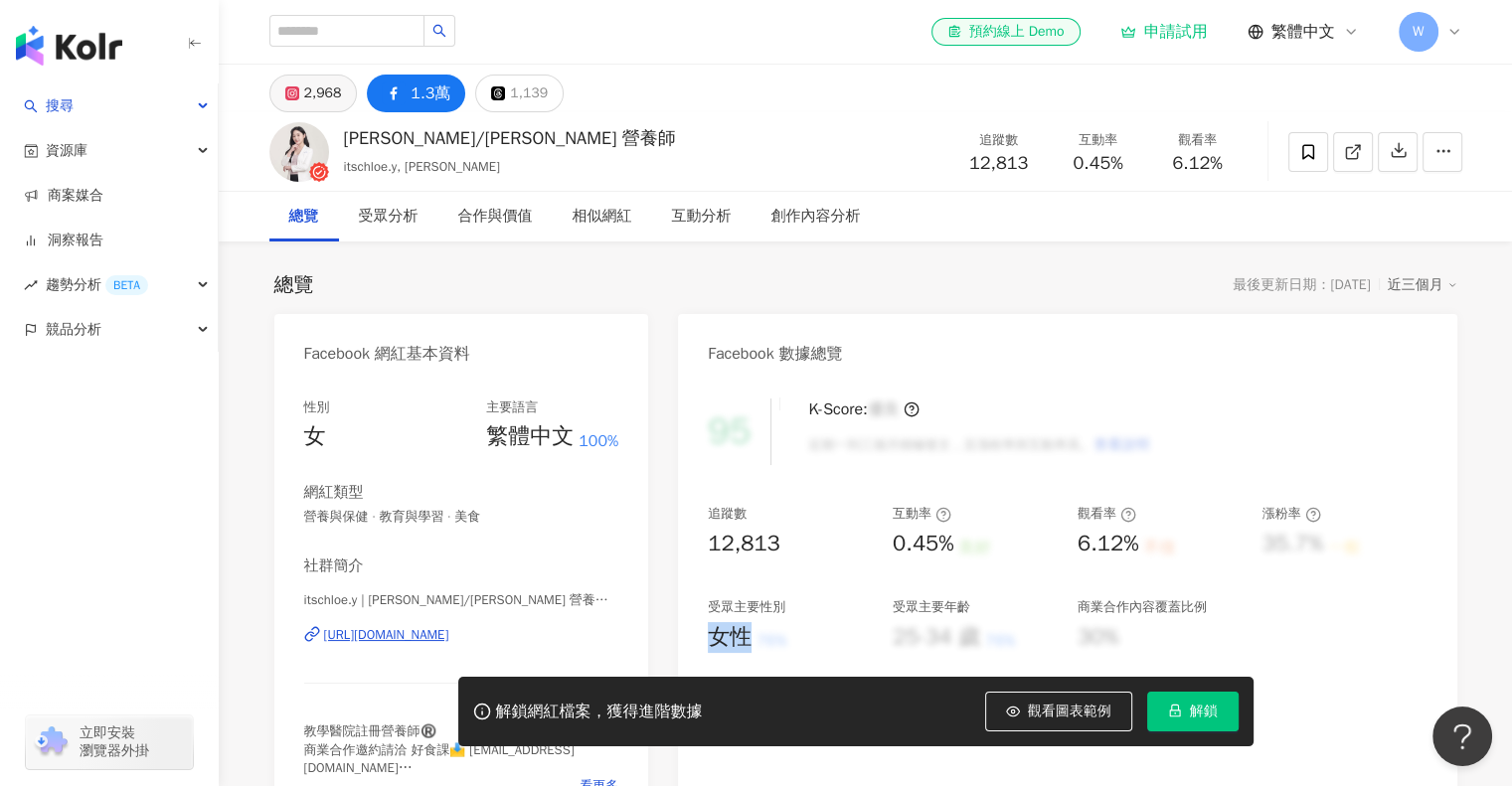 click on "2,968" at bounding box center [323, 93] 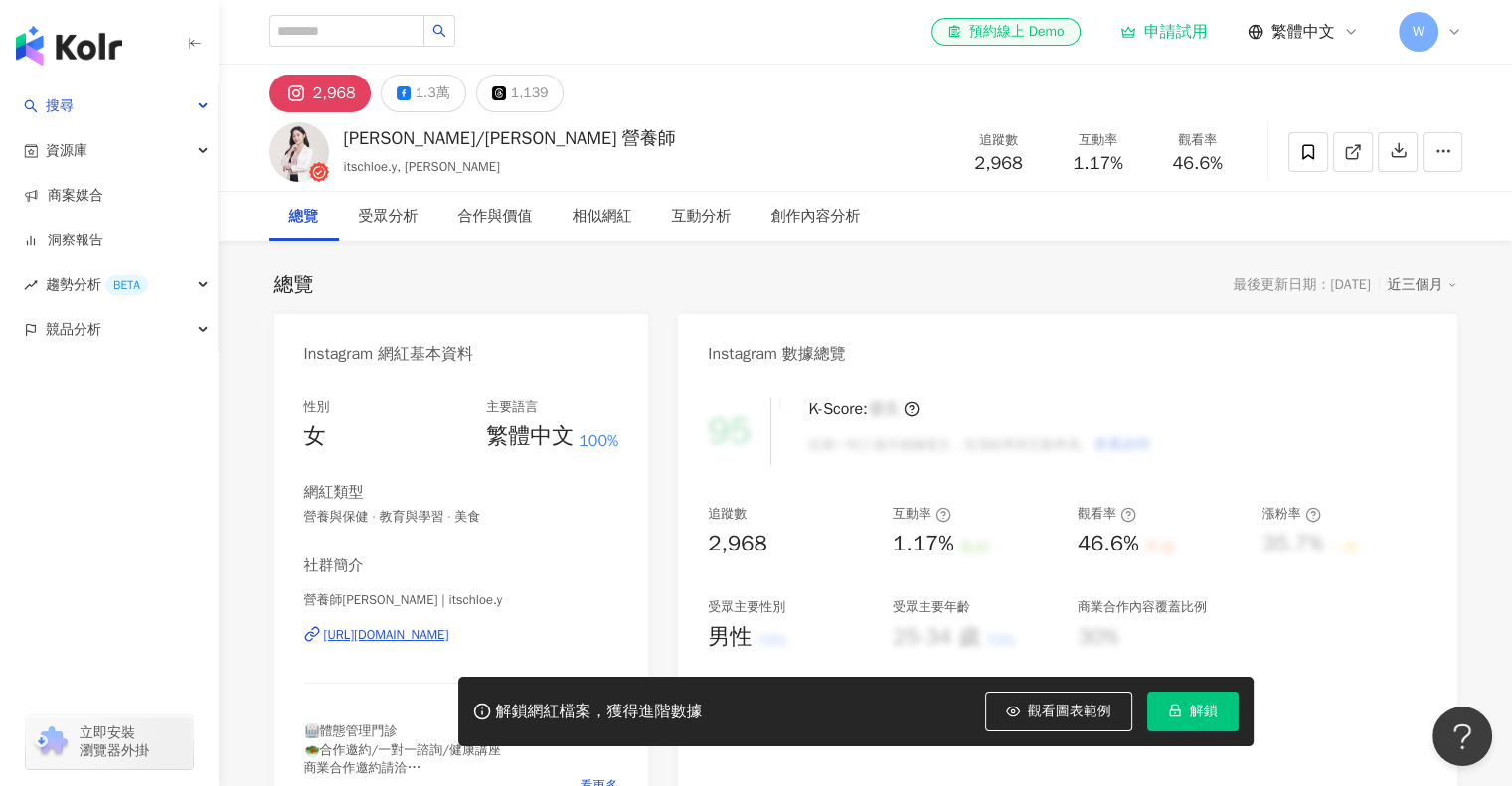 scroll, scrollTop: 199, scrollLeft: 0, axis: vertical 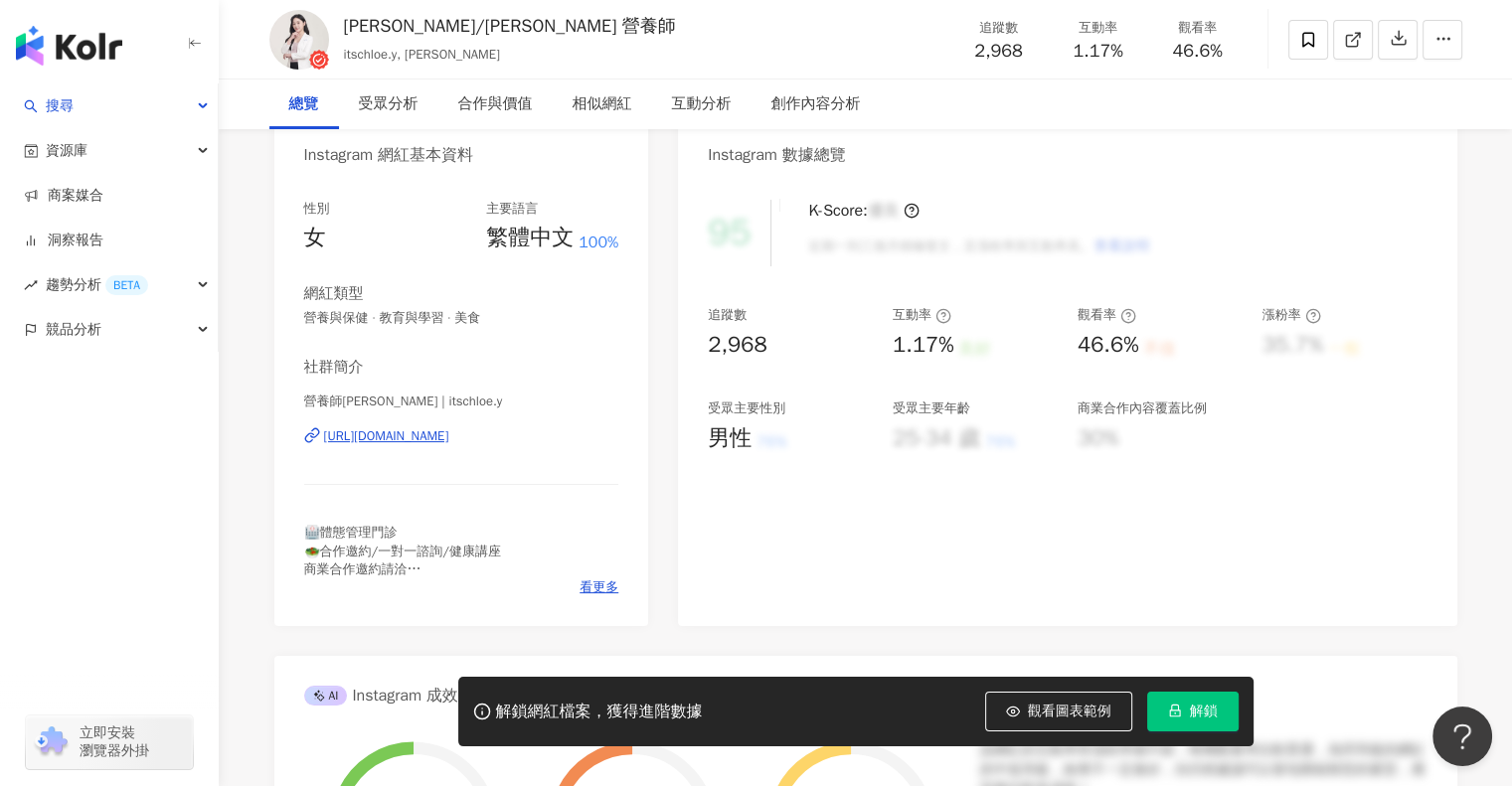 drag, startPoint x: 950, startPoint y: 343, endPoint x: 880, endPoint y: 351, distance: 70.45566 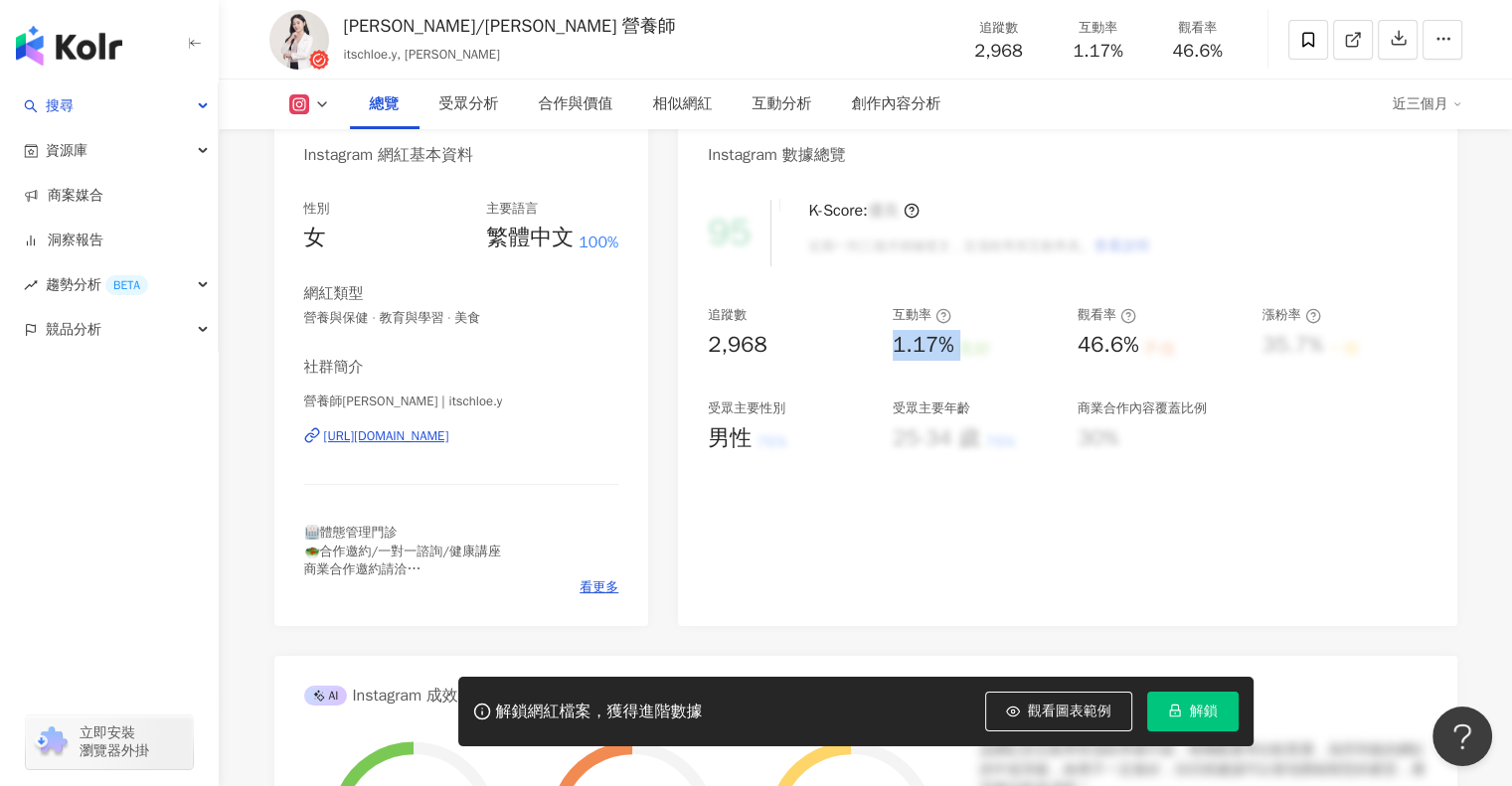 copy on "1.17% 良好" 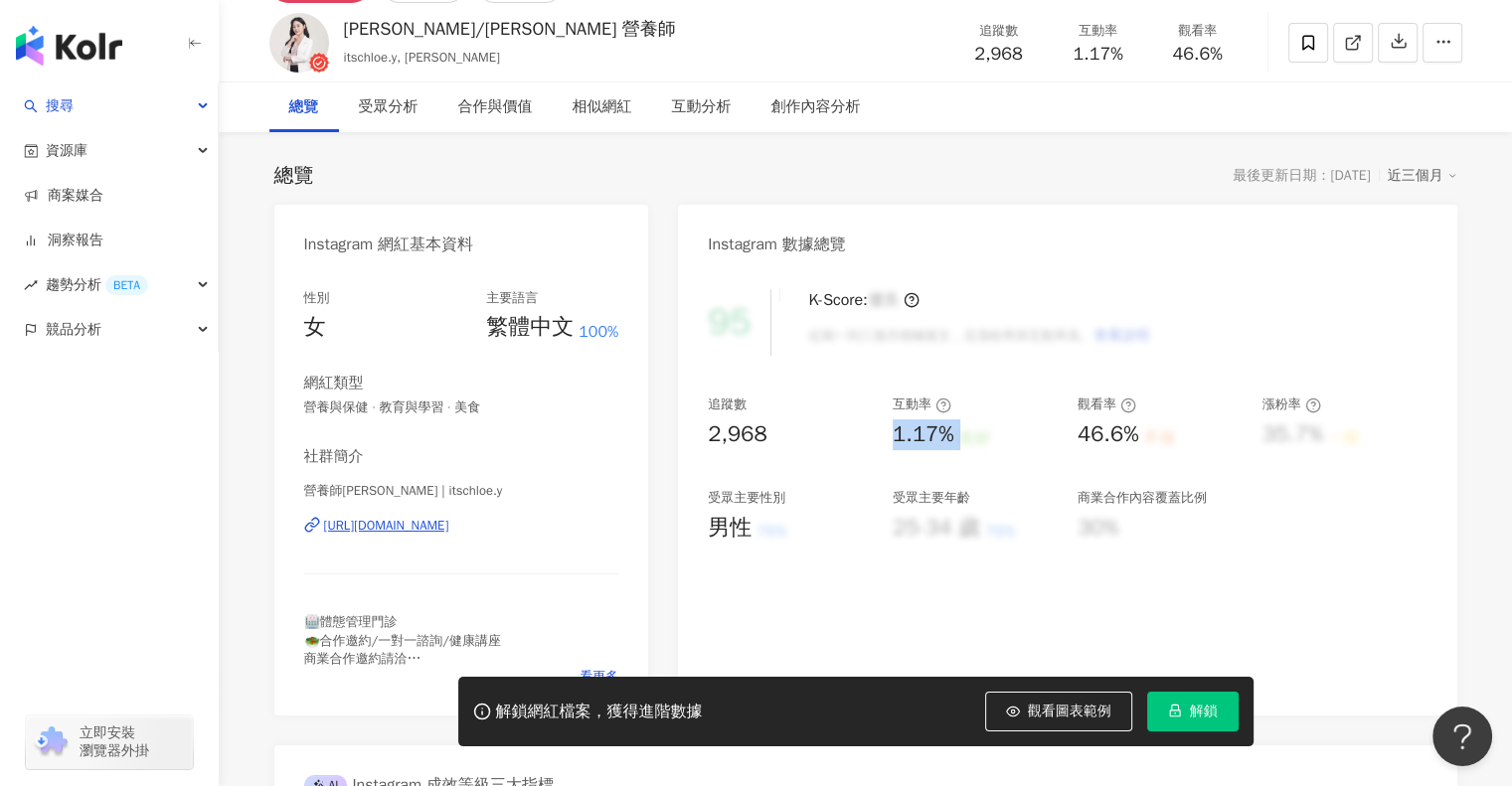 scroll, scrollTop: 0, scrollLeft: 0, axis: both 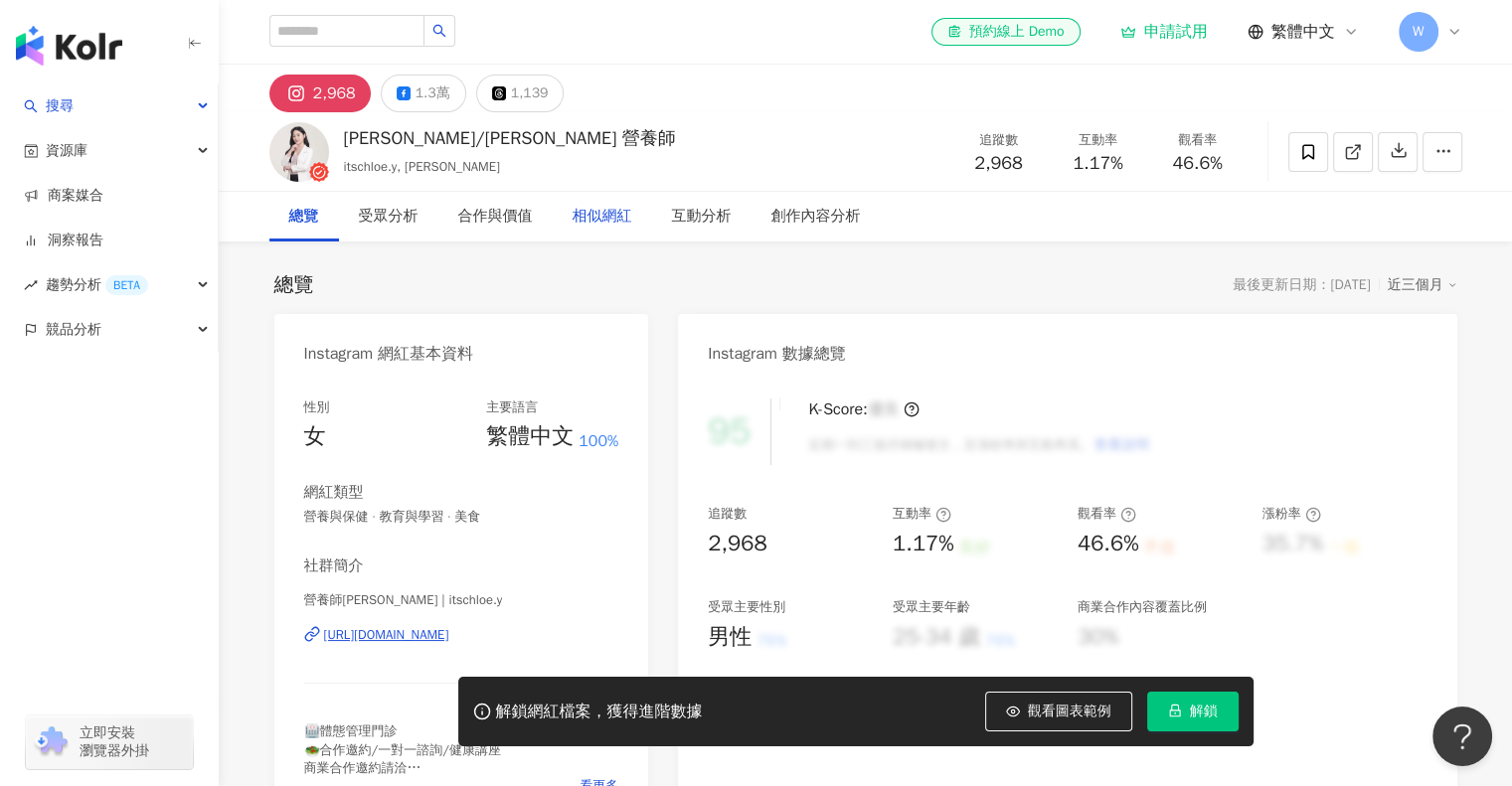 click on "相似網紅" at bounding box center [602, 217] 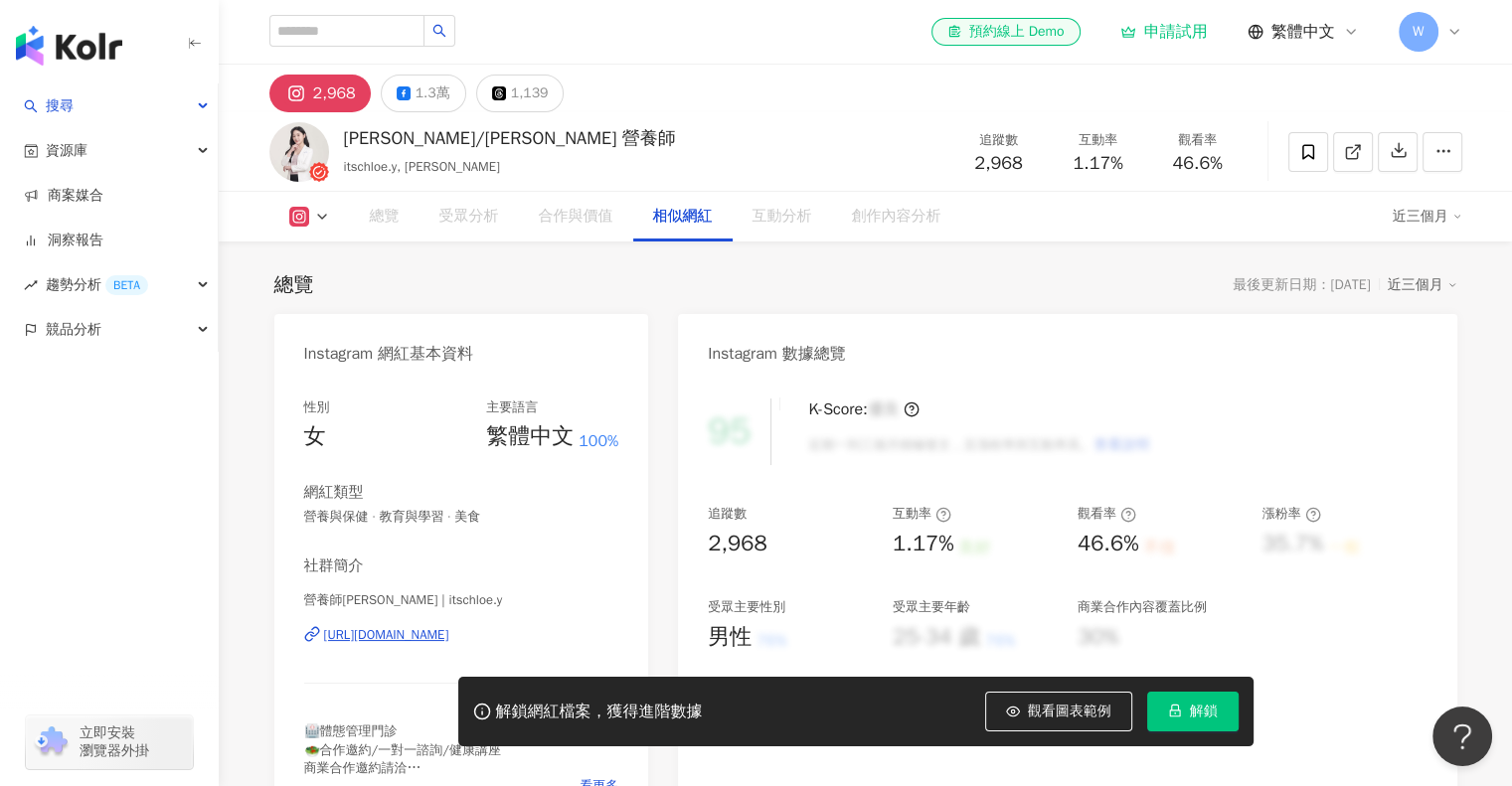 scroll, scrollTop: 3255, scrollLeft: 0, axis: vertical 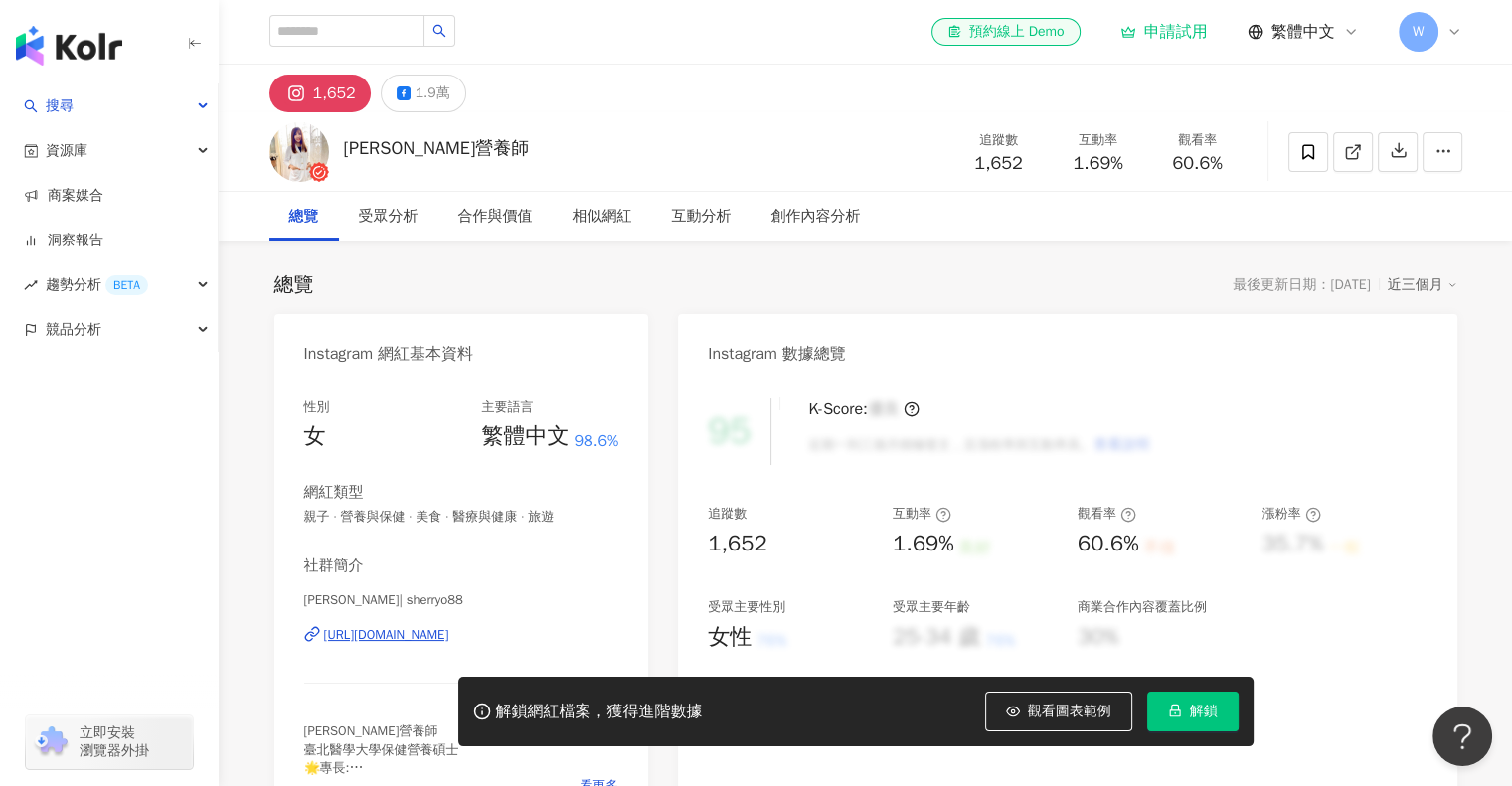 drag, startPoint x: 898, startPoint y: 539, endPoint x: 949, endPoint y: 540, distance: 51.009803 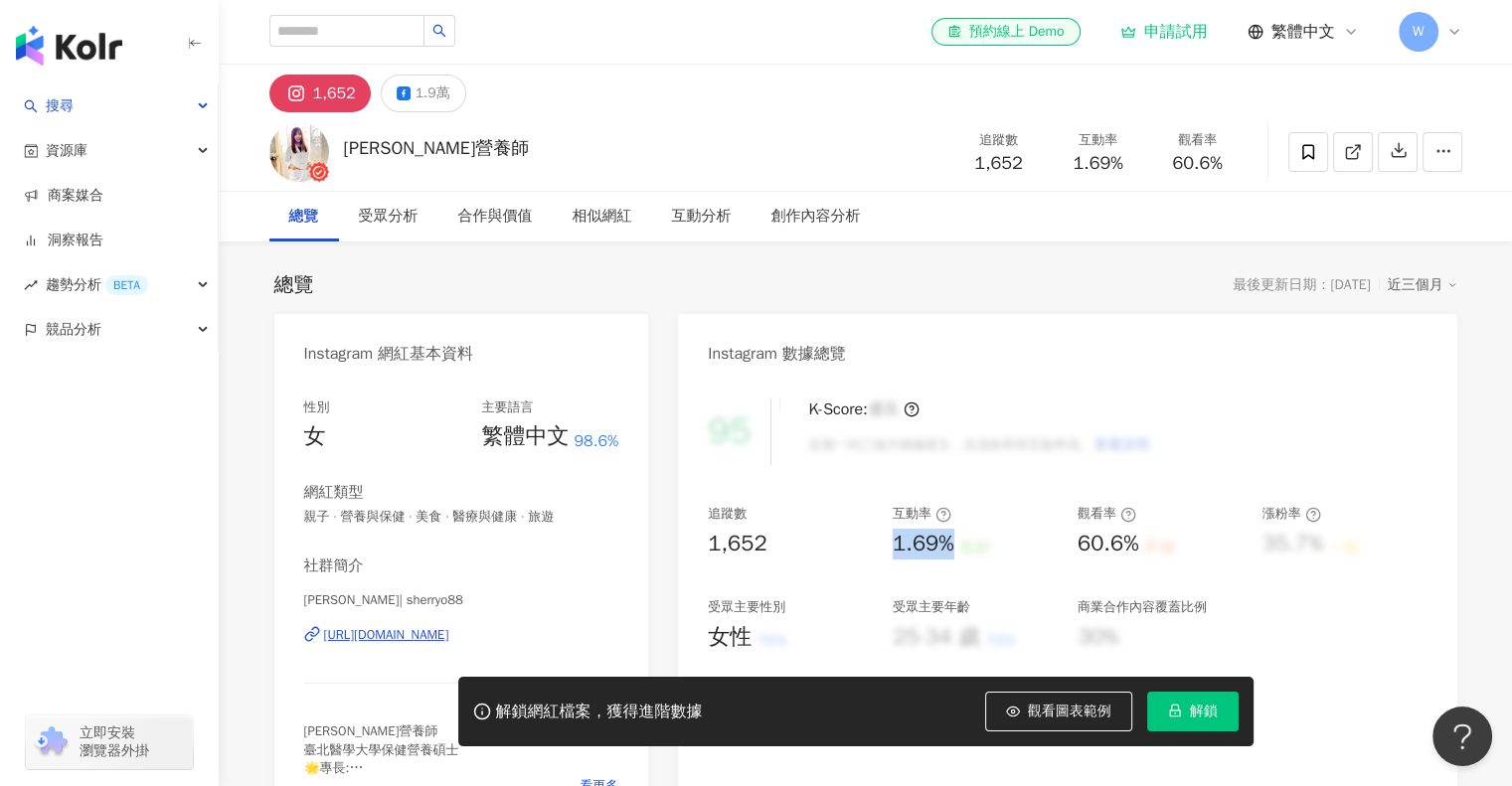 click on "1.69%" at bounding box center [924, 544] 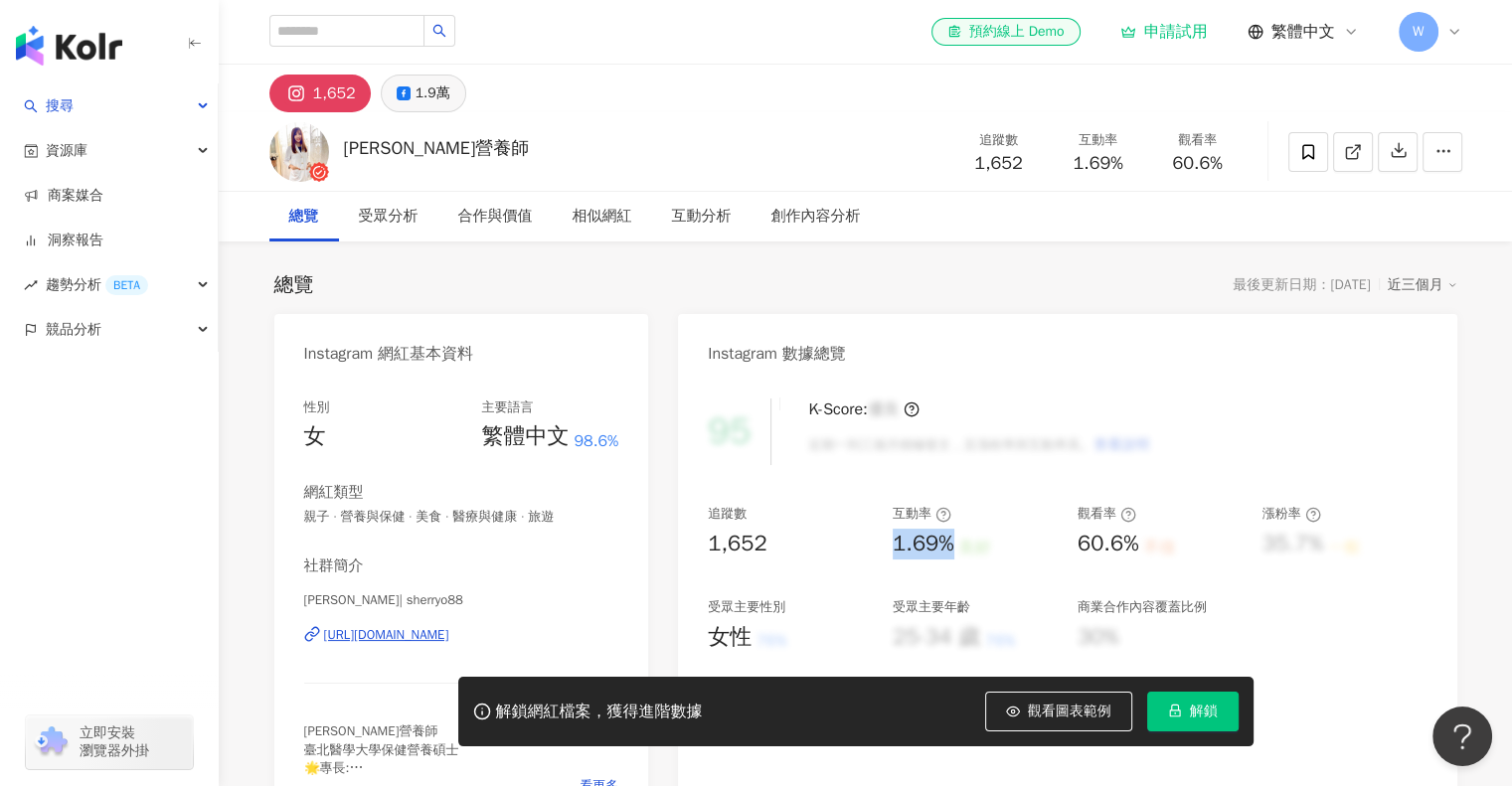 click on "1.9萬" at bounding box center [432, 93] 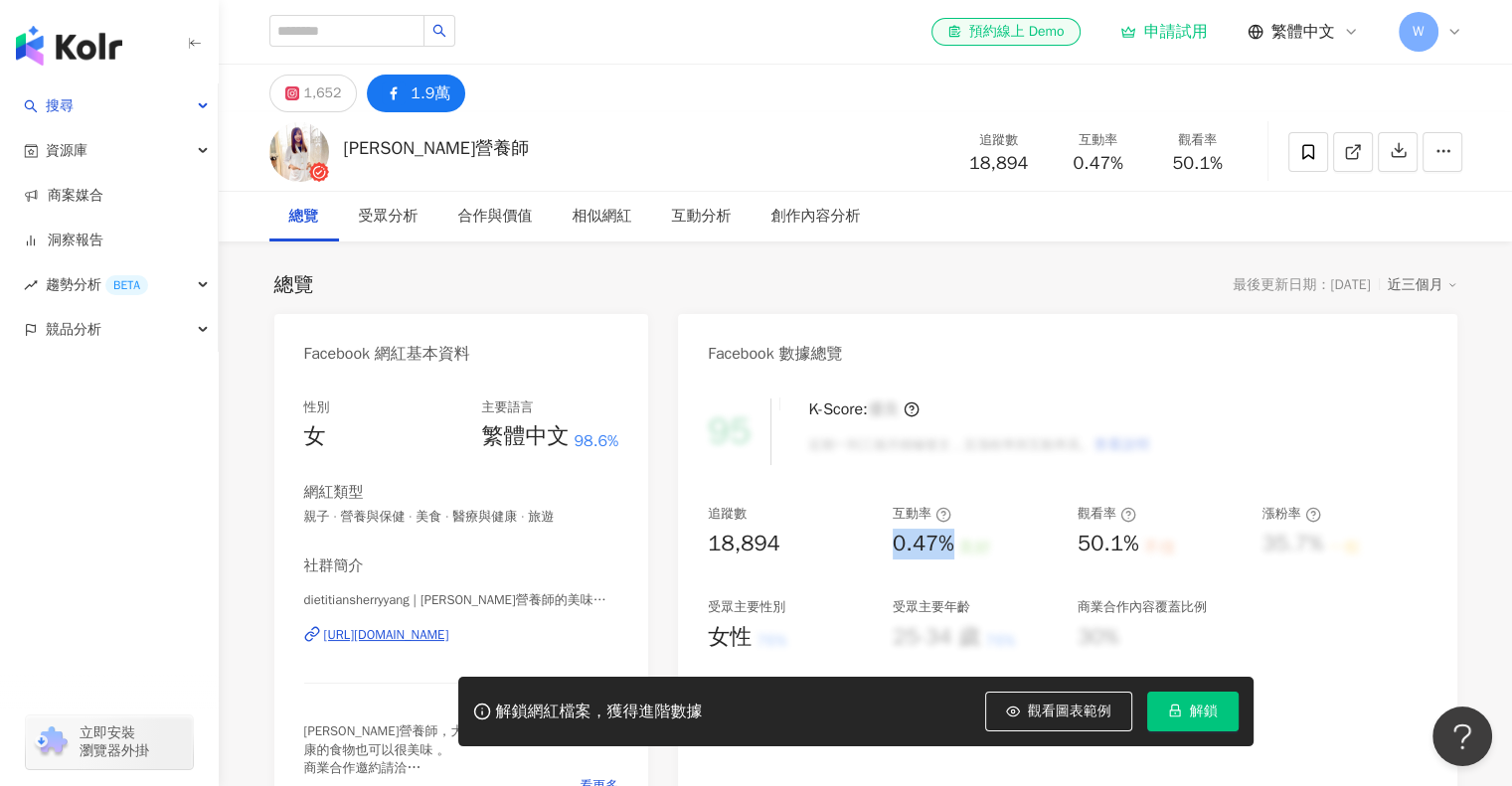 drag, startPoint x: 891, startPoint y: 558, endPoint x: 961, endPoint y: 554, distance: 70.11419 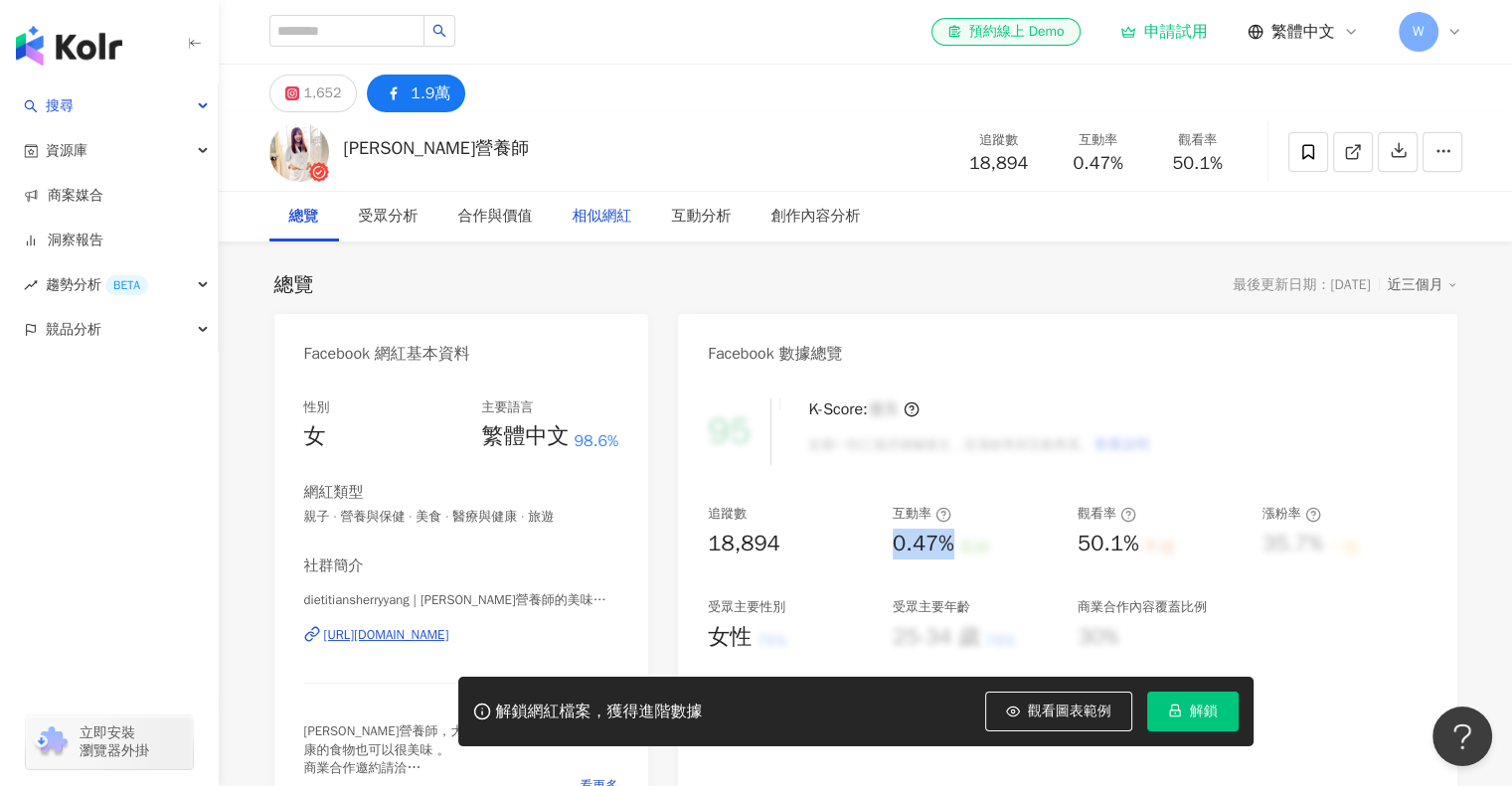 click on "相似網紅" at bounding box center [602, 217] 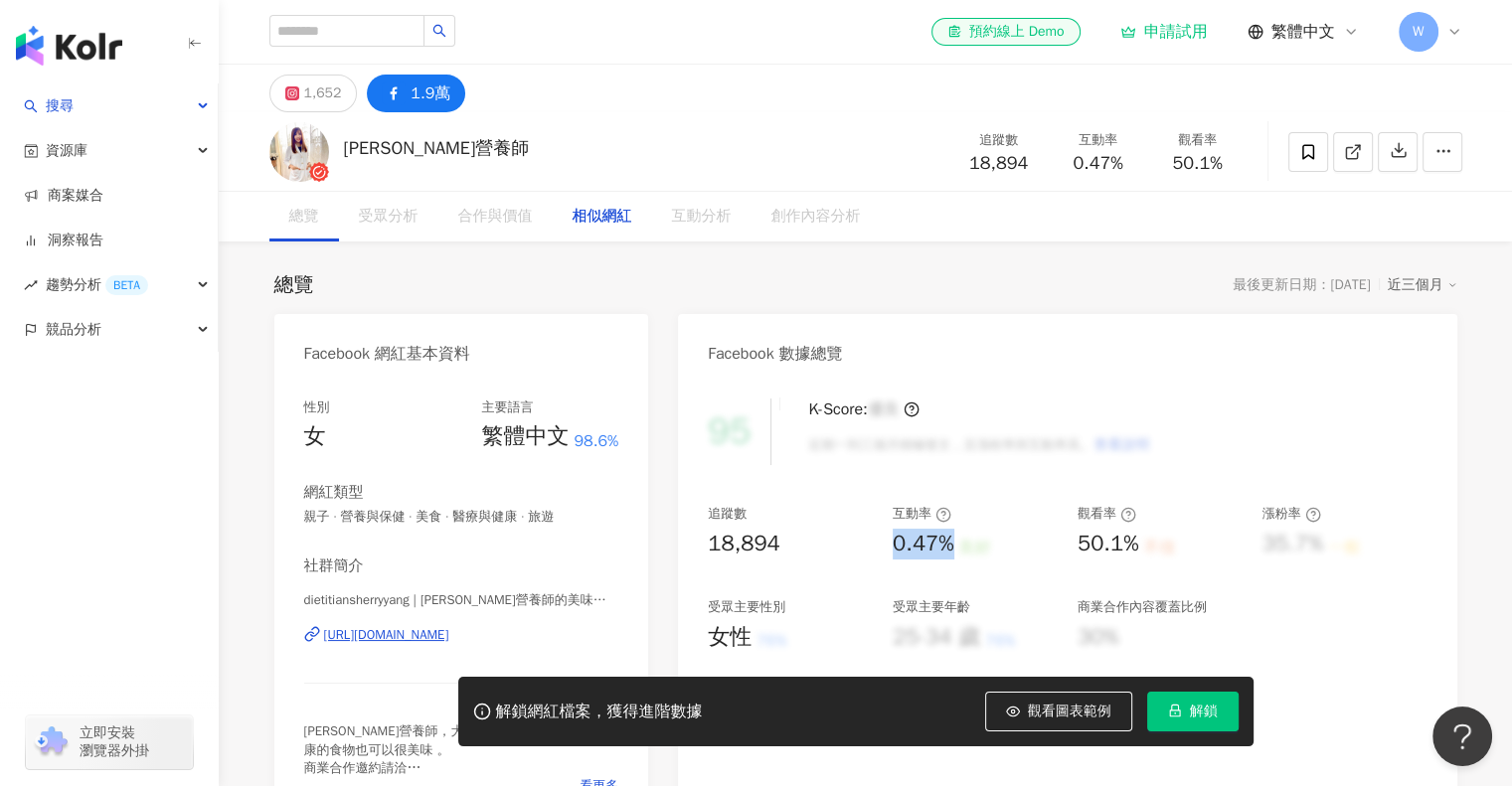 scroll, scrollTop: 2828, scrollLeft: 0, axis: vertical 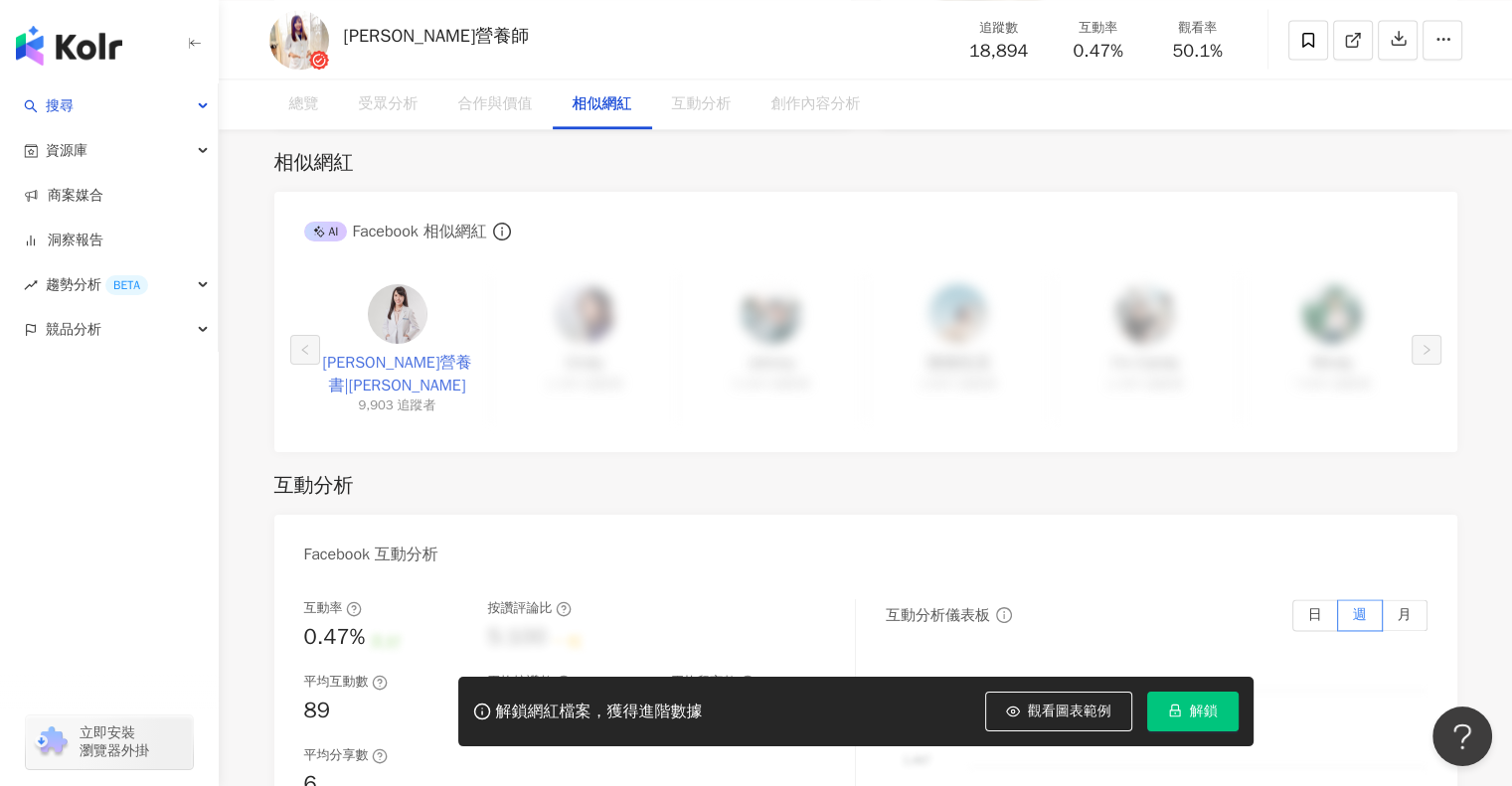drag, startPoint x: 441, startPoint y: 361, endPoint x: 909, endPoint y: 58, distance: 557.524 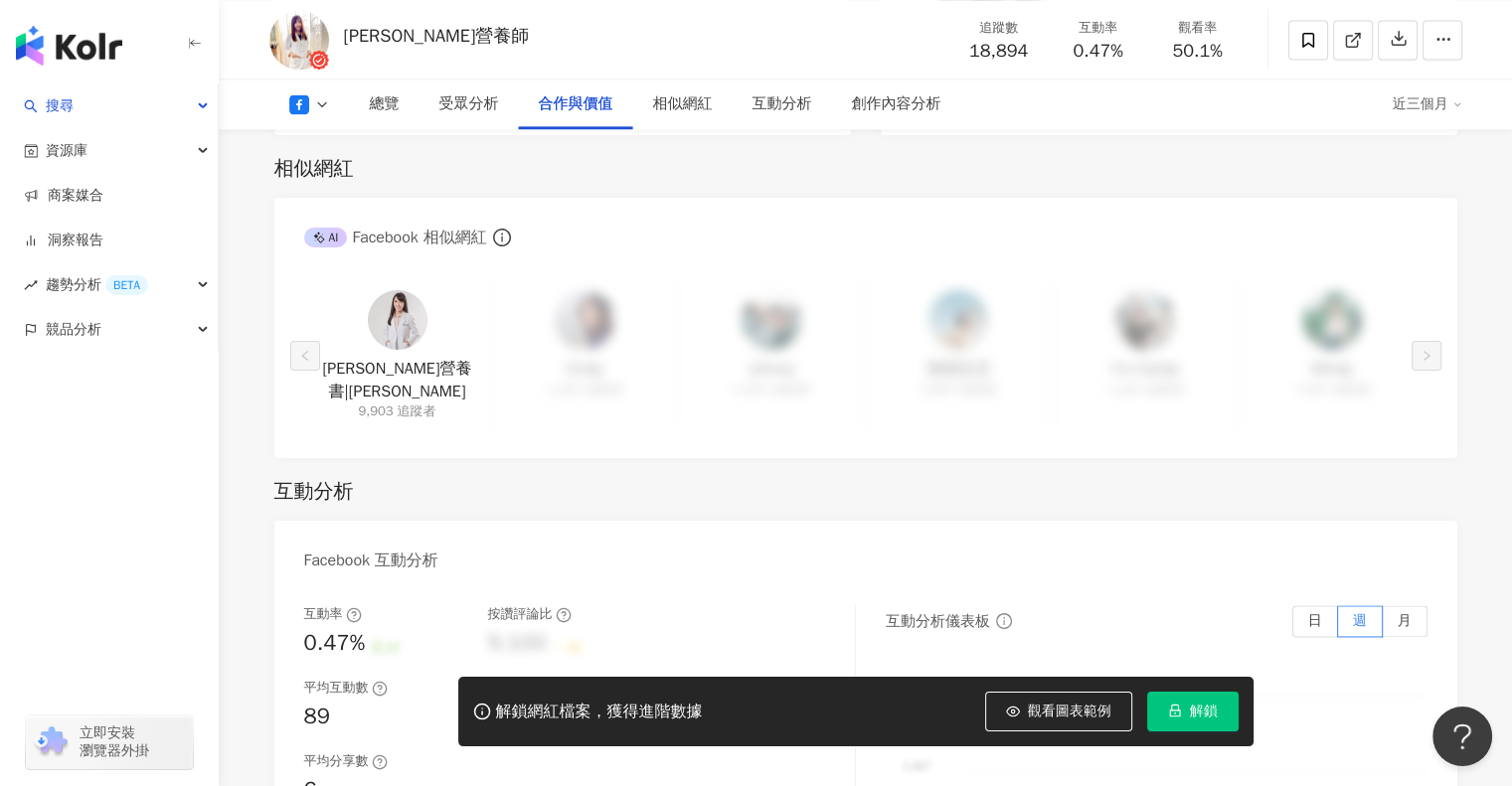 scroll, scrollTop: 2629, scrollLeft: 0, axis: vertical 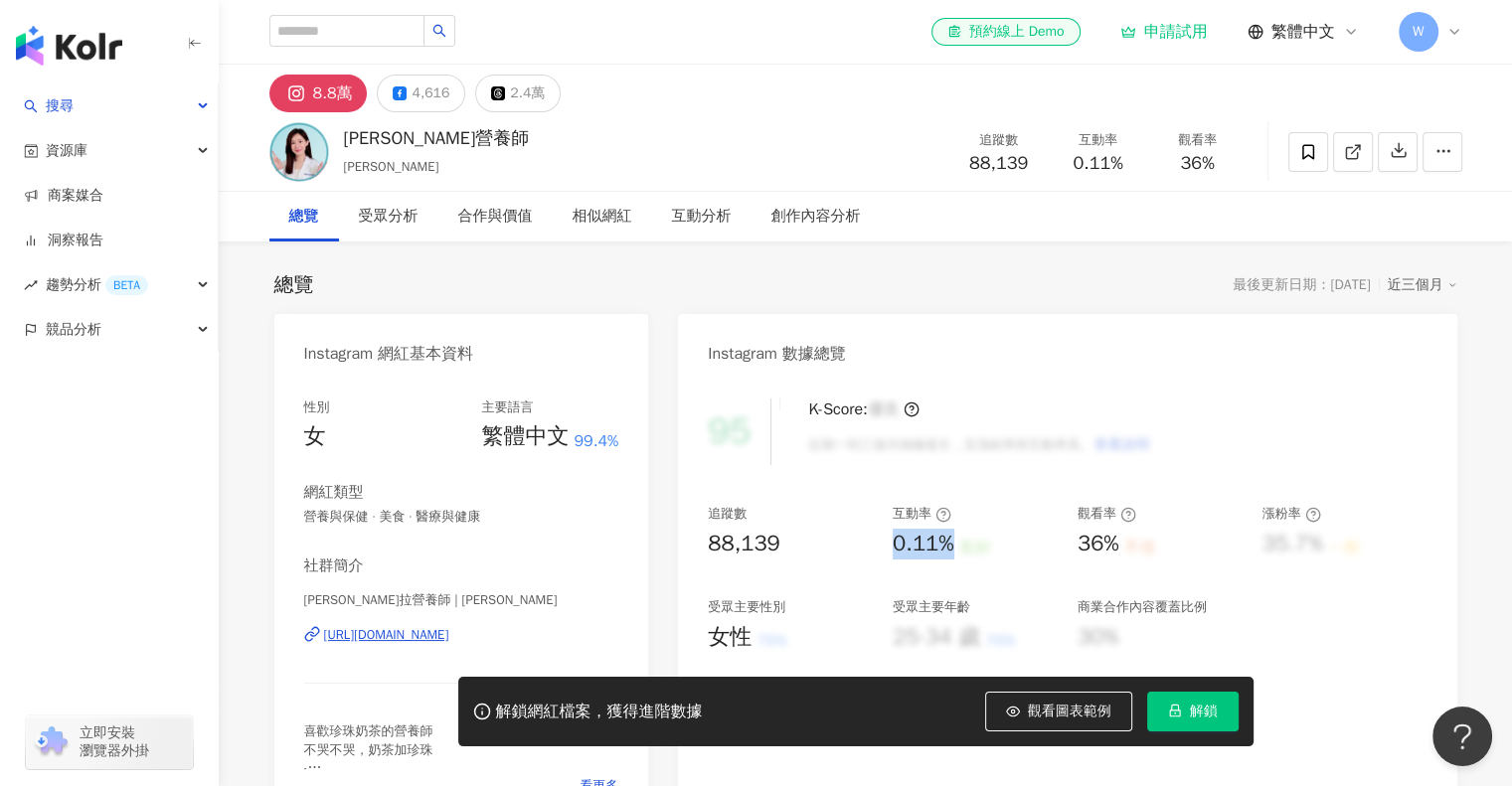 drag, startPoint x: 909, startPoint y: 544, endPoint x: 958, endPoint y: 550, distance: 49.36598 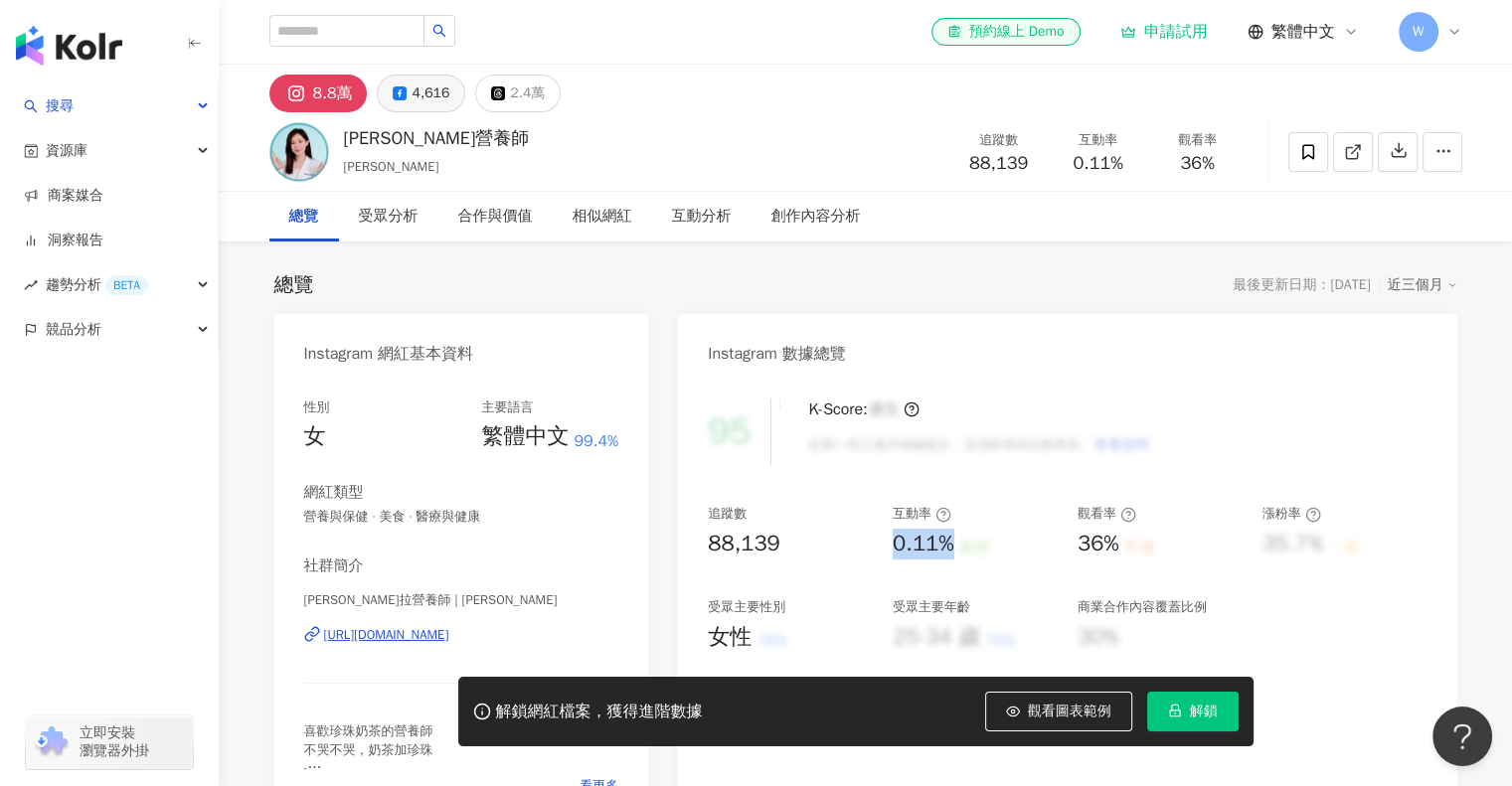 click on "4,616" at bounding box center (420, 93) 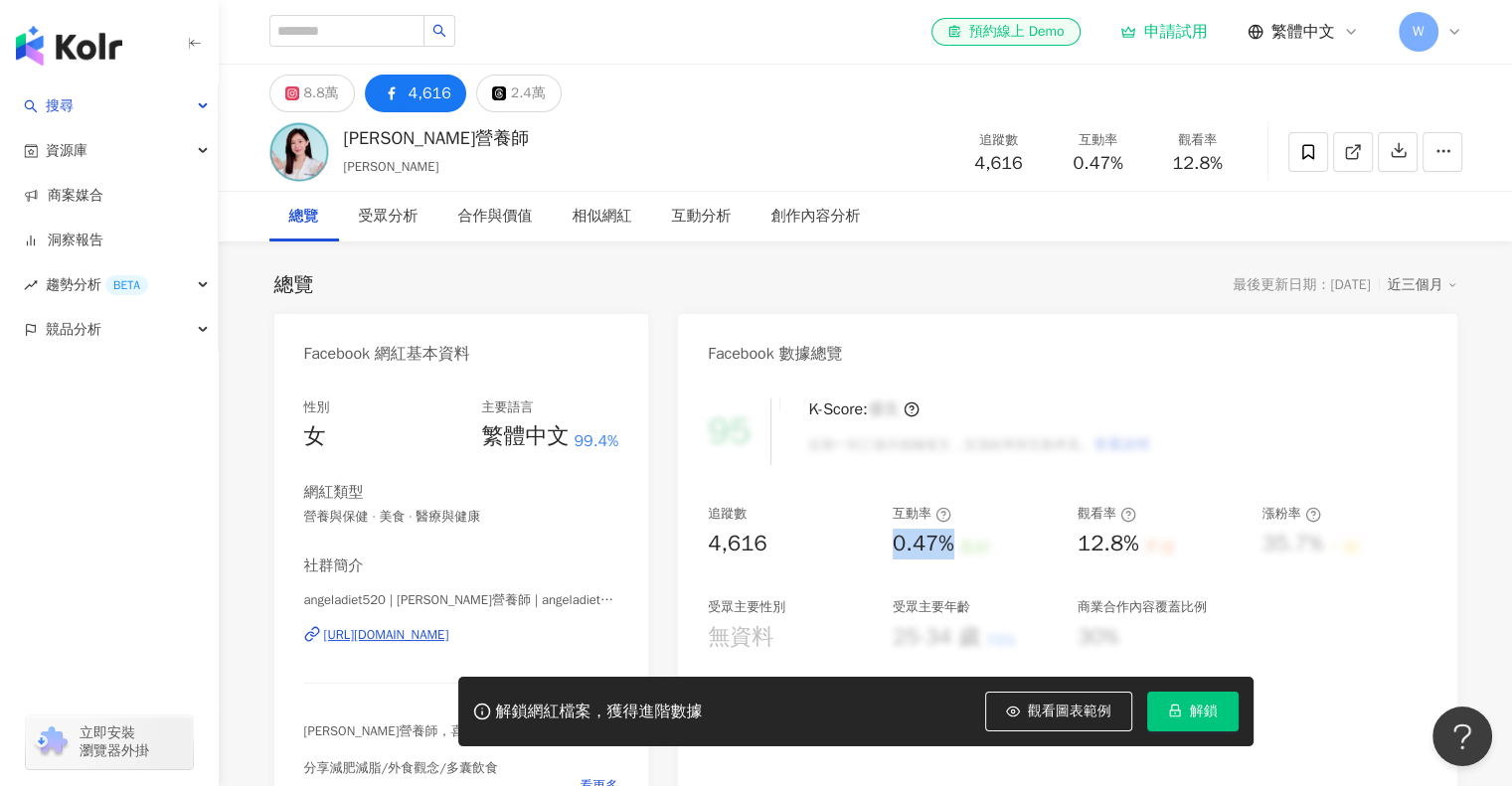 drag, startPoint x: 924, startPoint y: 548, endPoint x: 960, endPoint y: 550, distance: 36.05551 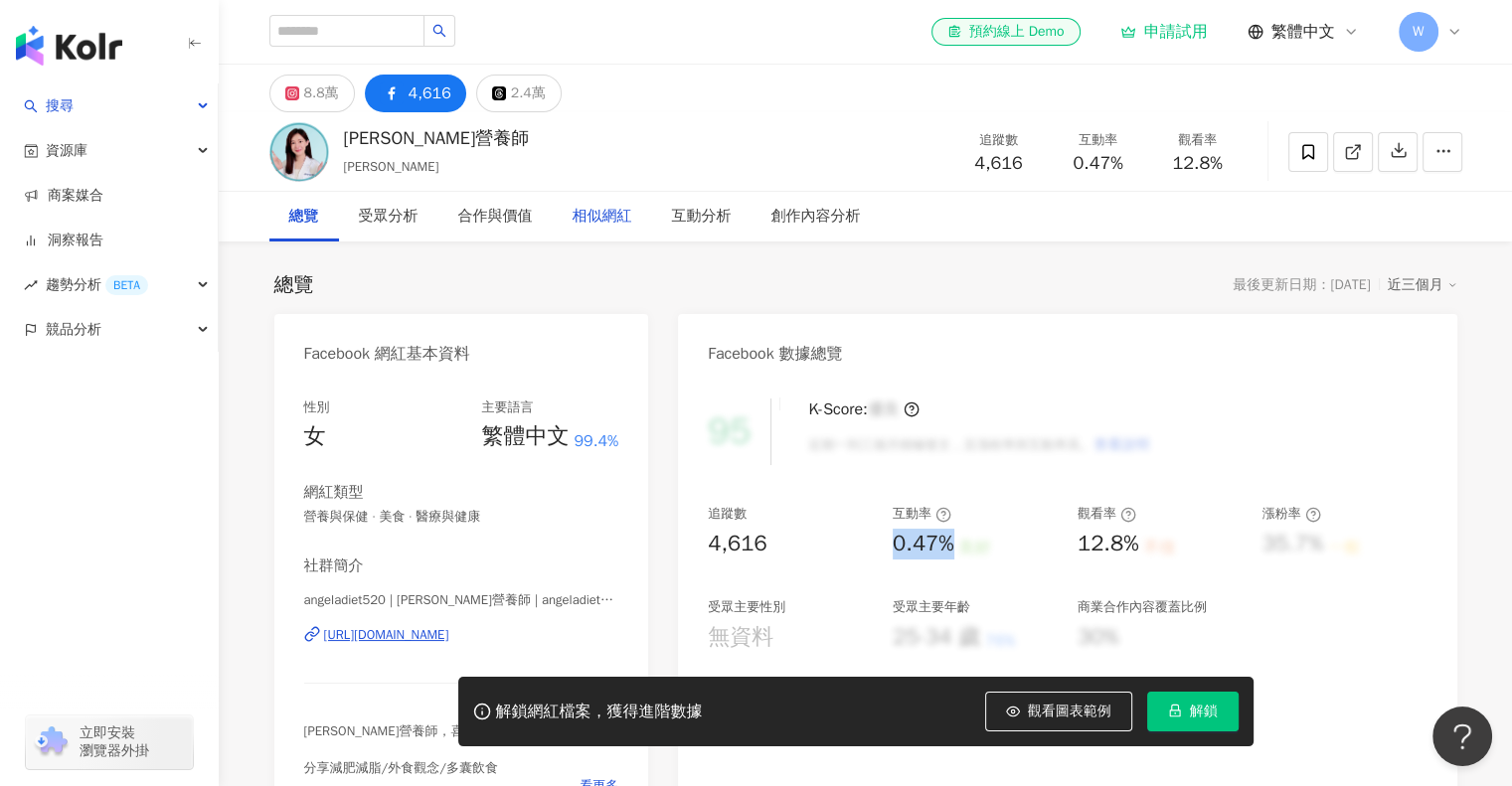 click on "相似網紅" at bounding box center (602, 217) 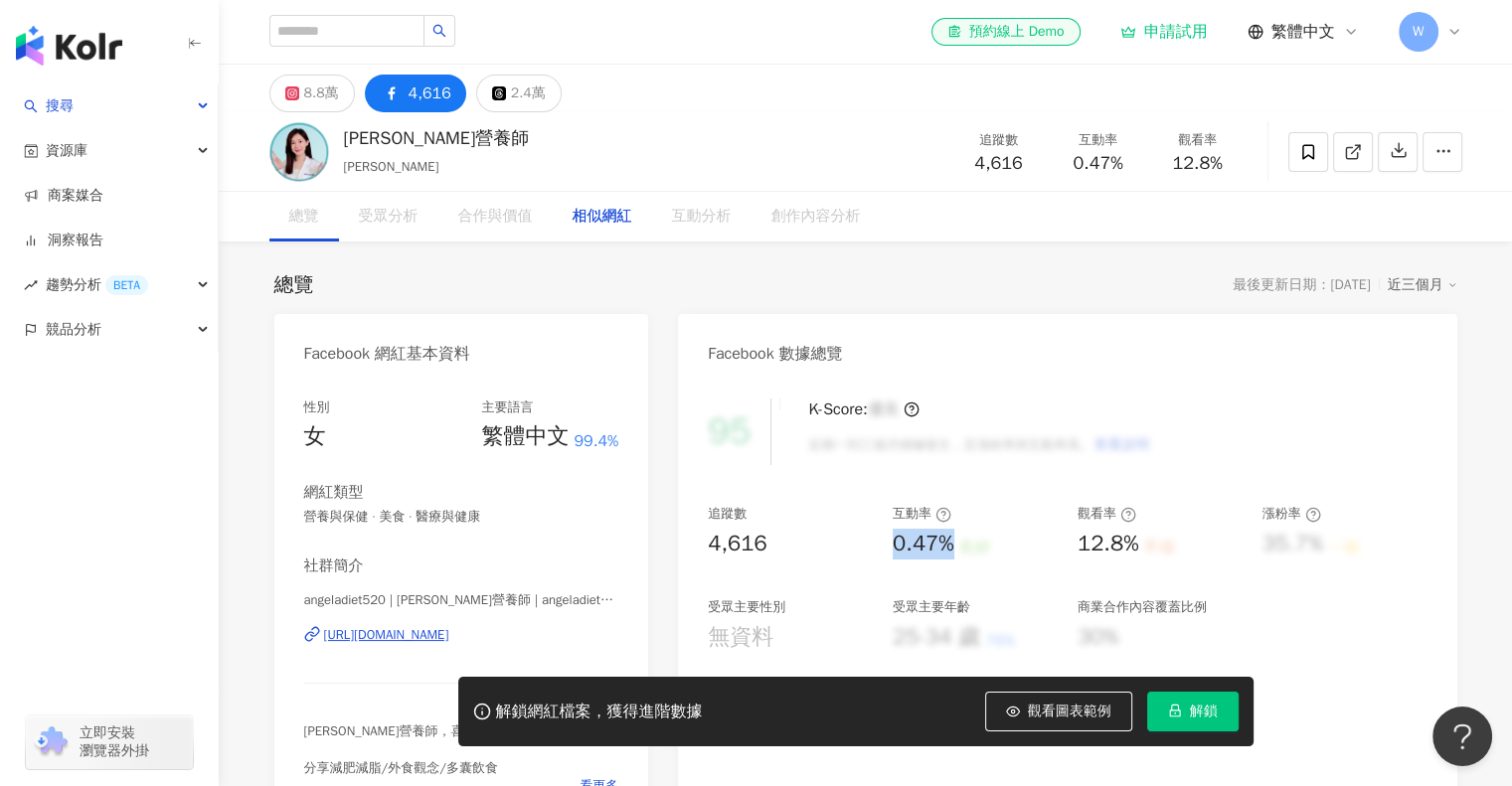 scroll, scrollTop: 2828, scrollLeft: 0, axis: vertical 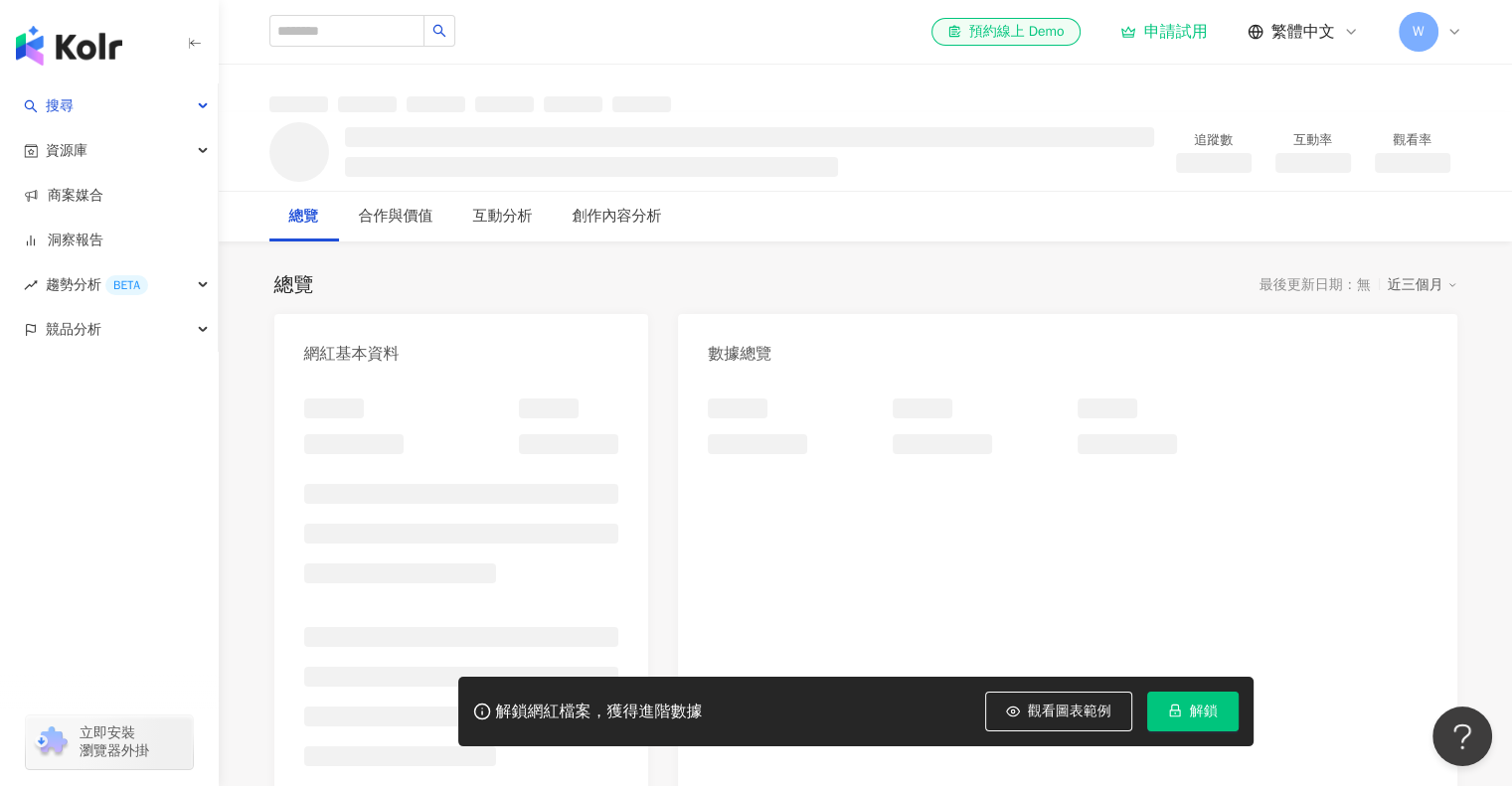 click on "總覽 最後更新日期：無 近三個月" at bounding box center (866, 285) 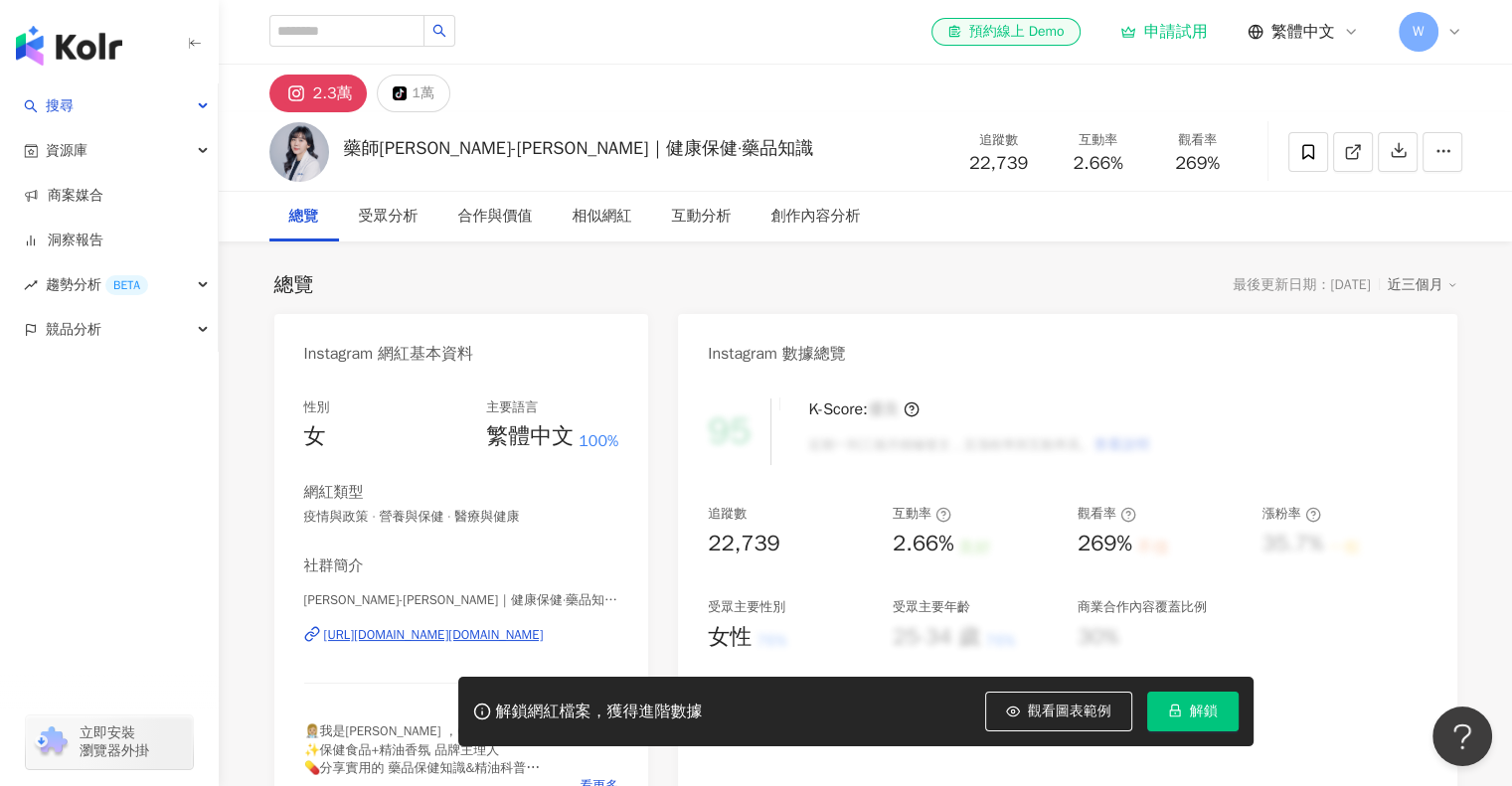 scroll, scrollTop: 99, scrollLeft: 0, axis: vertical 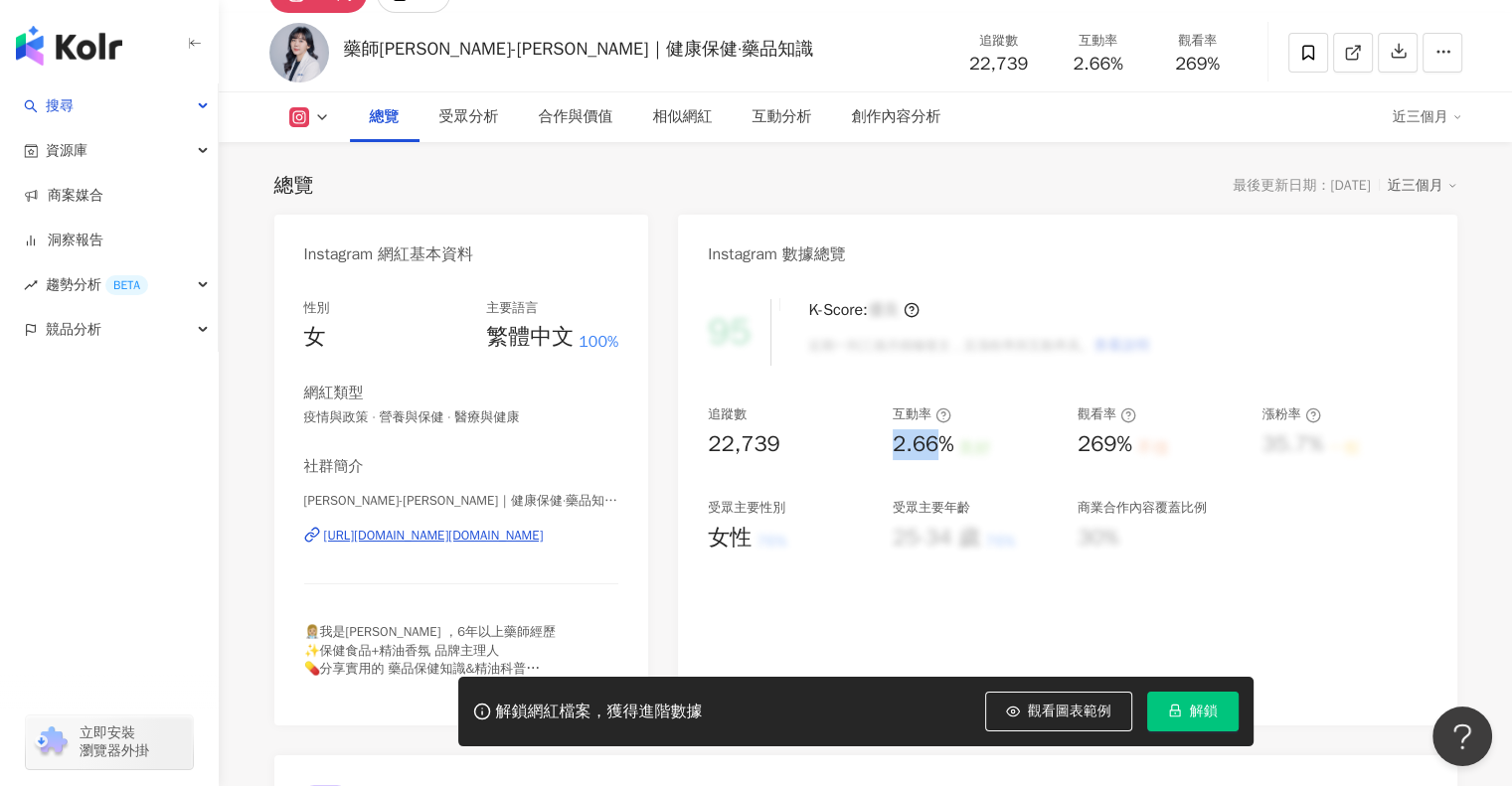 click on "追蹤數   22,739 互動率   2.66% 良好 觀看率   269% 不佳 漲粉率   35.7% 一般 受眾主要性別   女性 76% 受眾主要年齡   25-34 歲 76% 商業合作內容覆蓋比例   30%" at bounding box center (1067, 479) 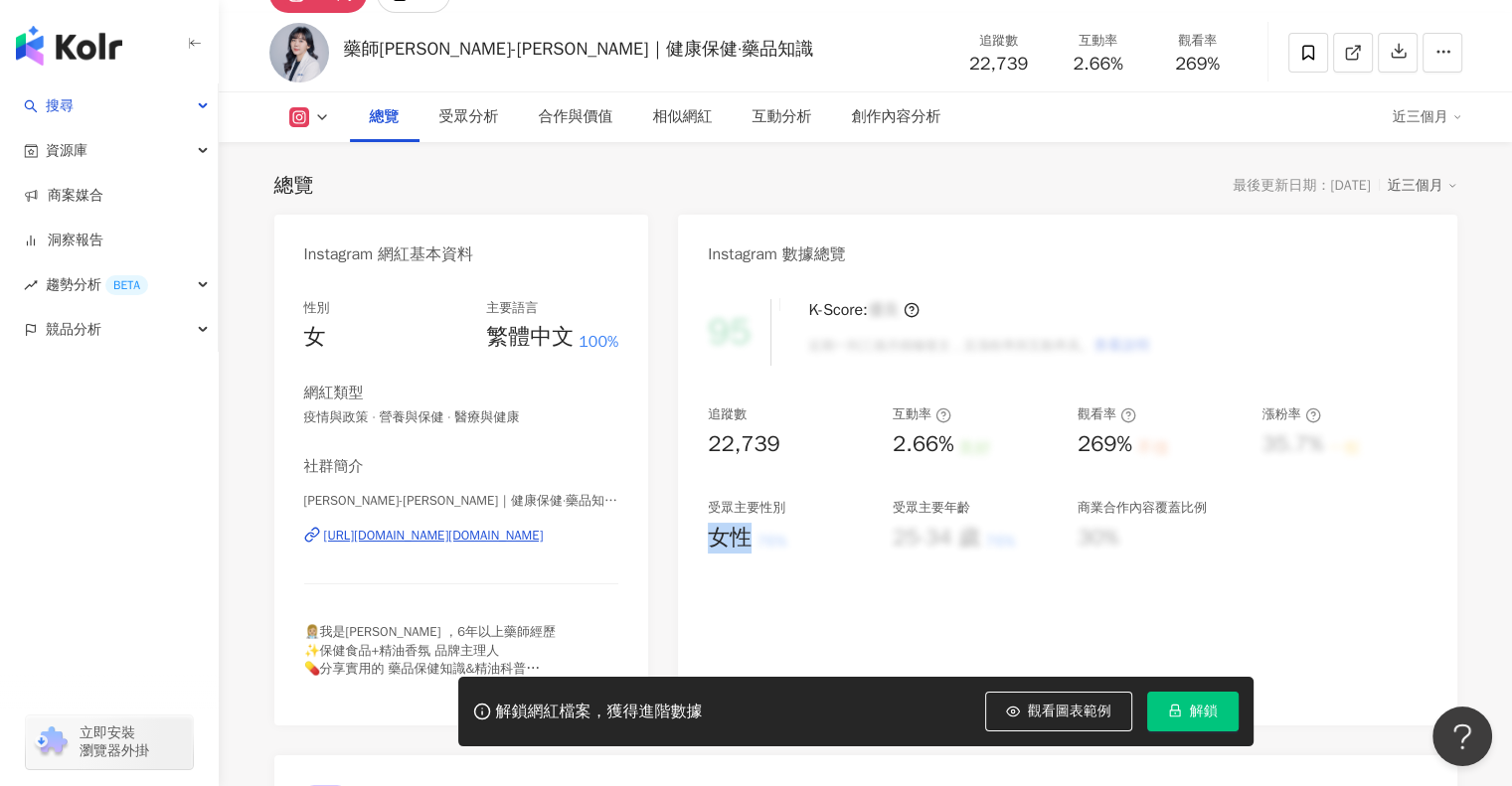 drag, startPoint x: 712, startPoint y: 536, endPoint x: 748, endPoint y: 538, distance: 36.05551 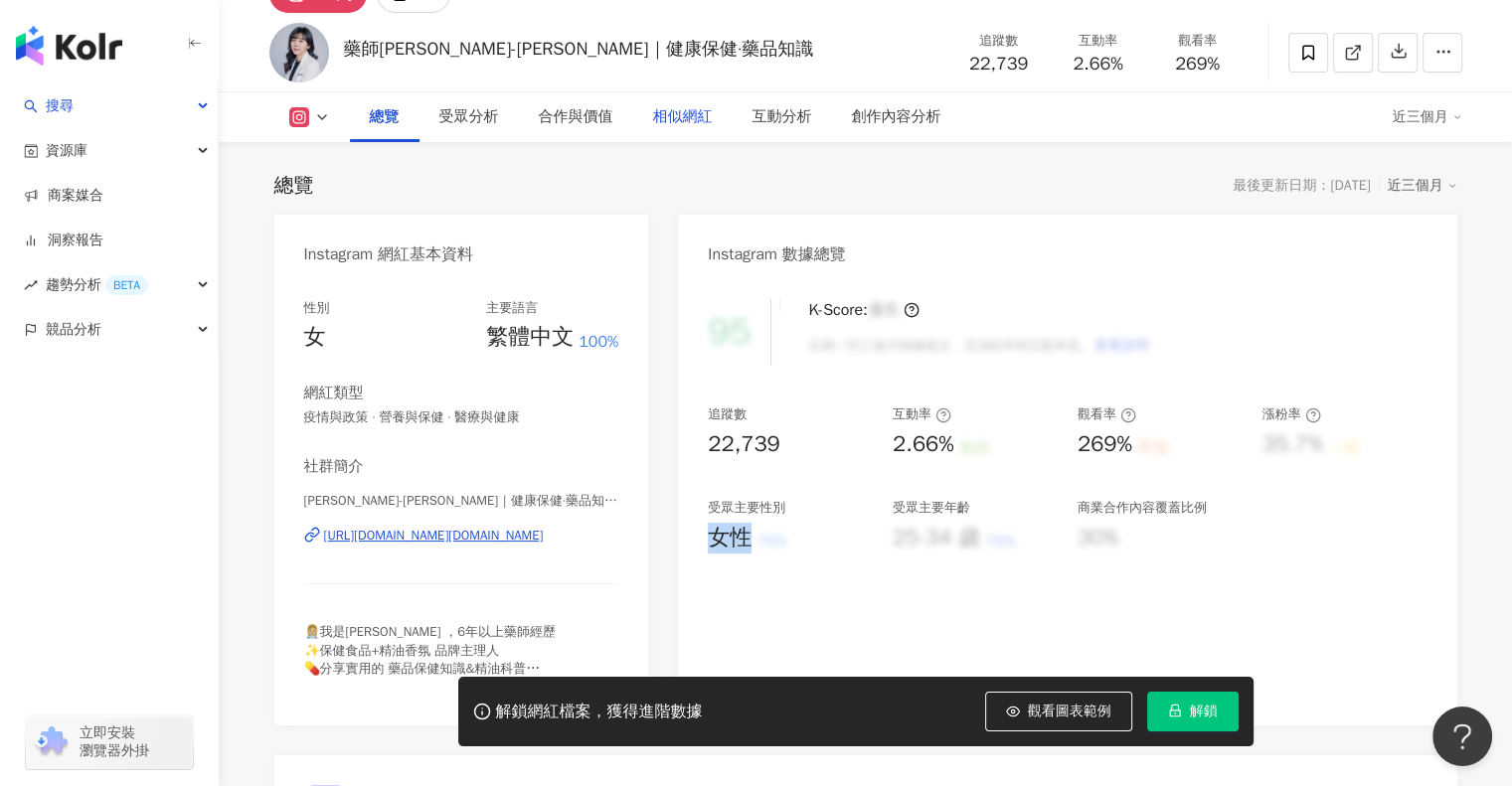 click on "相似網紅" at bounding box center [683, 117] 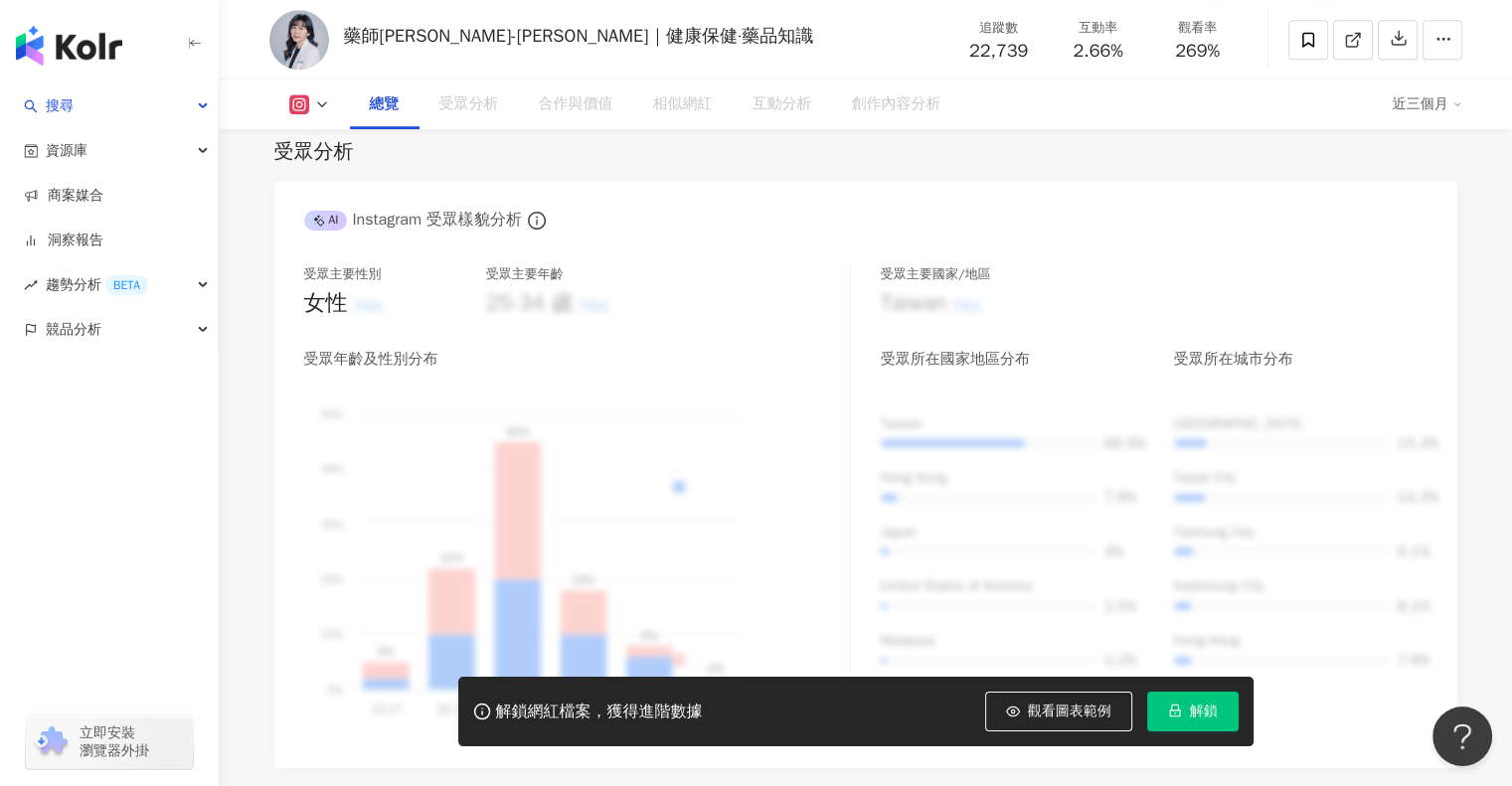 scroll, scrollTop: 970, scrollLeft: 0, axis: vertical 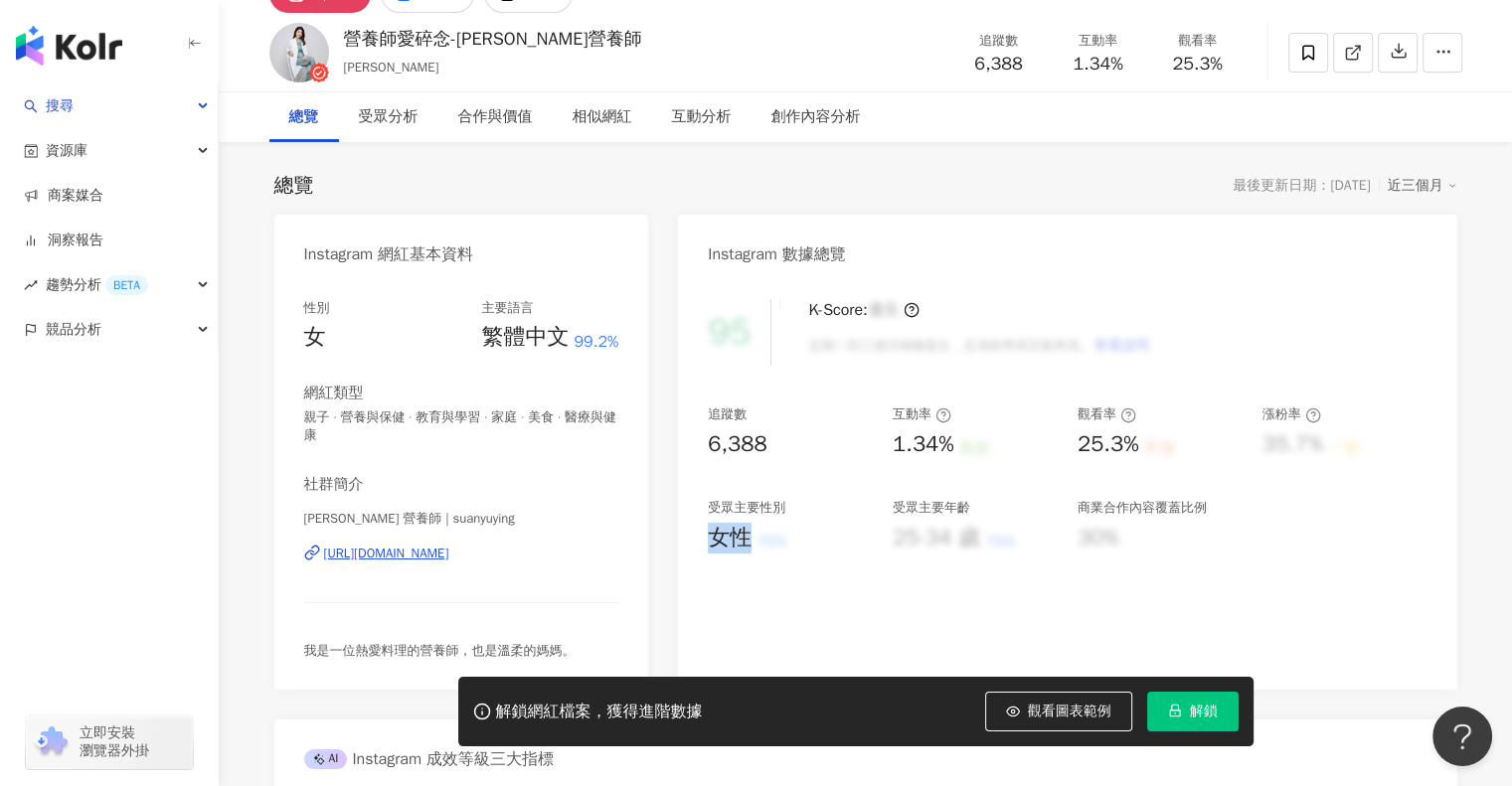 drag, startPoint x: 720, startPoint y: 542, endPoint x: 746, endPoint y: 540, distance: 26.07681 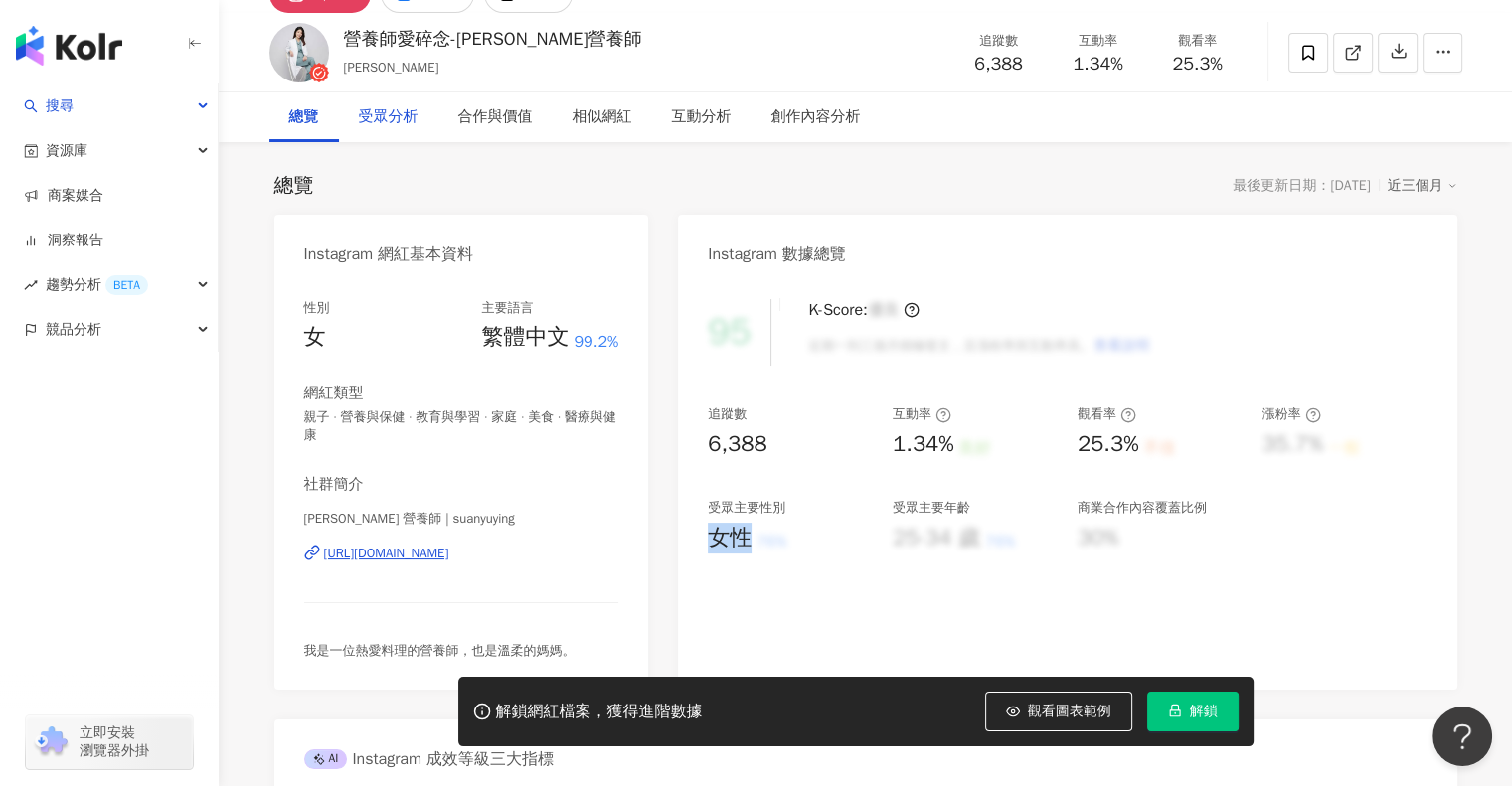 click on "6,388 13.2萬 1,756 營養師愛碎念-孫語霙營養師 孫語霙 追蹤數 6,388 互動率 1.34% 觀看率 25.3% 總覽 受眾分析 合作與價值 相似網紅 互動分析 創作內容分析 總覽 最後更新日期：2025/7/15 近三個月 Instagram 網紅基本資料 性別   女 主要語言   繁體中文 99.2% 網紅類型 親子 · 營養與保健 · 教育與學習 · 家庭 · 美食 · 醫療與健康 社群簡介 孫語霙 營養師 | suanyuying https://www.instagram.com/suanyuying/ 我是一位熱愛料理的營養師，也是溫柔的媽媽。 Instagram 數據總覽 95 K-Score :   優良 近期一到三個月積極發文，且漲粉率與互動率高。 查看說明 追蹤數   6,388 互動率   1.34% 良好 觀看率   25.3% 不佳 漲粉率   35.7% 一般 受眾主要性別   女性 76% 受眾主要年齡   25-34 歲 76% 商業合作內容覆蓋比例   30% AI Instagram 成效等級三大指標 互動率 1.34% 良好 同等級網紅的互動率中位數為  0.19% 觀看率 25.3% 不佳" at bounding box center (865, 3287) 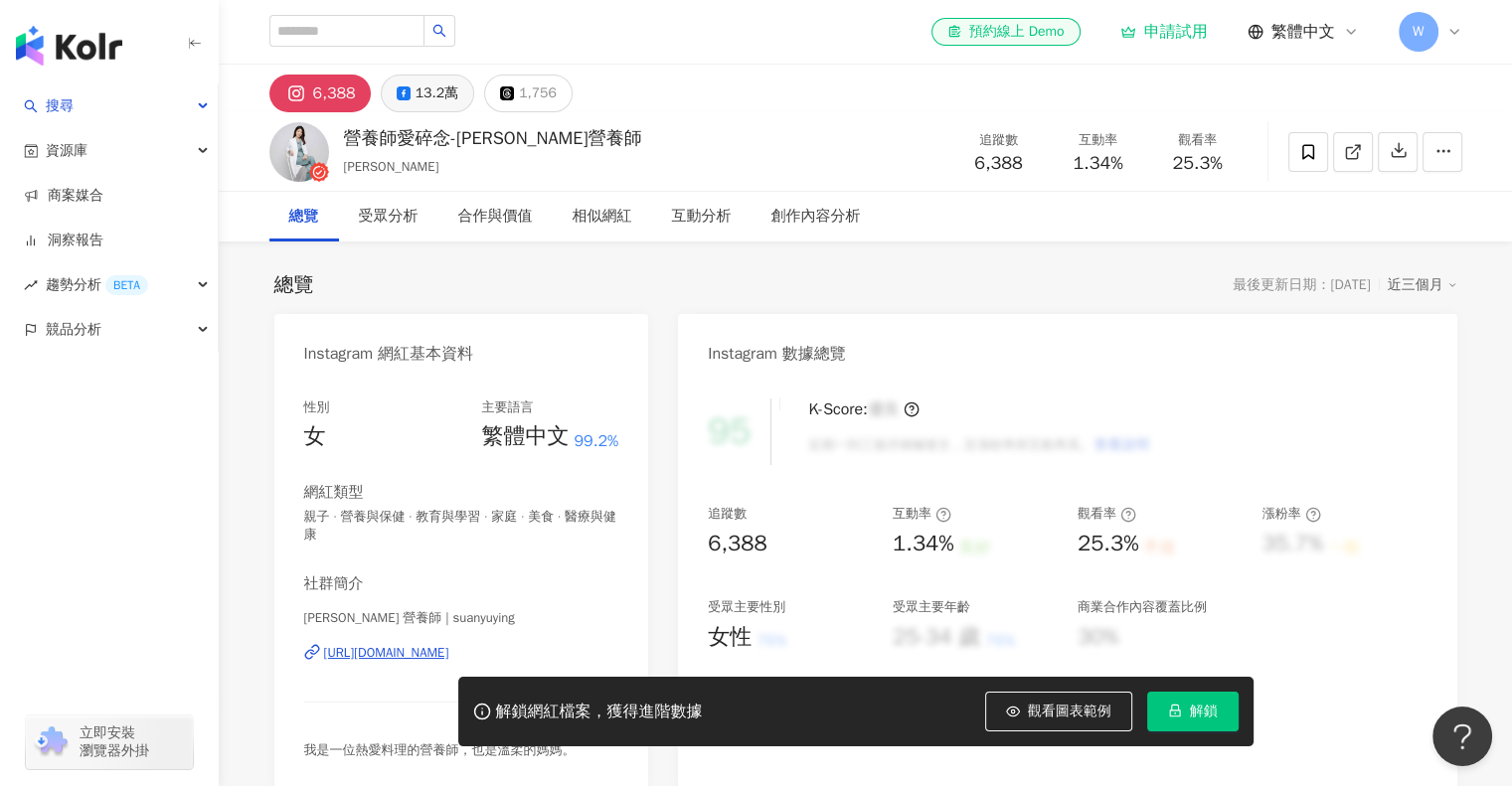 click on "13.2萬" at bounding box center (436, 93) 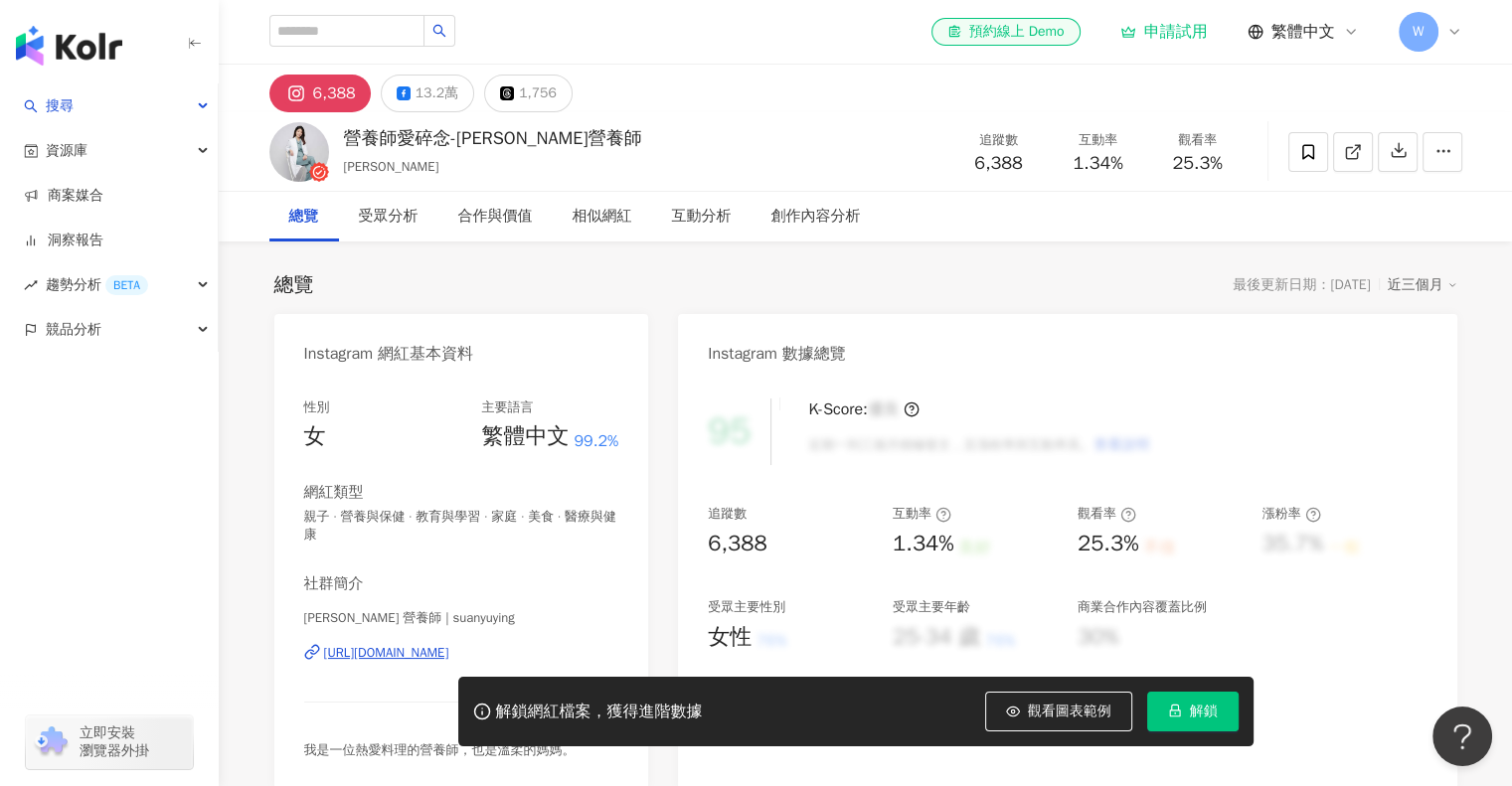 type 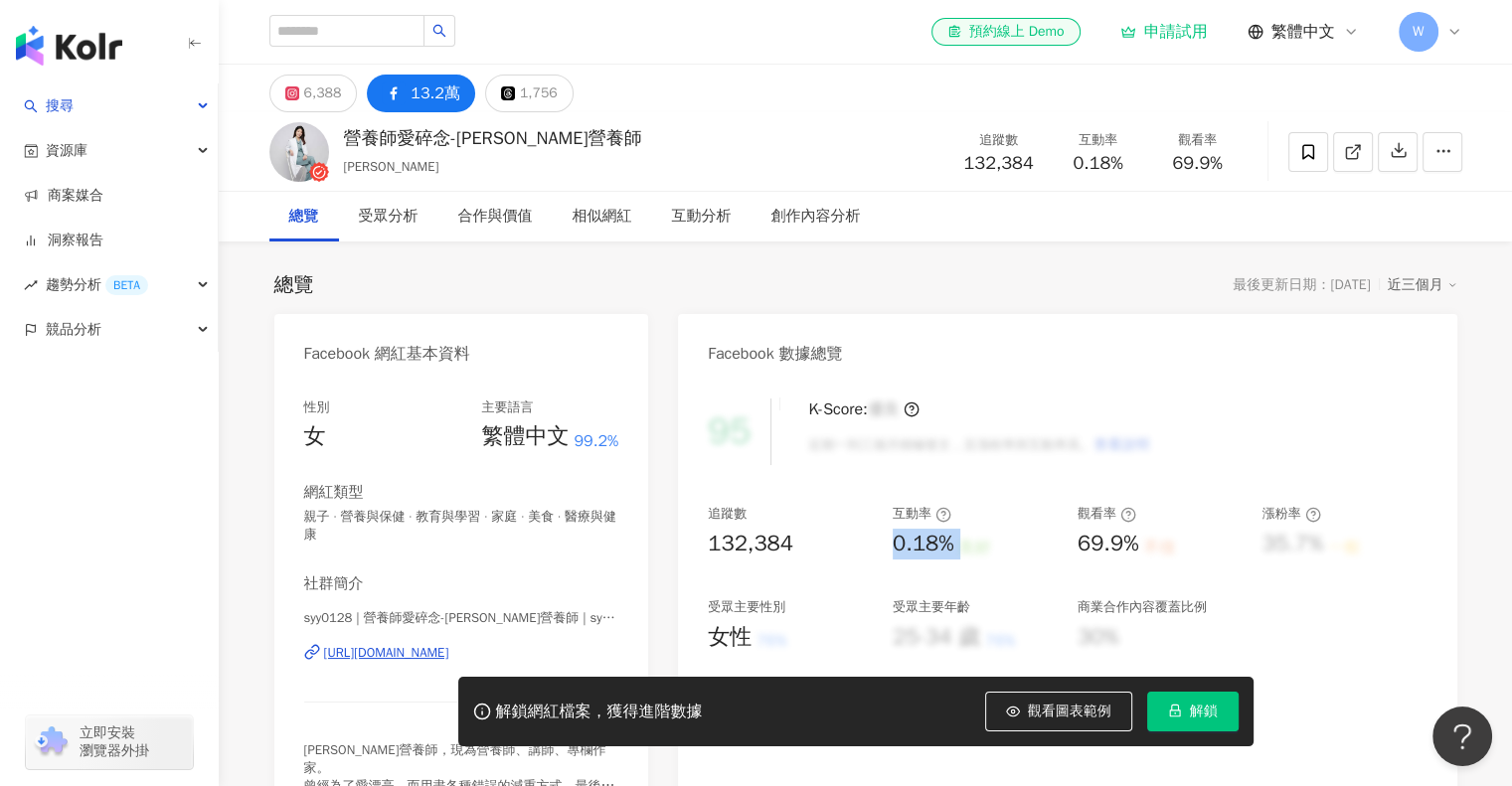 drag, startPoint x: 888, startPoint y: 535, endPoint x: 965, endPoint y: 547, distance: 77.92946 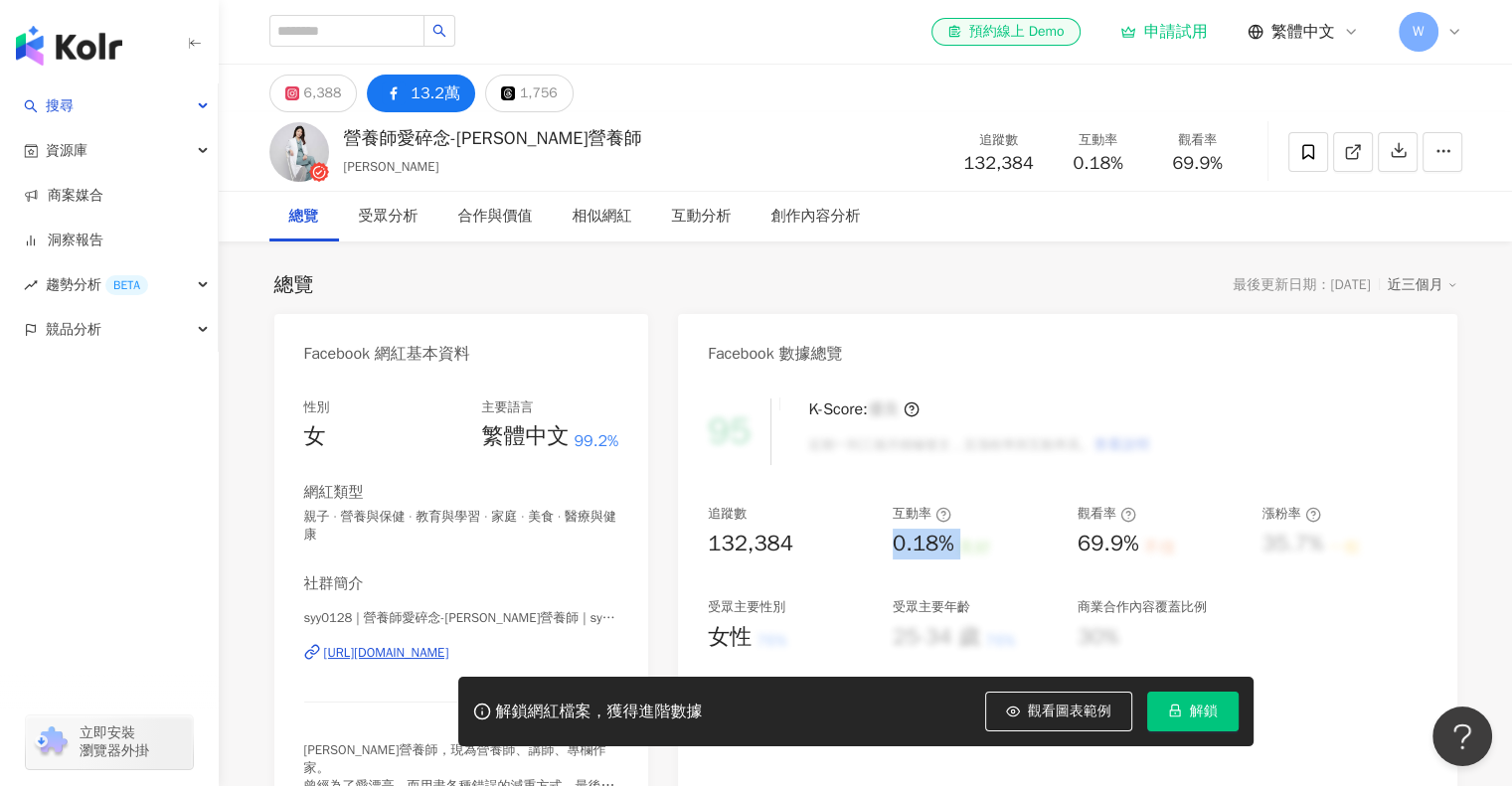 copy on "0.18% 良好" 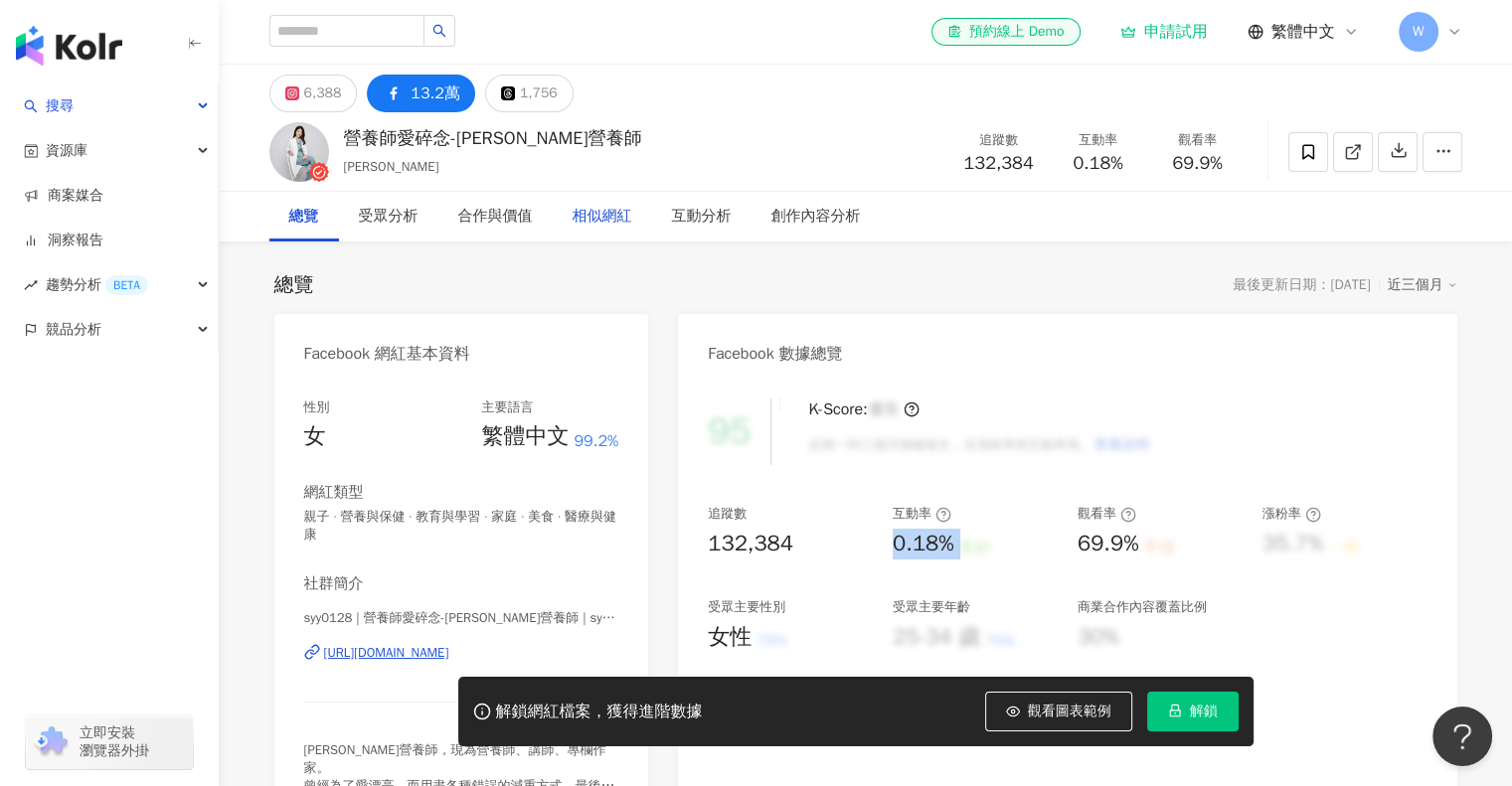 click on "相似網紅" at bounding box center (602, 217) 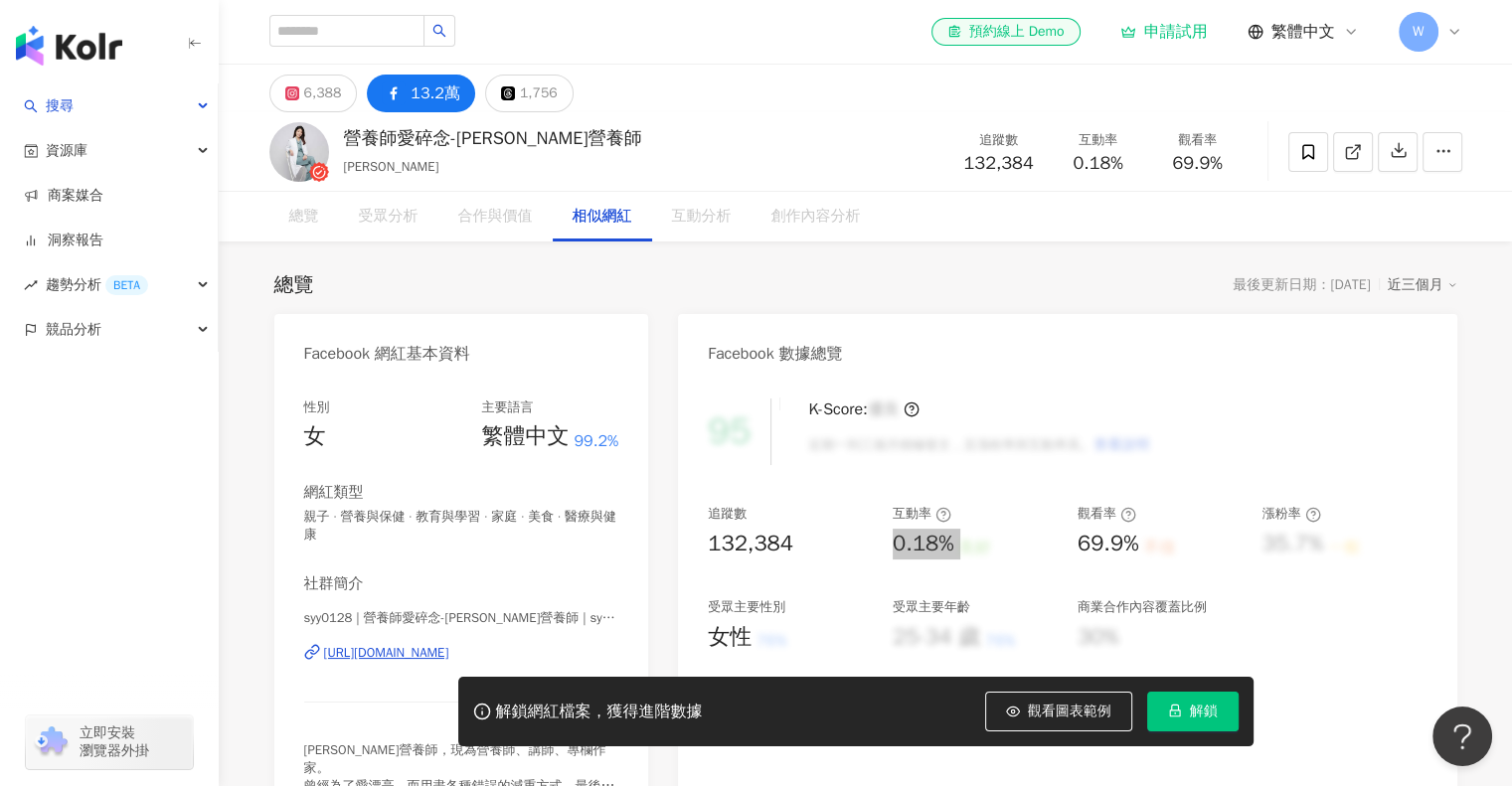 scroll, scrollTop: 2846, scrollLeft: 0, axis: vertical 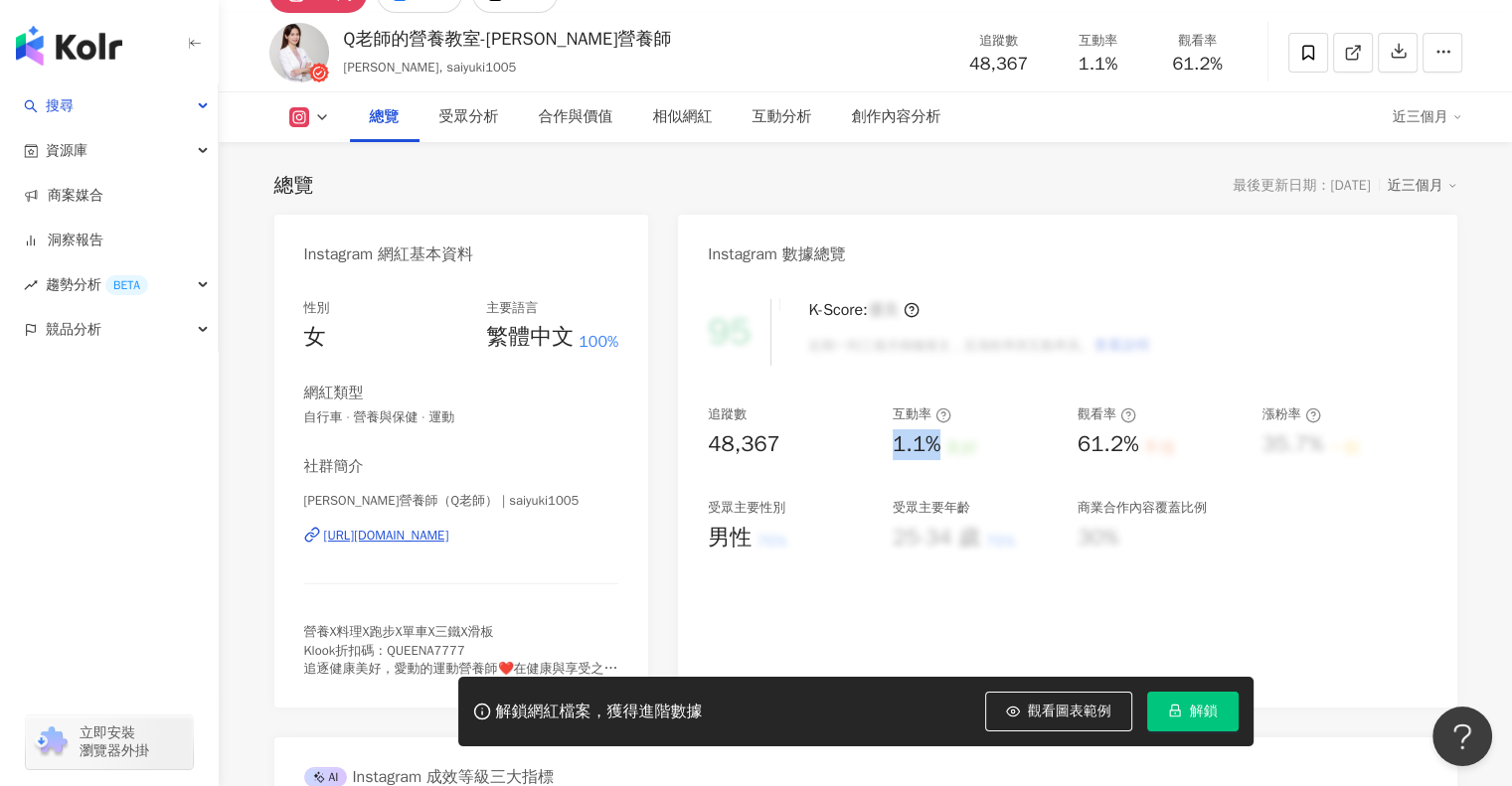 drag, startPoint x: 895, startPoint y: 440, endPoint x: 931, endPoint y: 436, distance: 36.221541 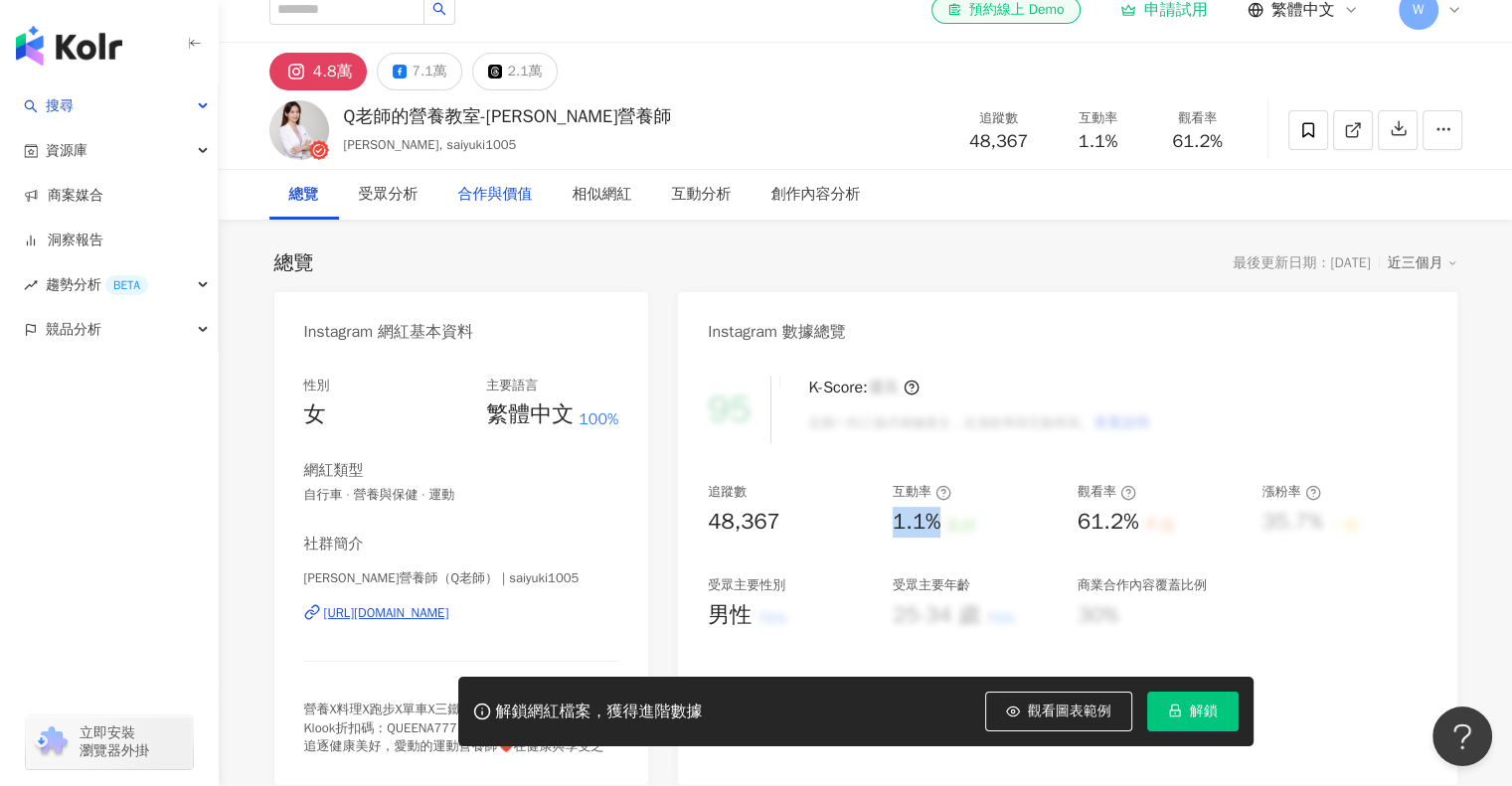 scroll, scrollTop: 0, scrollLeft: 0, axis: both 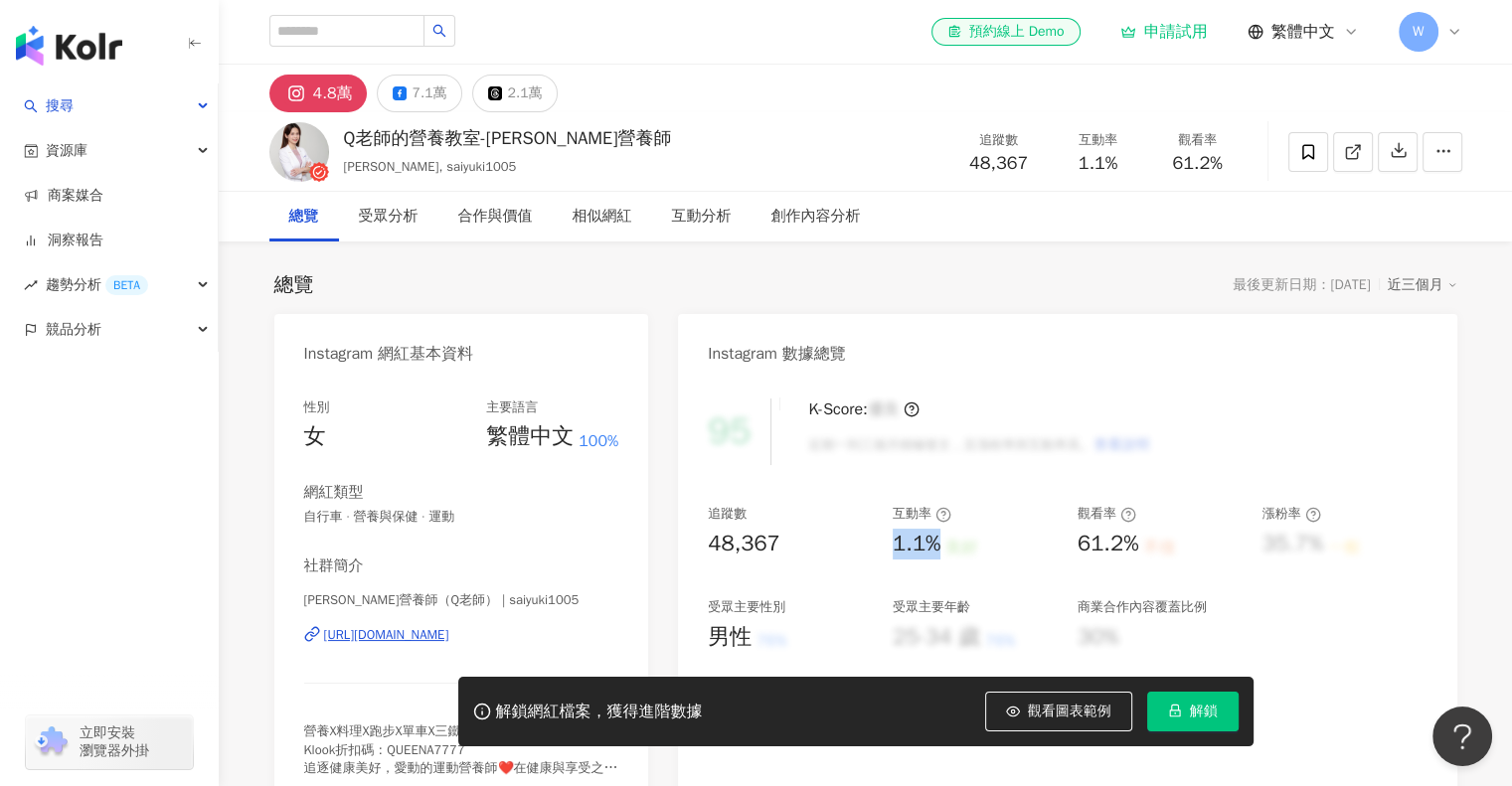 click on "7.1萬" at bounding box center [420, 93] 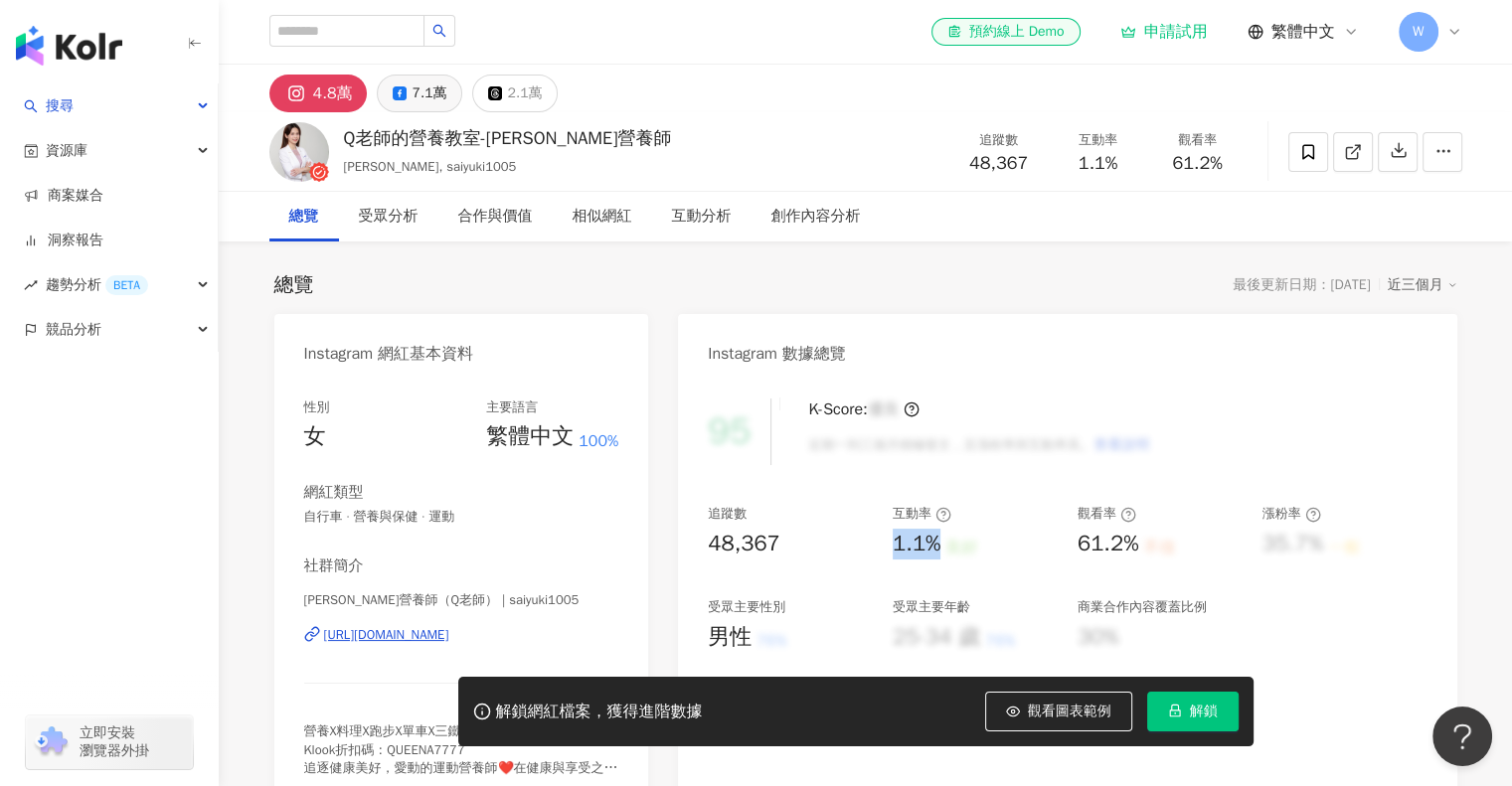 click on "7.1萬" at bounding box center [428, 93] 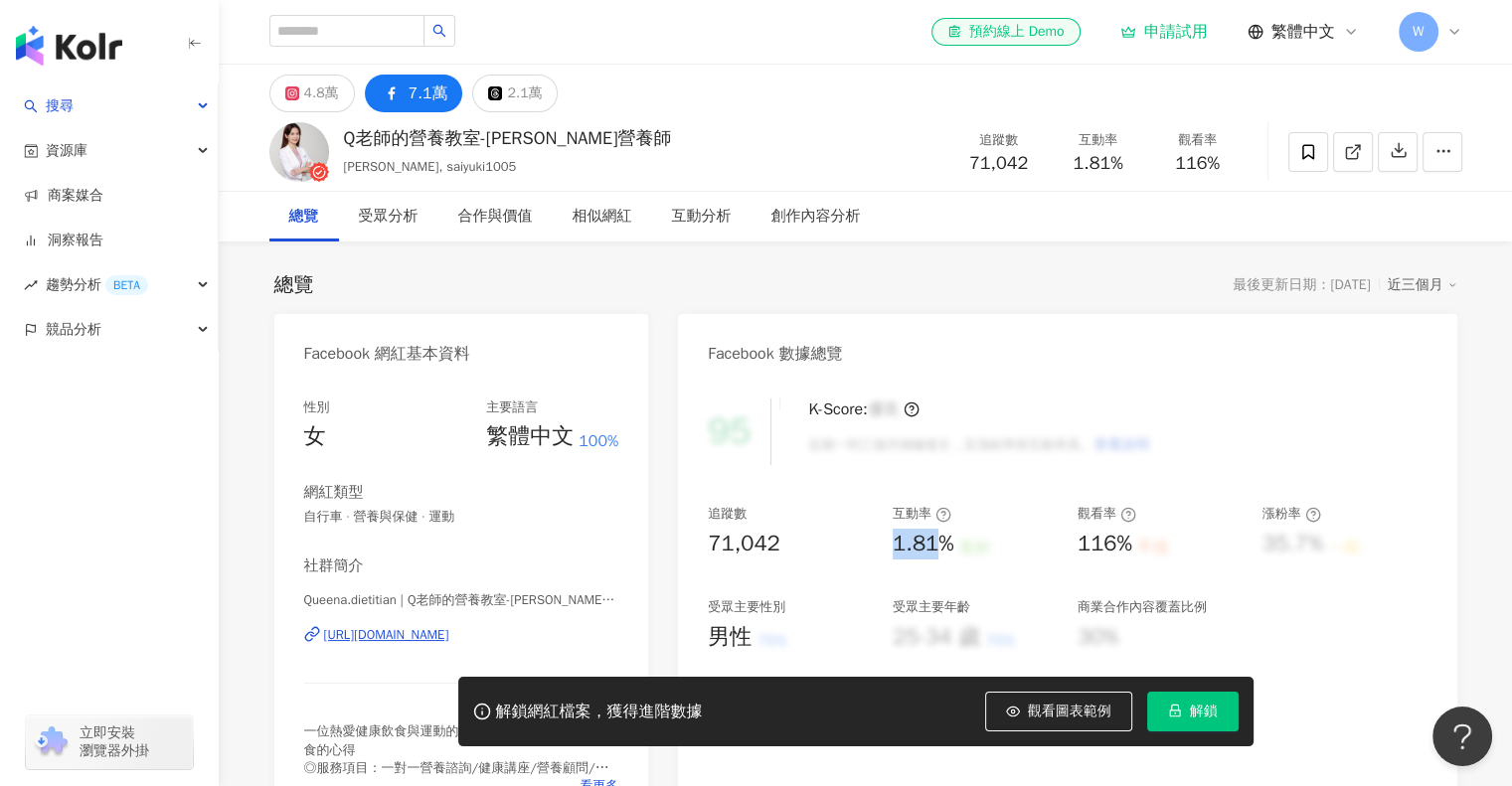 drag, startPoint x: 885, startPoint y: 537, endPoint x: 954, endPoint y: 539, distance: 69.028979 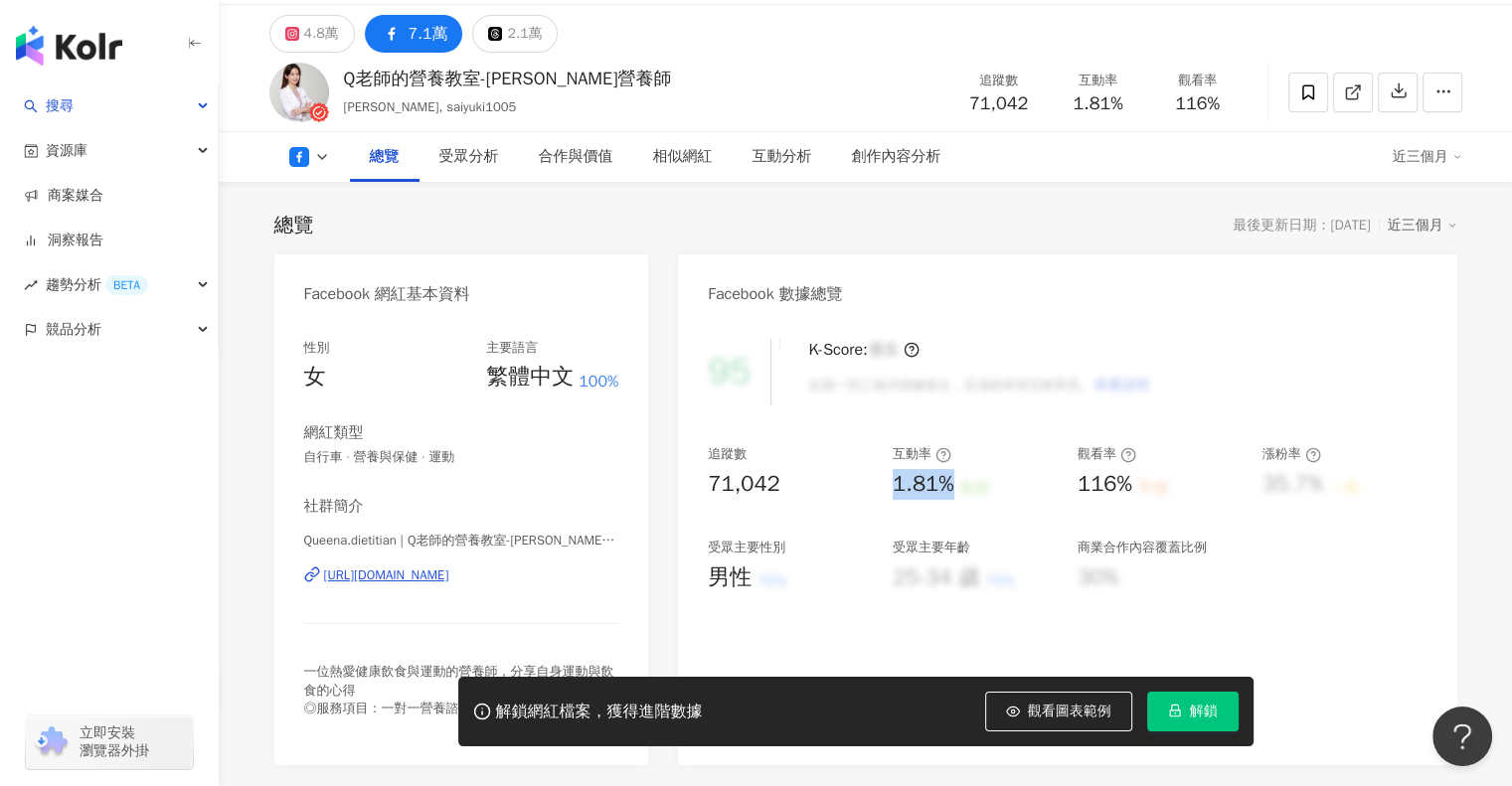 scroll, scrollTop: 0, scrollLeft: 0, axis: both 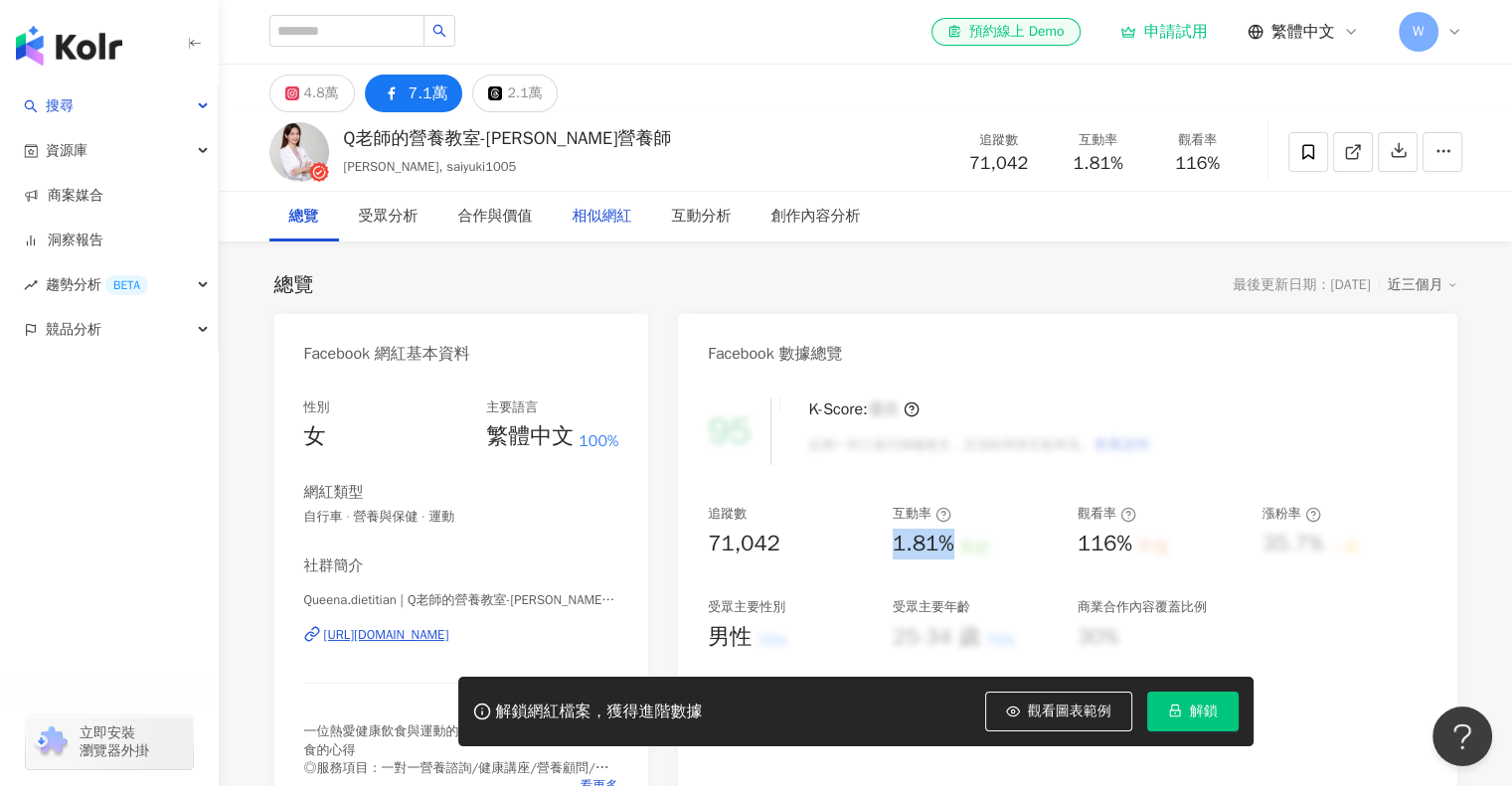 click on "相似網紅" at bounding box center [602, 217] 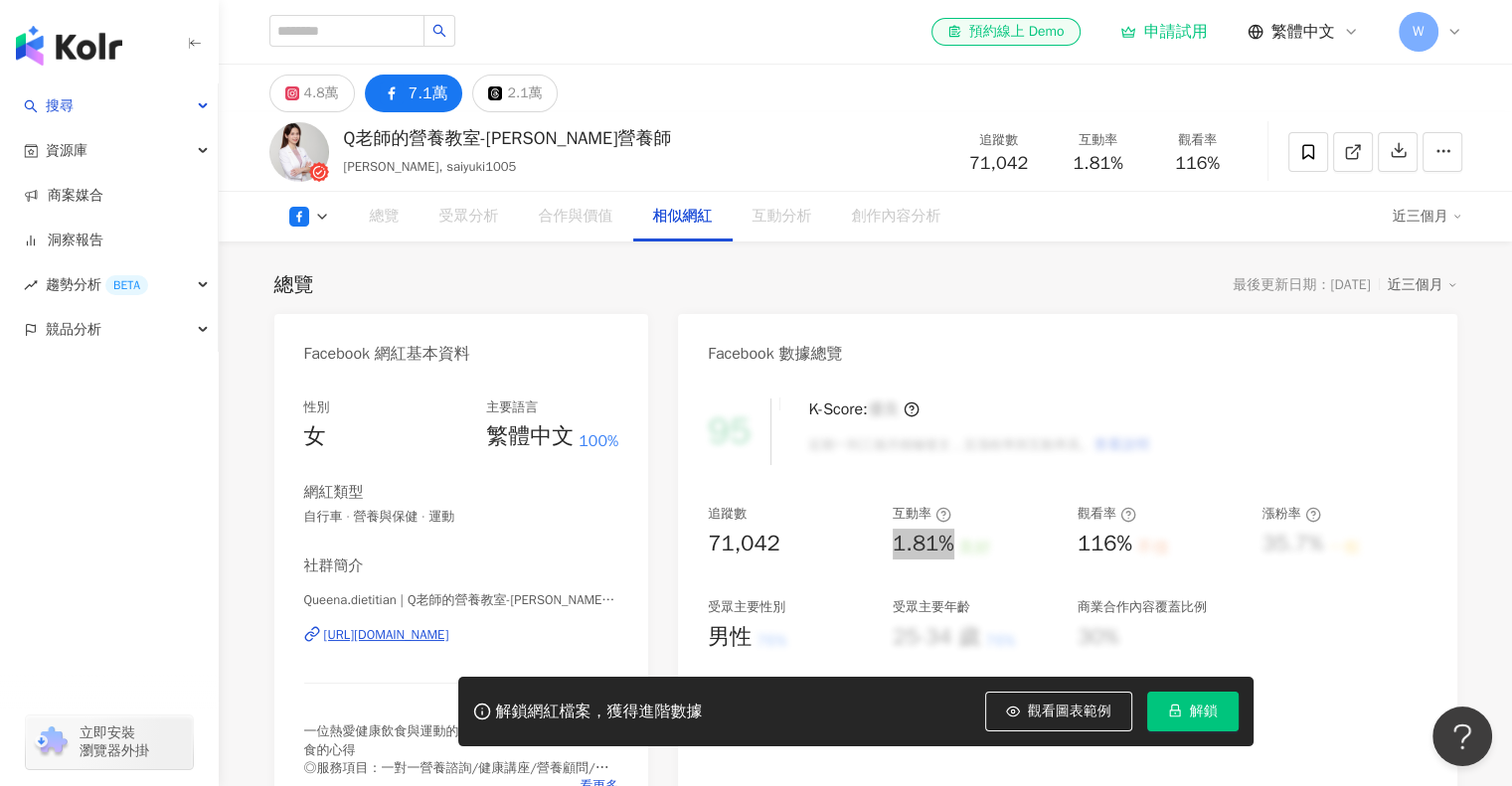 scroll, scrollTop: 2828, scrollLeft: 0, axis: vertical 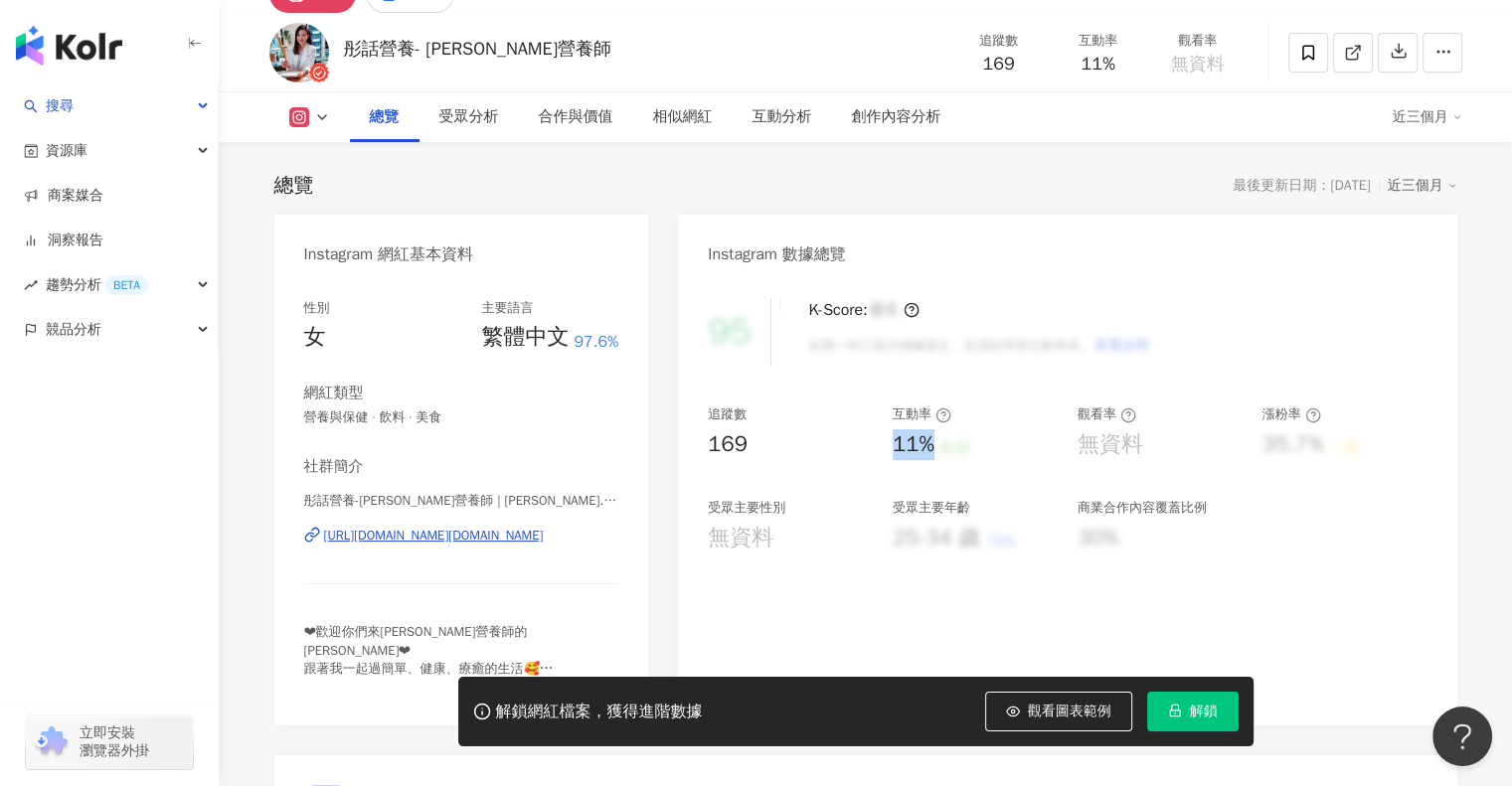 click on "11%" at bounding box center [914, 444] 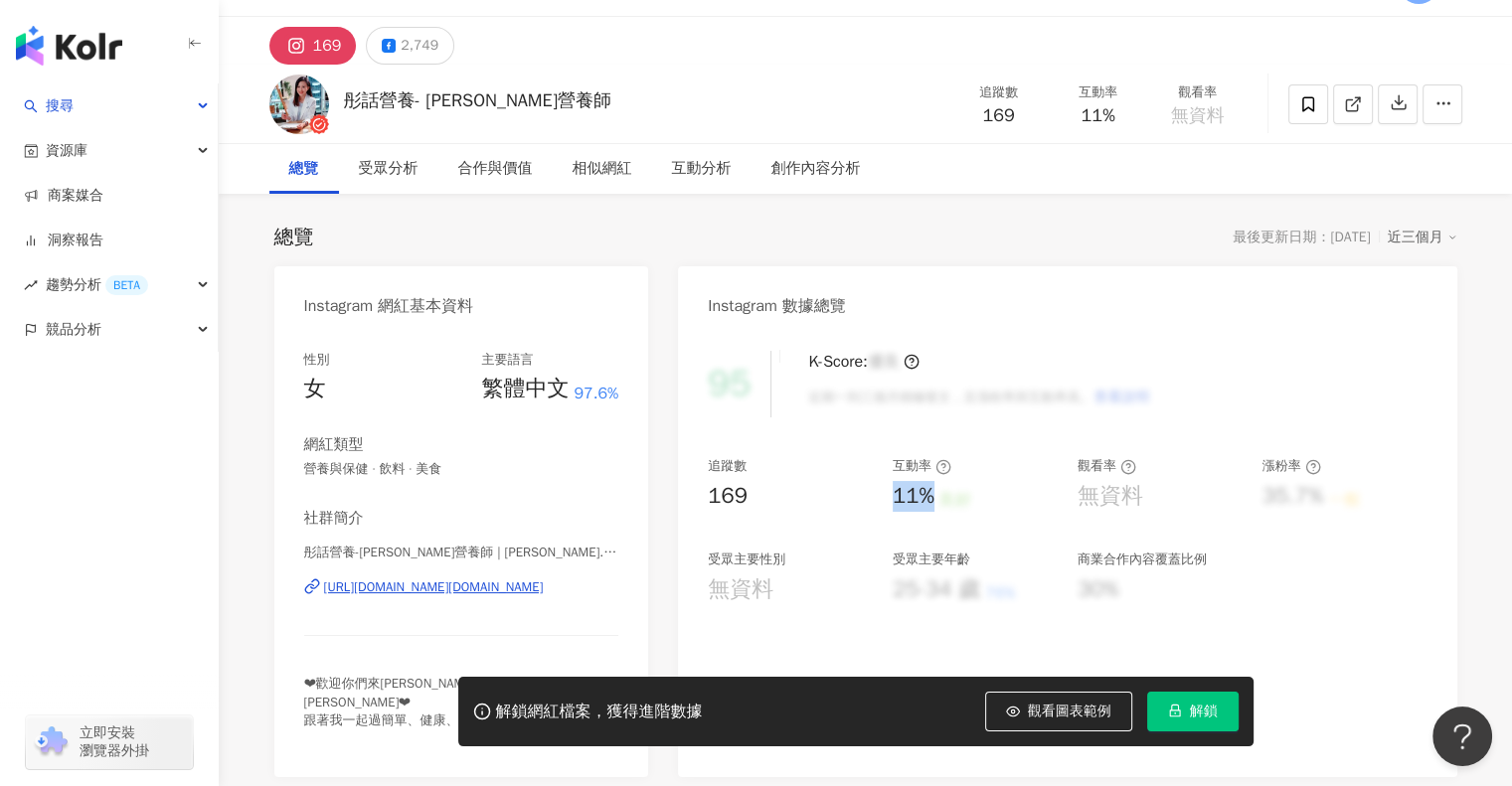 scroll, scrollTop: 0, scrollLeft: 0, axis: both 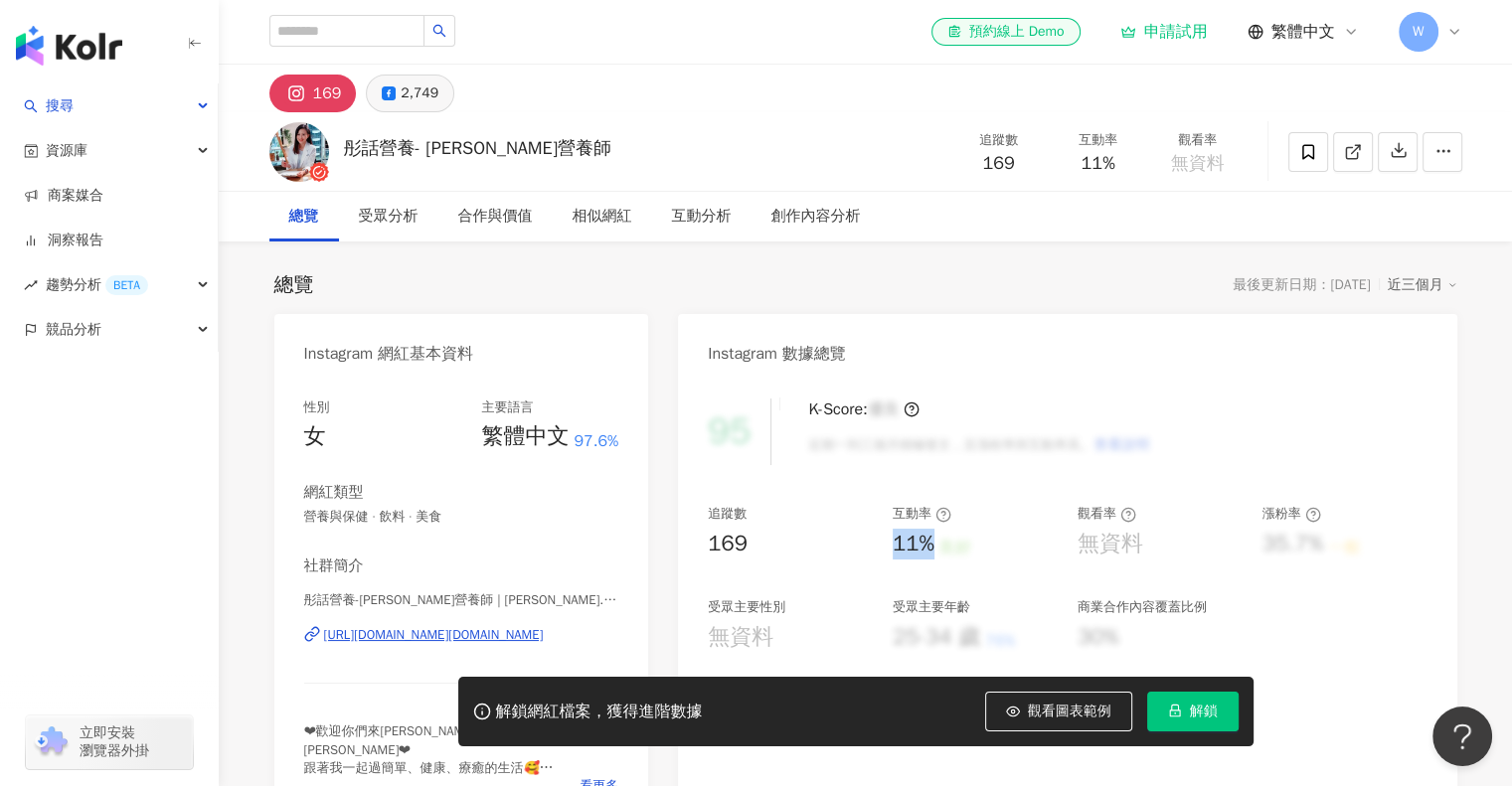 click on "2,749" at bounding box center (420, 93) 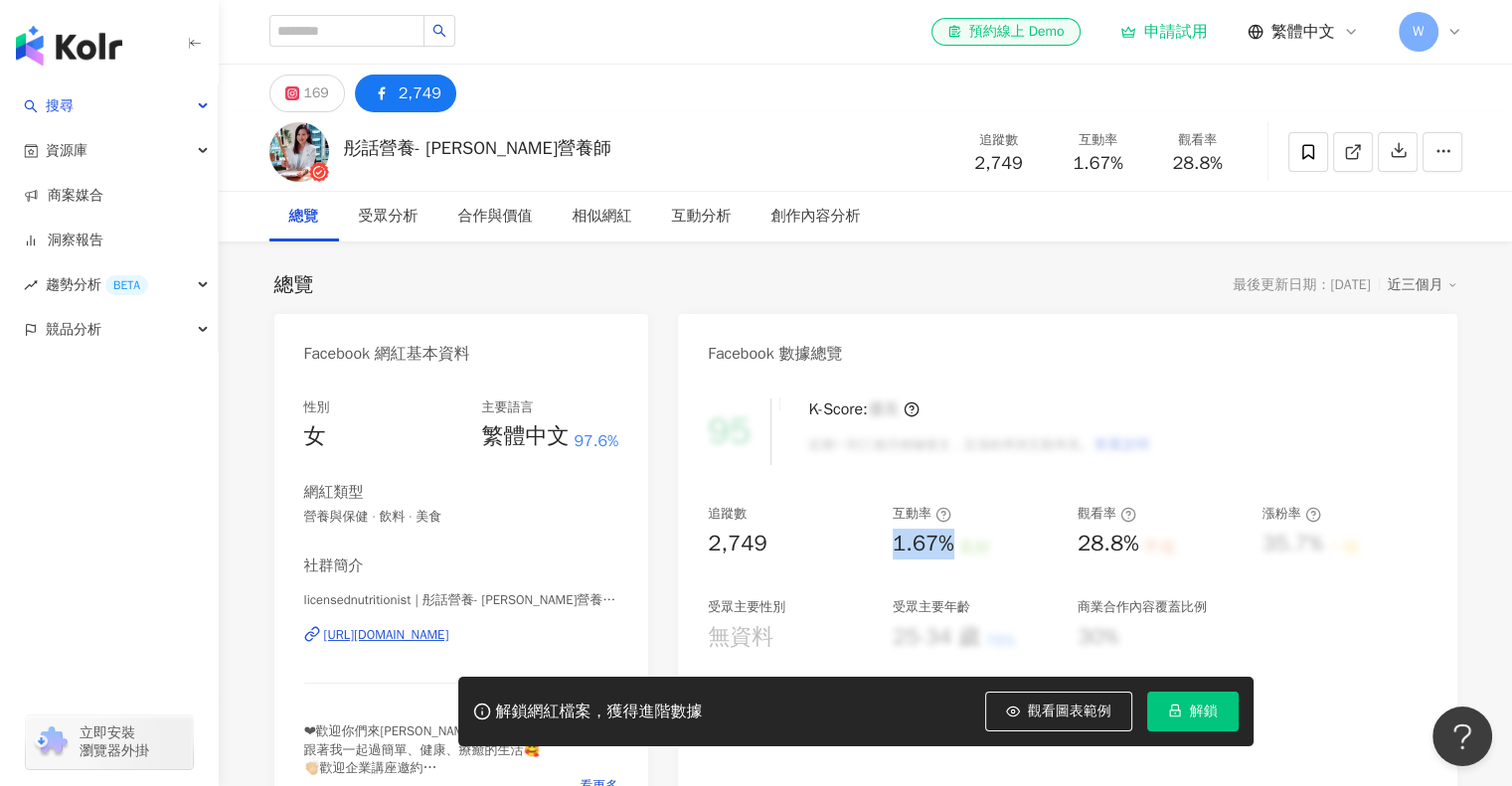 drag, startPoint x: 889, startPoint y: 550, endPoint x: 953, endPoint y: 550, distance: 64 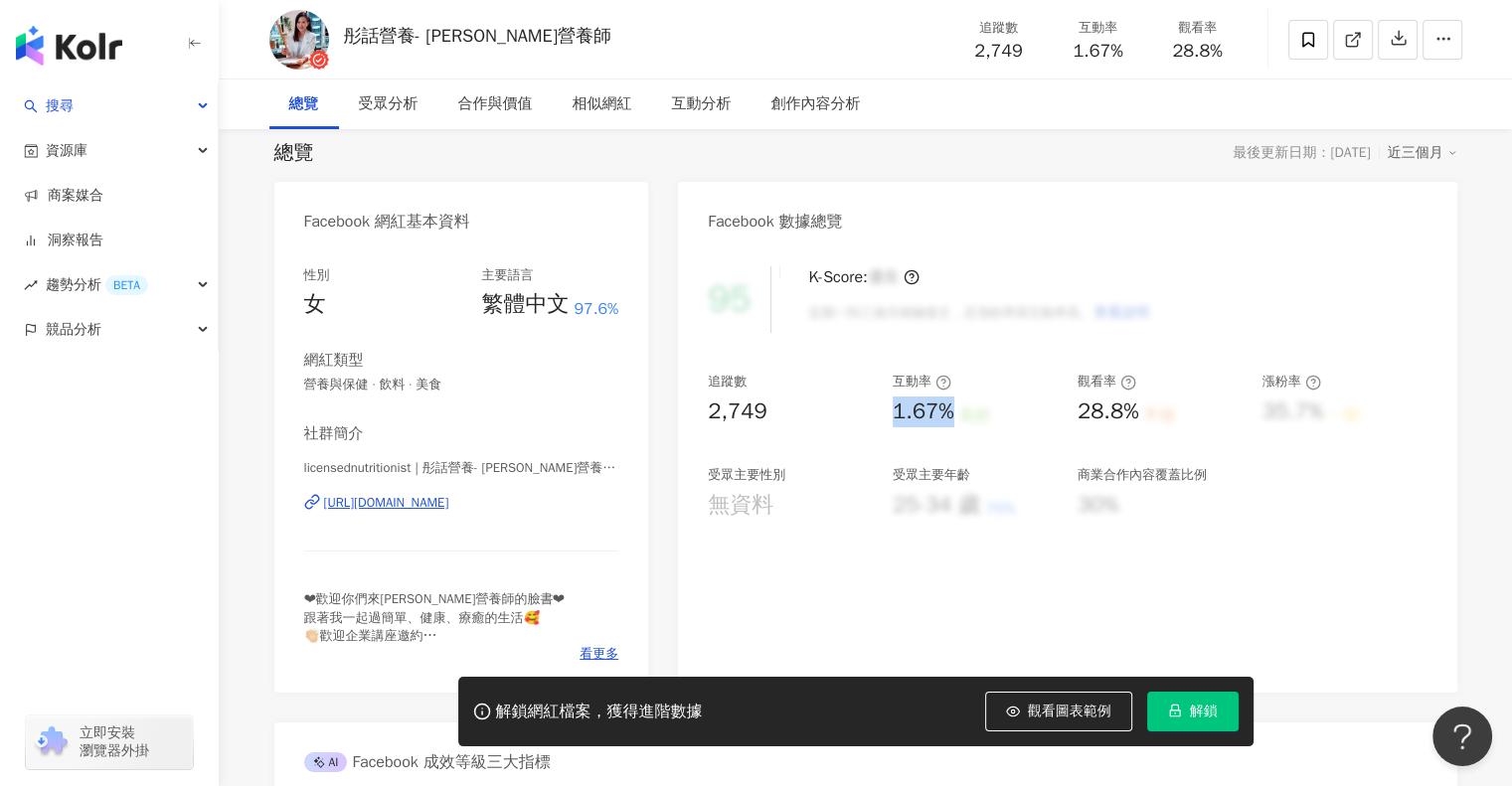 scroll, scrollTop: 0, scrollLeft: 0, axis: both 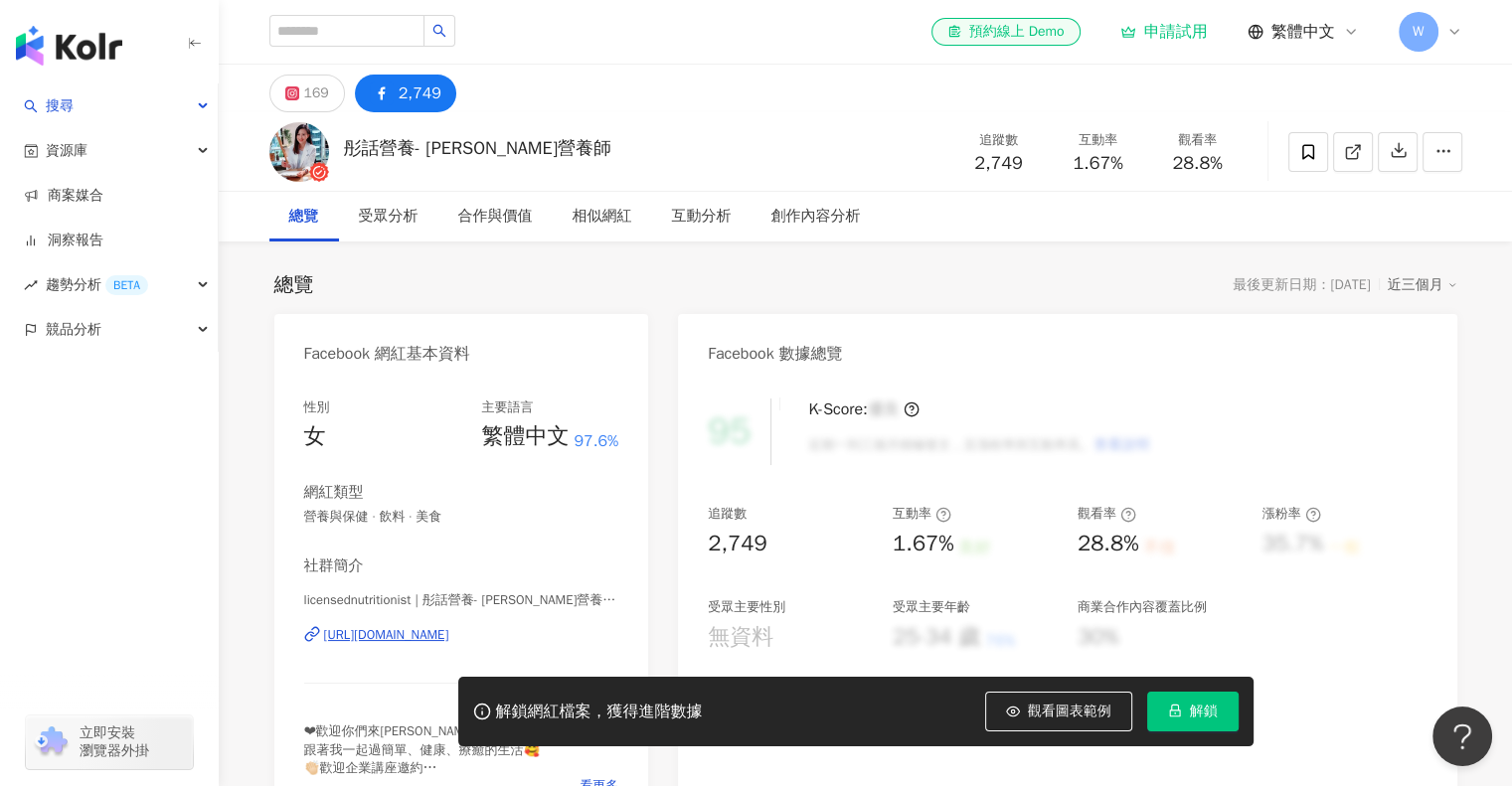 click on "彤話營養- 張彤芬營養師 追蹤數 2,749 互動率 1.67% 觀看率 28.8%" at bounding box center (866, 151) 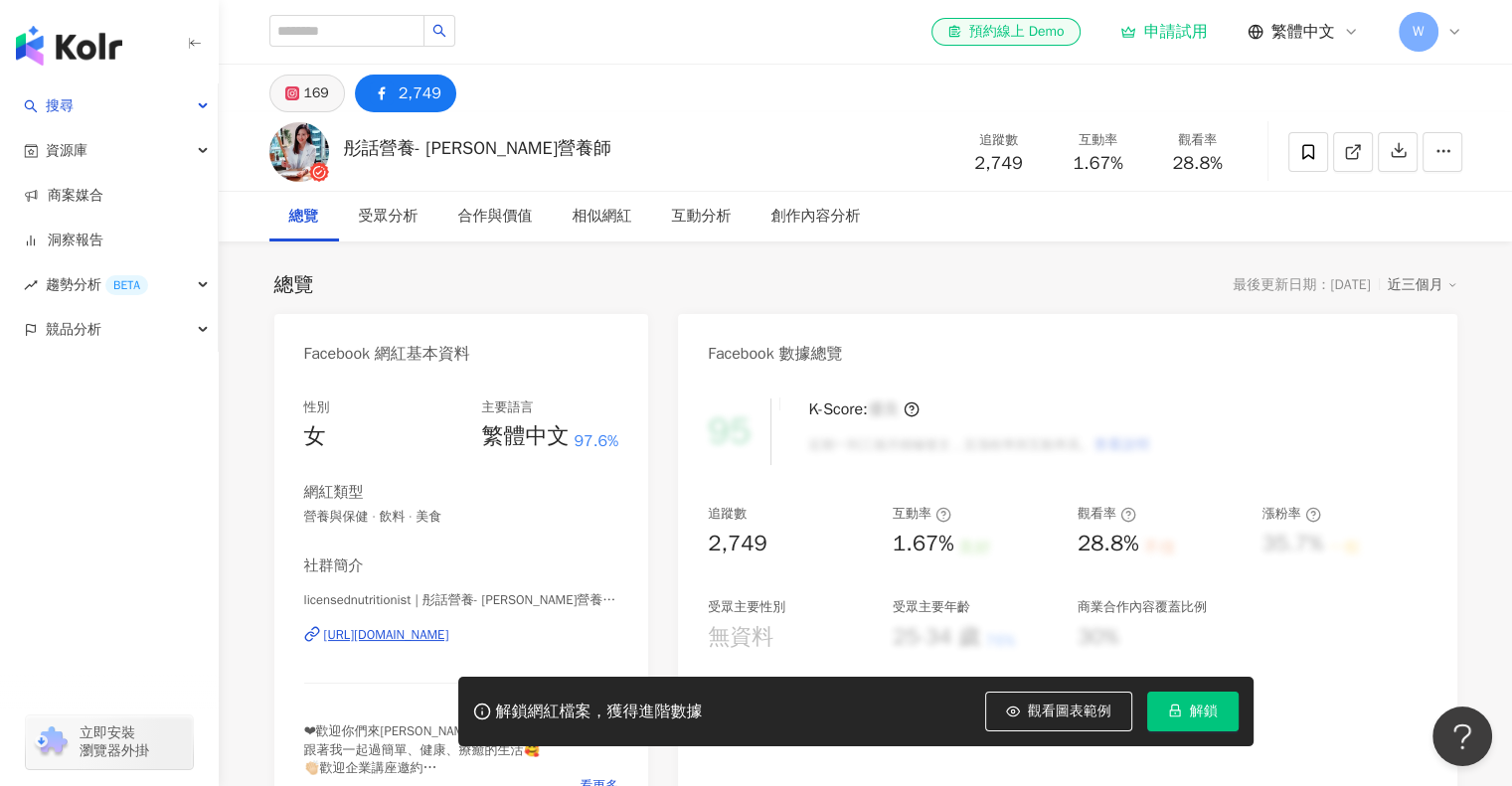click on "169" at bounding box center (316, 93) 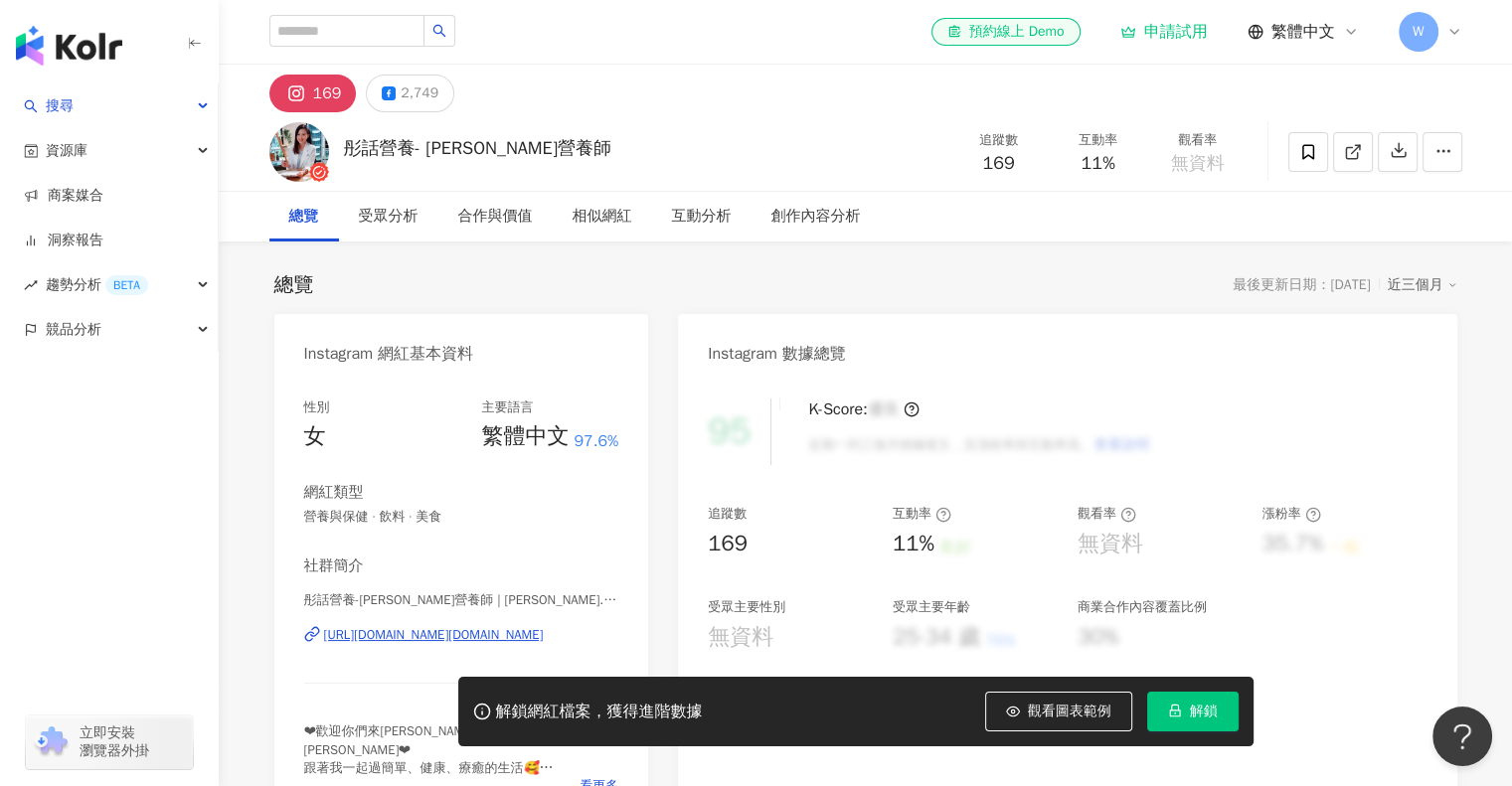 click on "169" at bounding box center [327, 93] 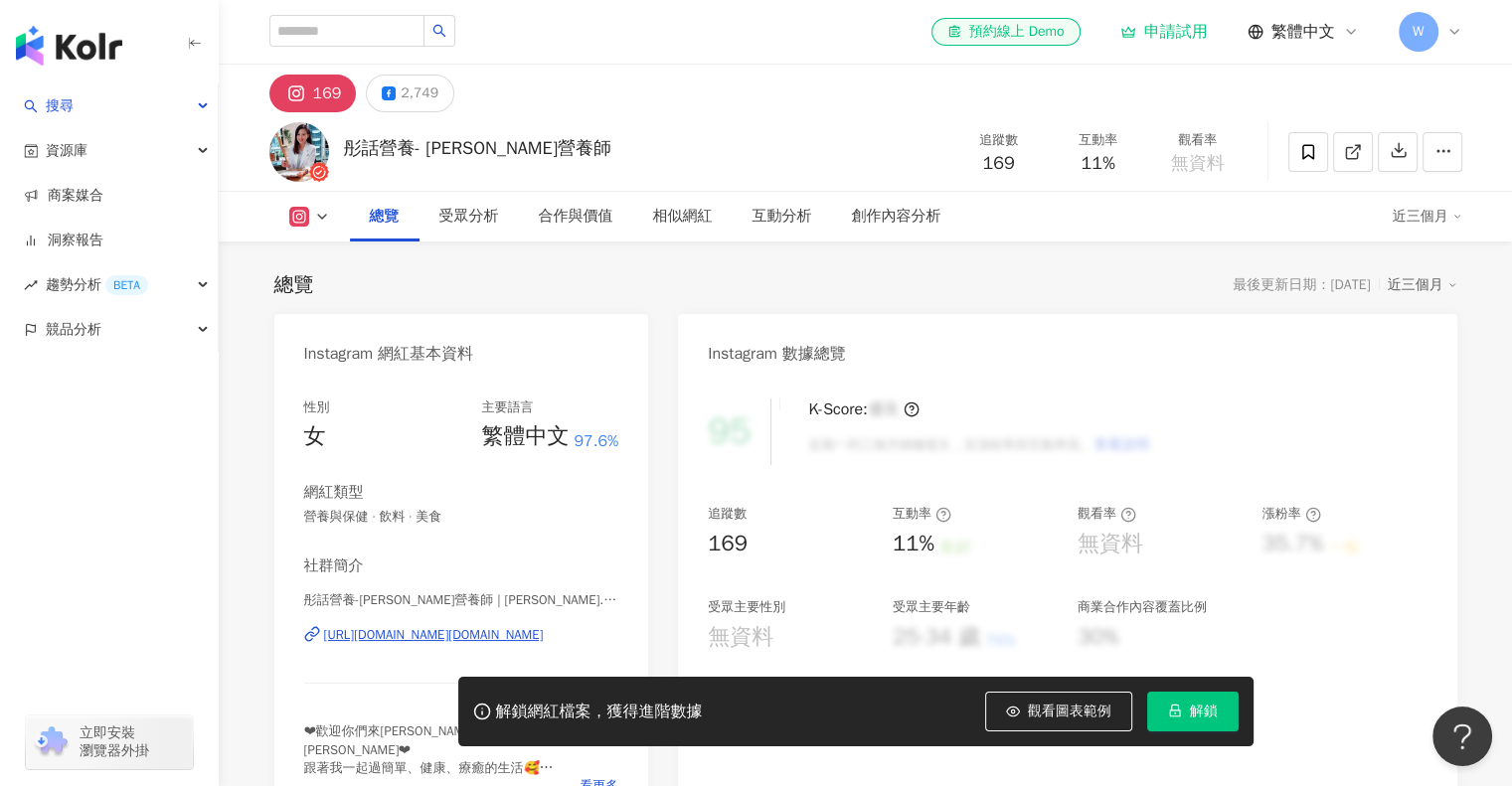 scroll, scrollTop: 99, scrollLeft: 0, axis: vertical 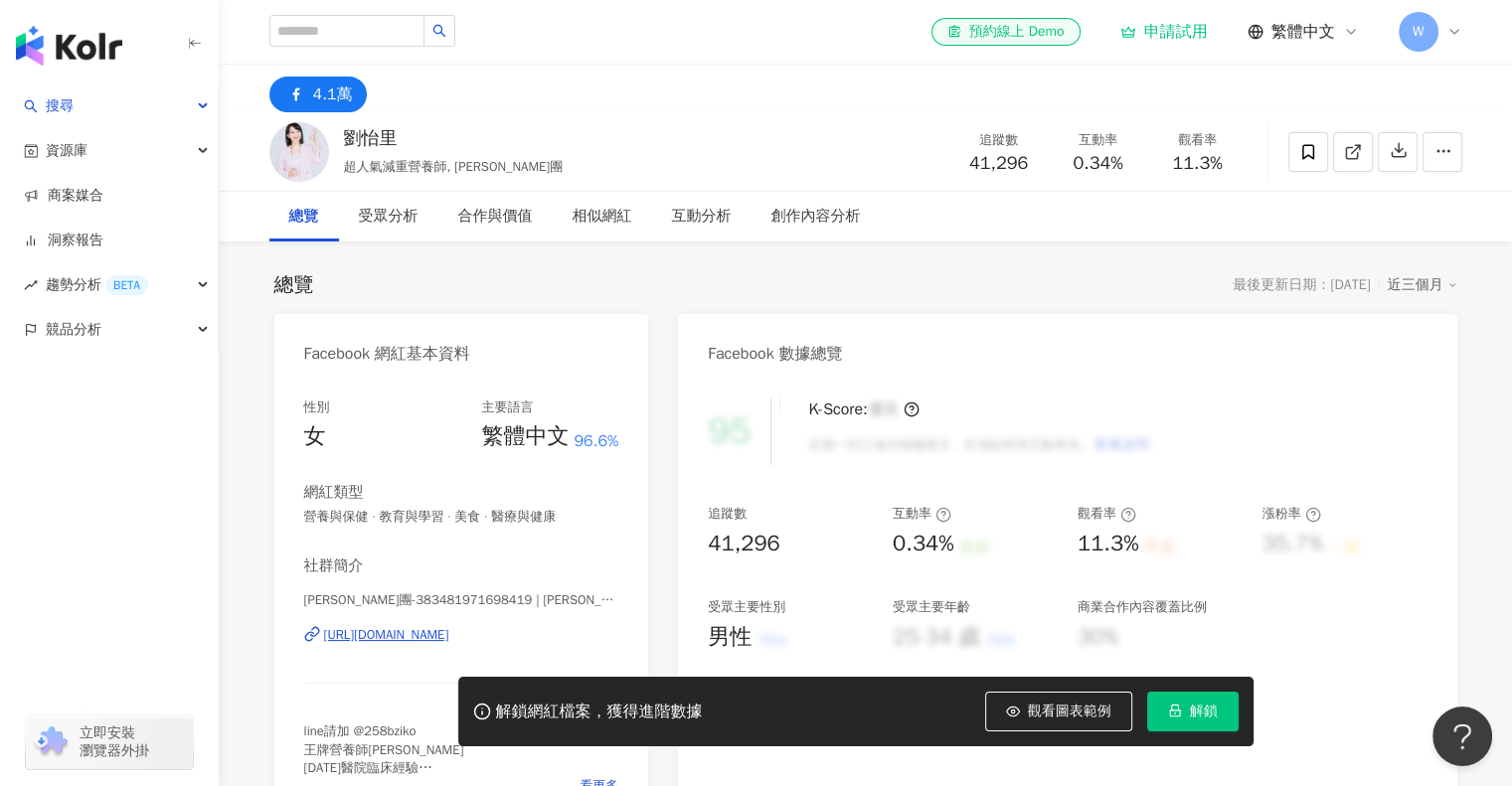 click on "追蹤數   41,296 互動率   0.34% 良好 觀看率   11.3% 不佳 漲粉率   35.7% 一般 受眾主要性別   男性 76% 受眾主要年齡   25-34 歲 76% 商業合作內容覆蓋比例   30%" at bounding box center (1067, 578) 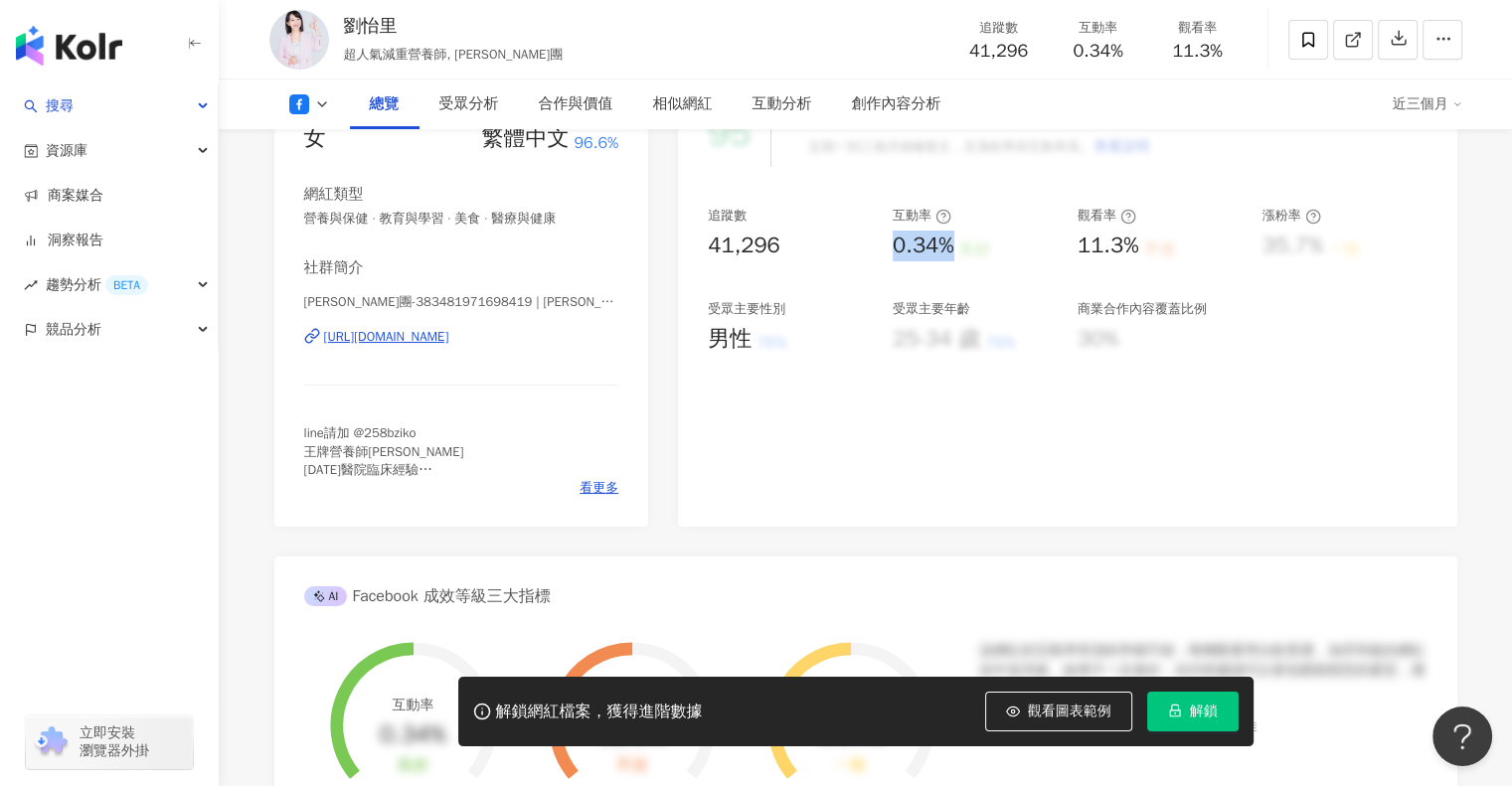 scroll, scrollTop: 0, scrollLeft: 0, axis: both 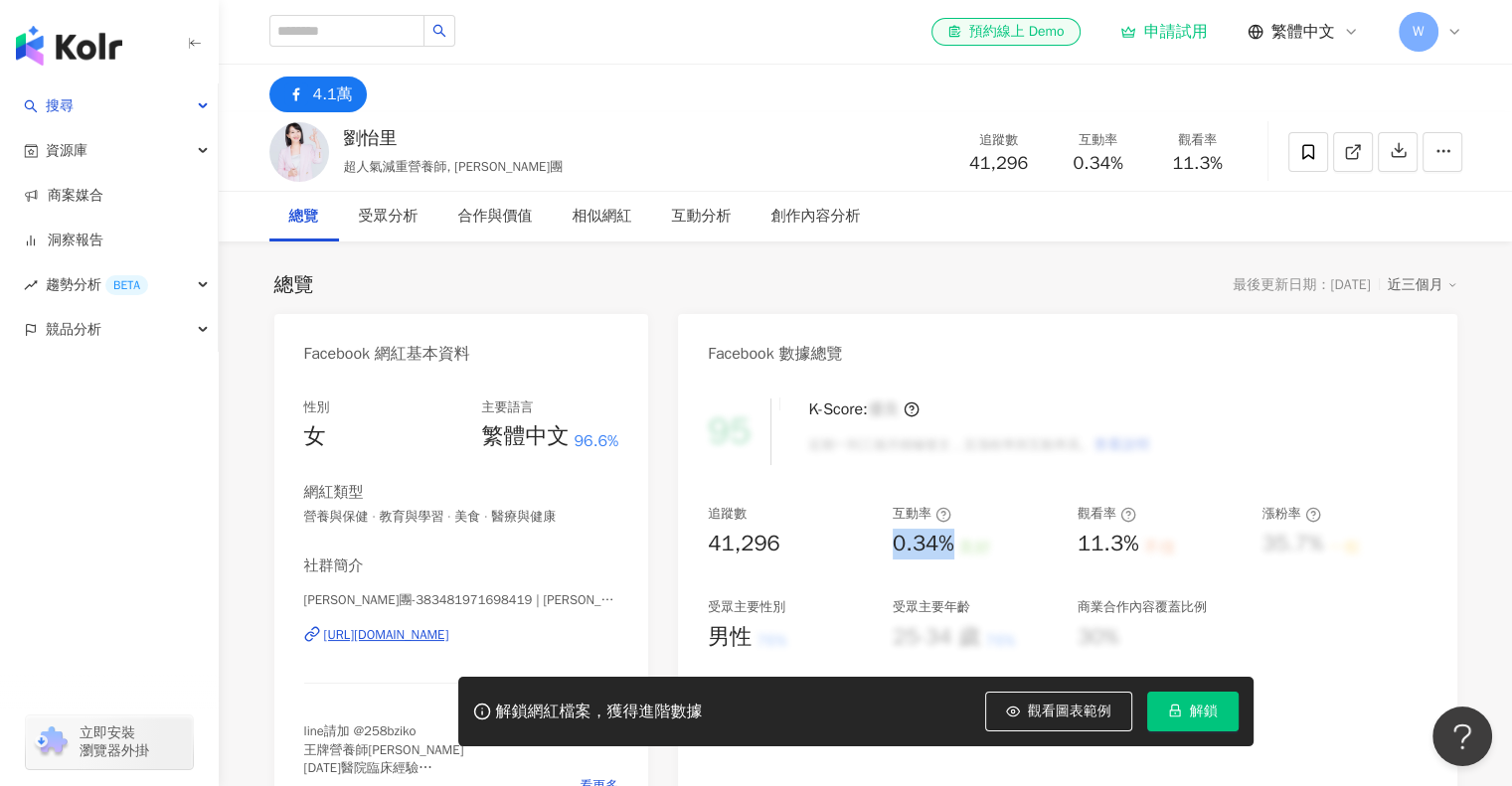 click on "[URL][DOMAIN_NAME]" at bounding box center [387, 635] 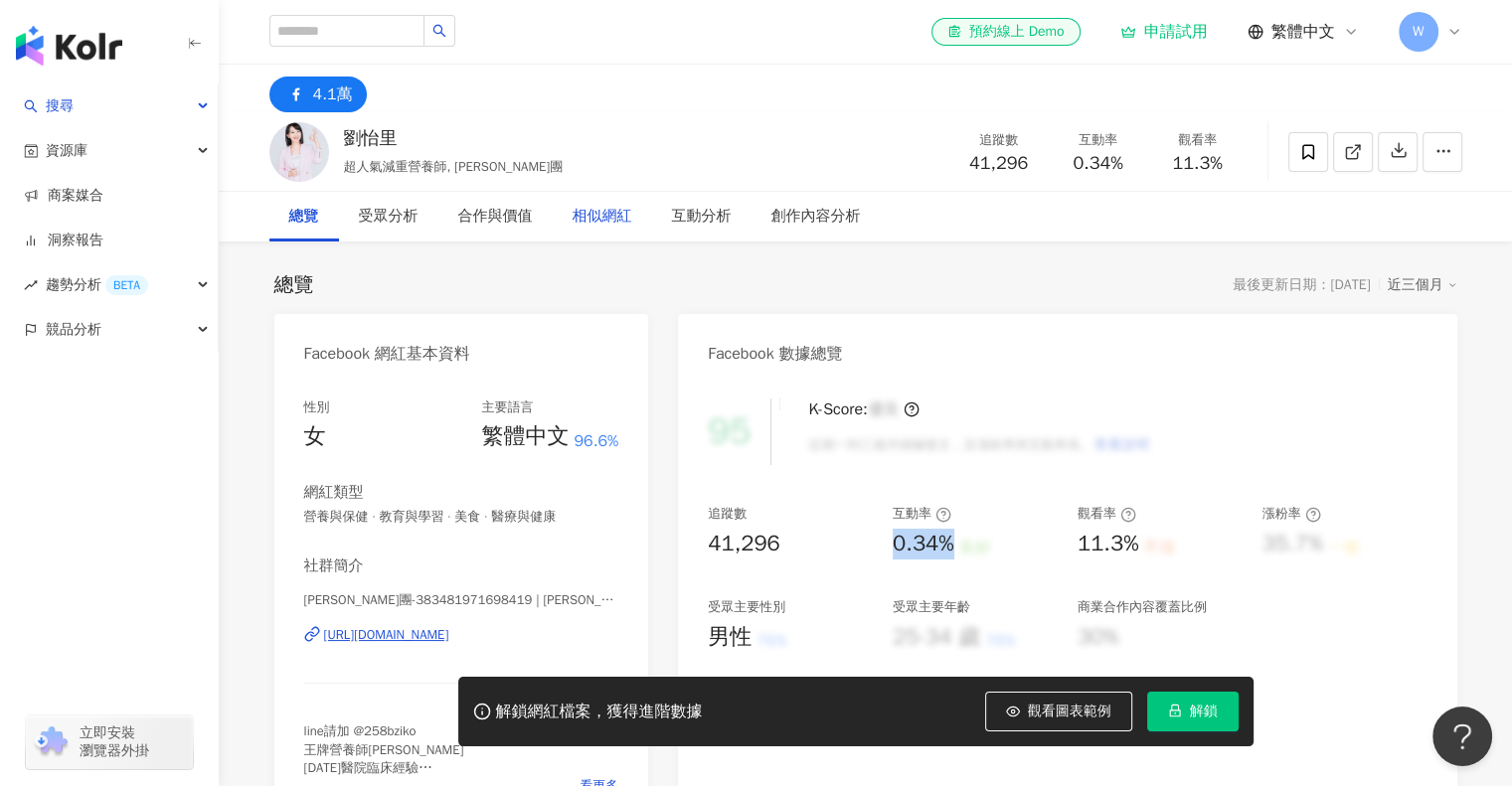 click on "相似網紅" at bounding box center [602, 217] 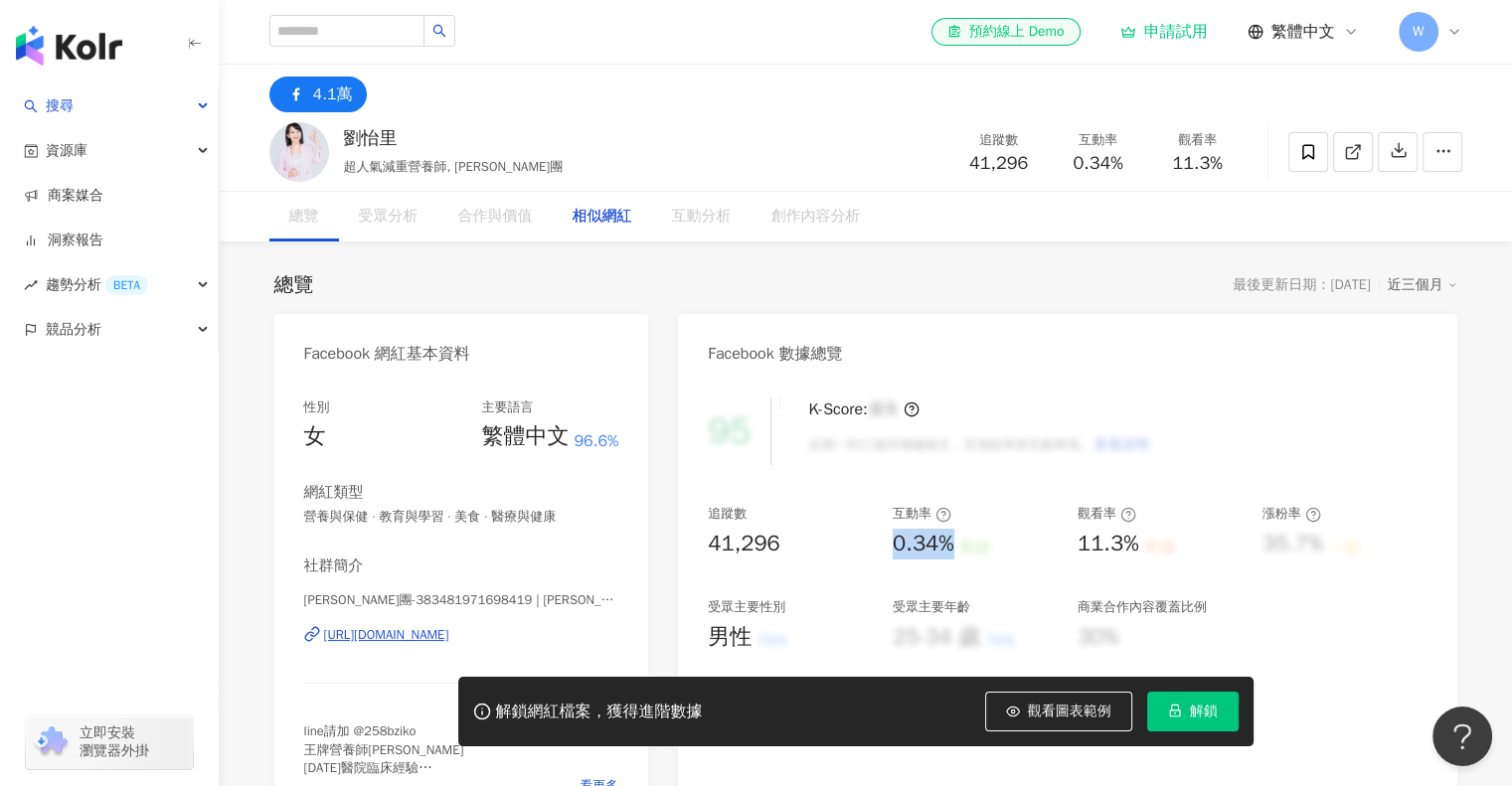 click on "AI Facebook 相似網紅" at bounding box center (866, 3052) 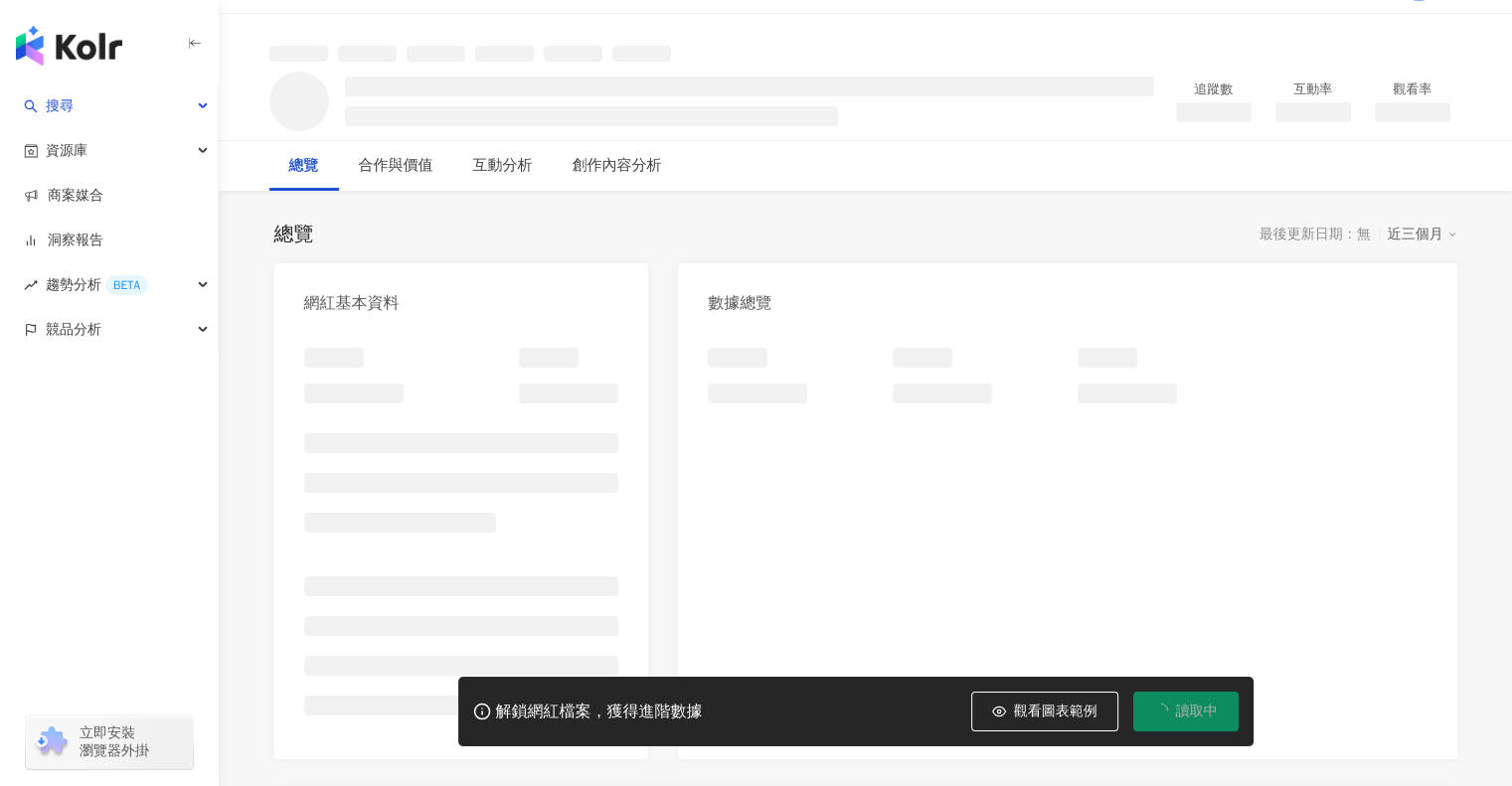 scroll, scrollTop: 98, scrollLeft: 0, axis: vertical 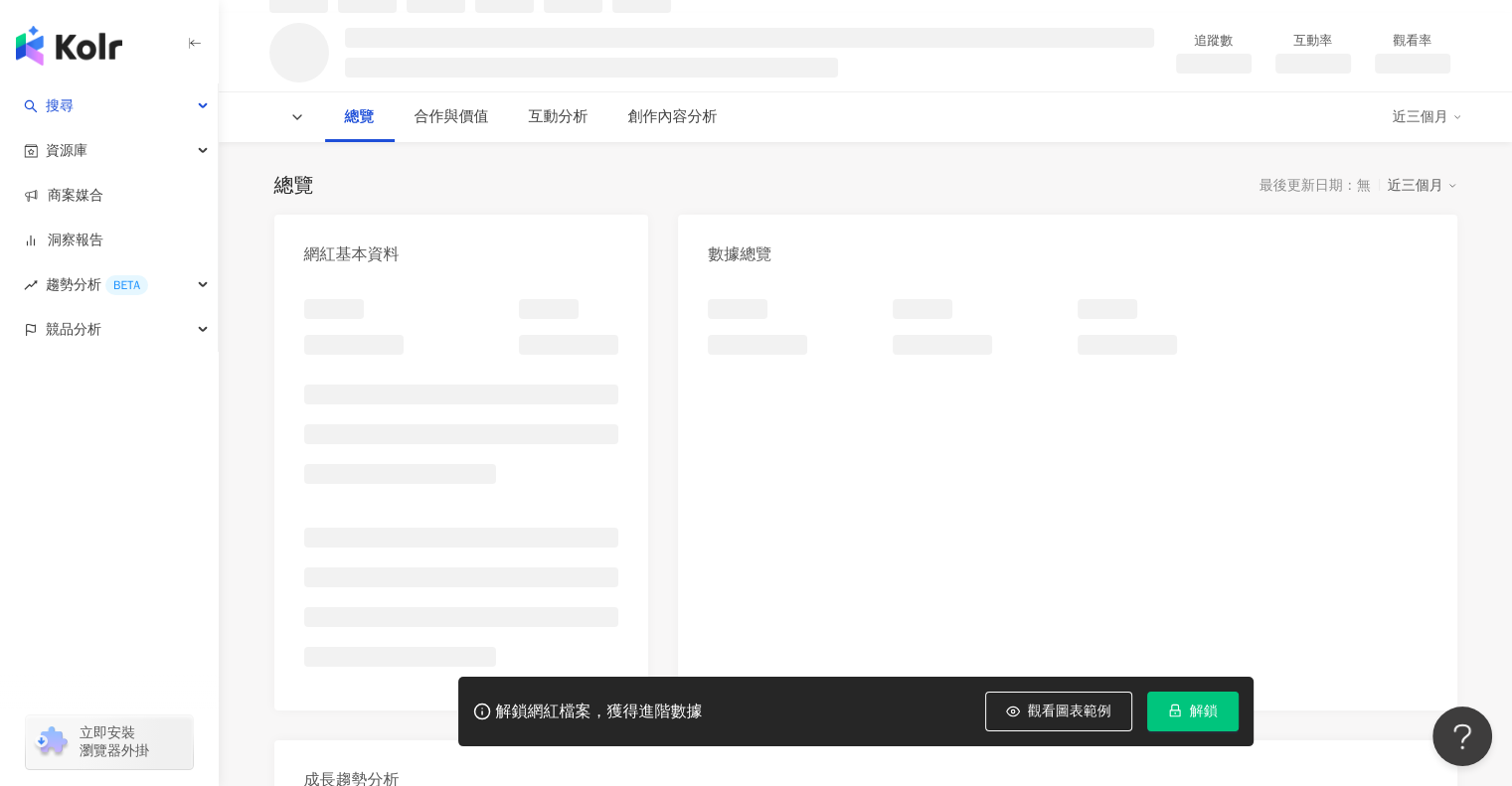 click on "總覽 最後更新日期：無 近三個月" at bounding box center (866, 186) 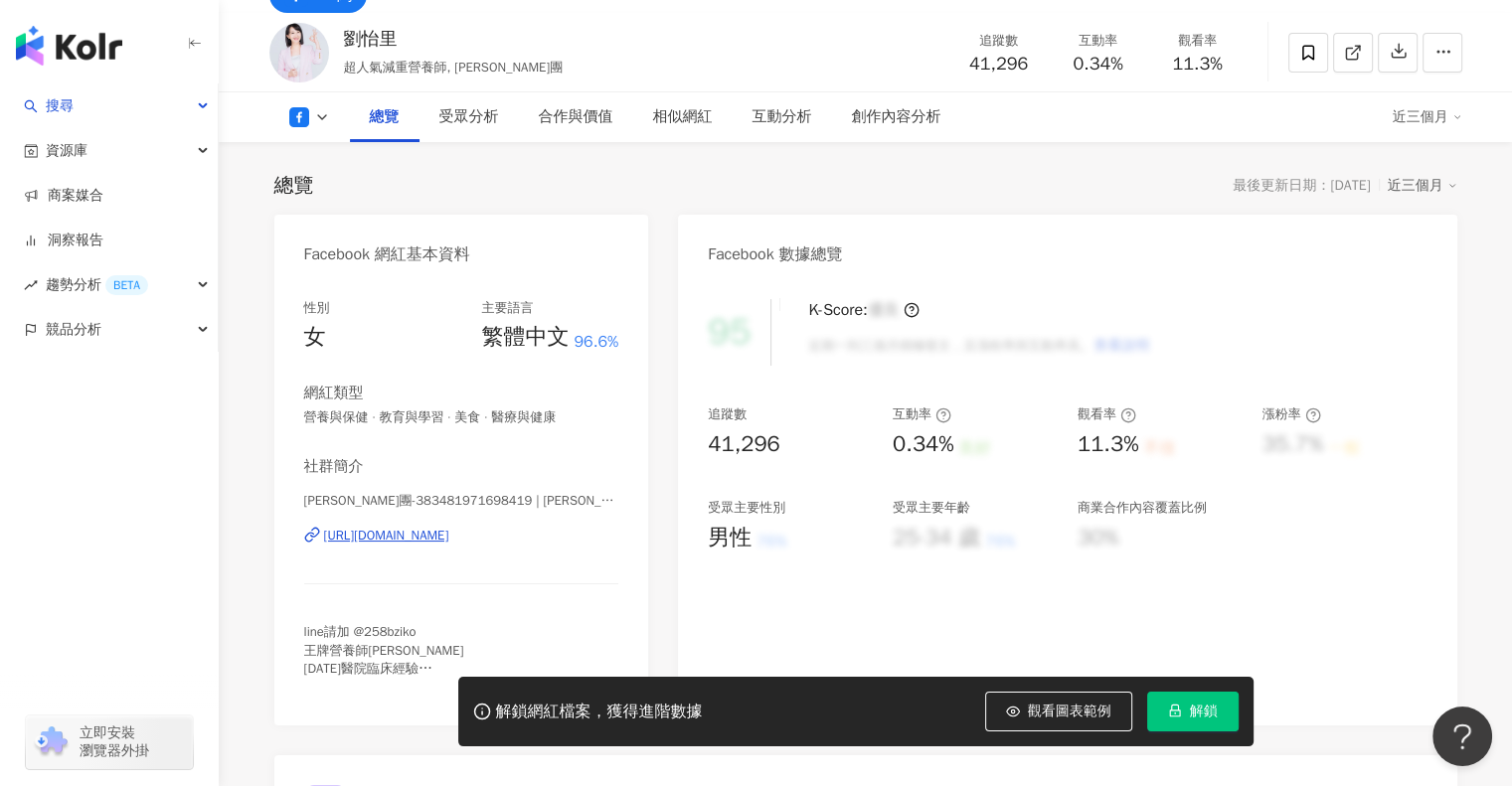 click on "總覽 最後更新日期：2025/7/16 近三個月" at bounding box center [866, 186] 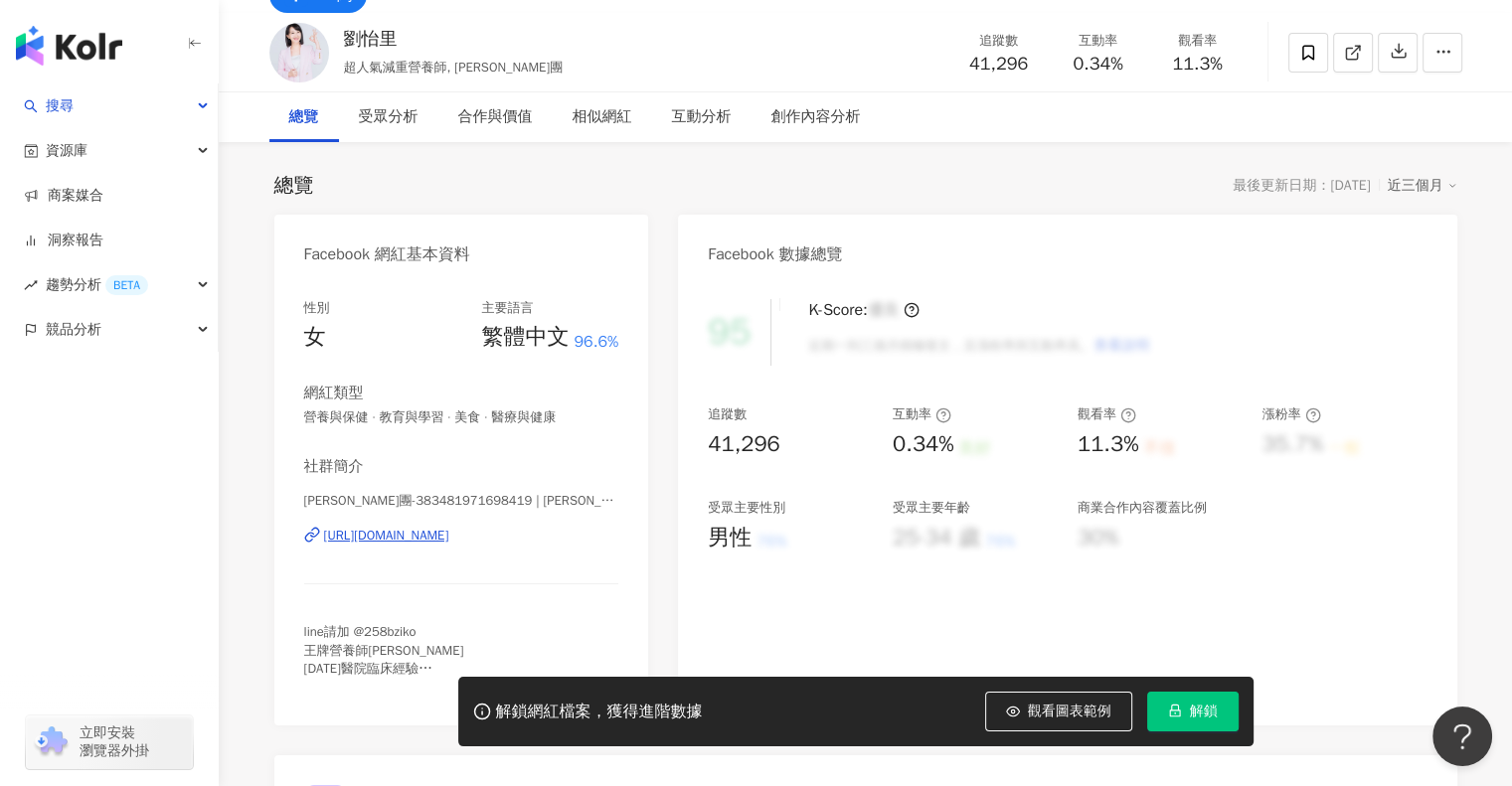 scroll, scrollTop: 20, scrollLeft: 0, axis: vertical 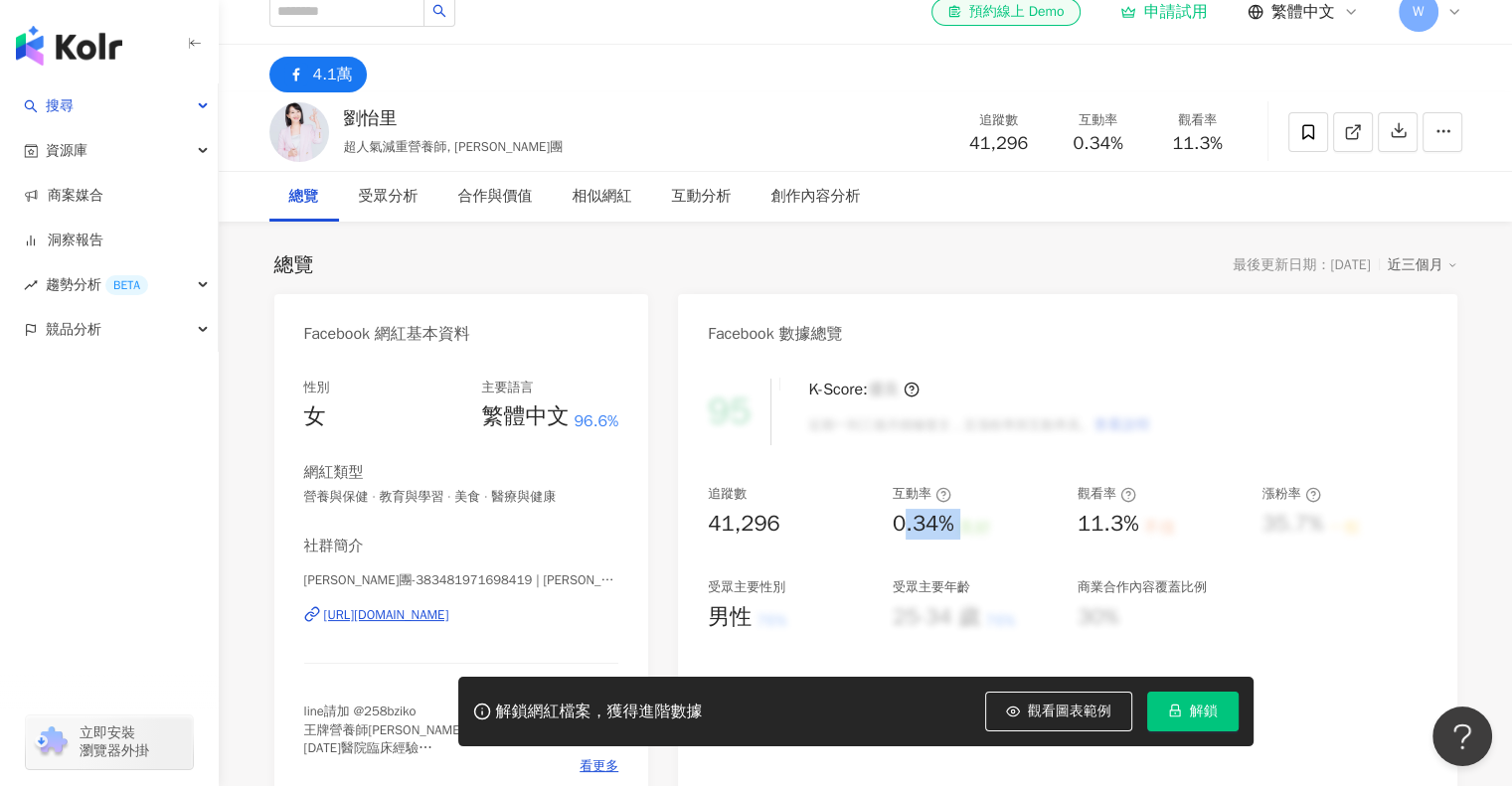 drag, startPoint x: 952, startPoint y: 523, endPoint x: 971, endPoint y: 525, distance: 19.104973 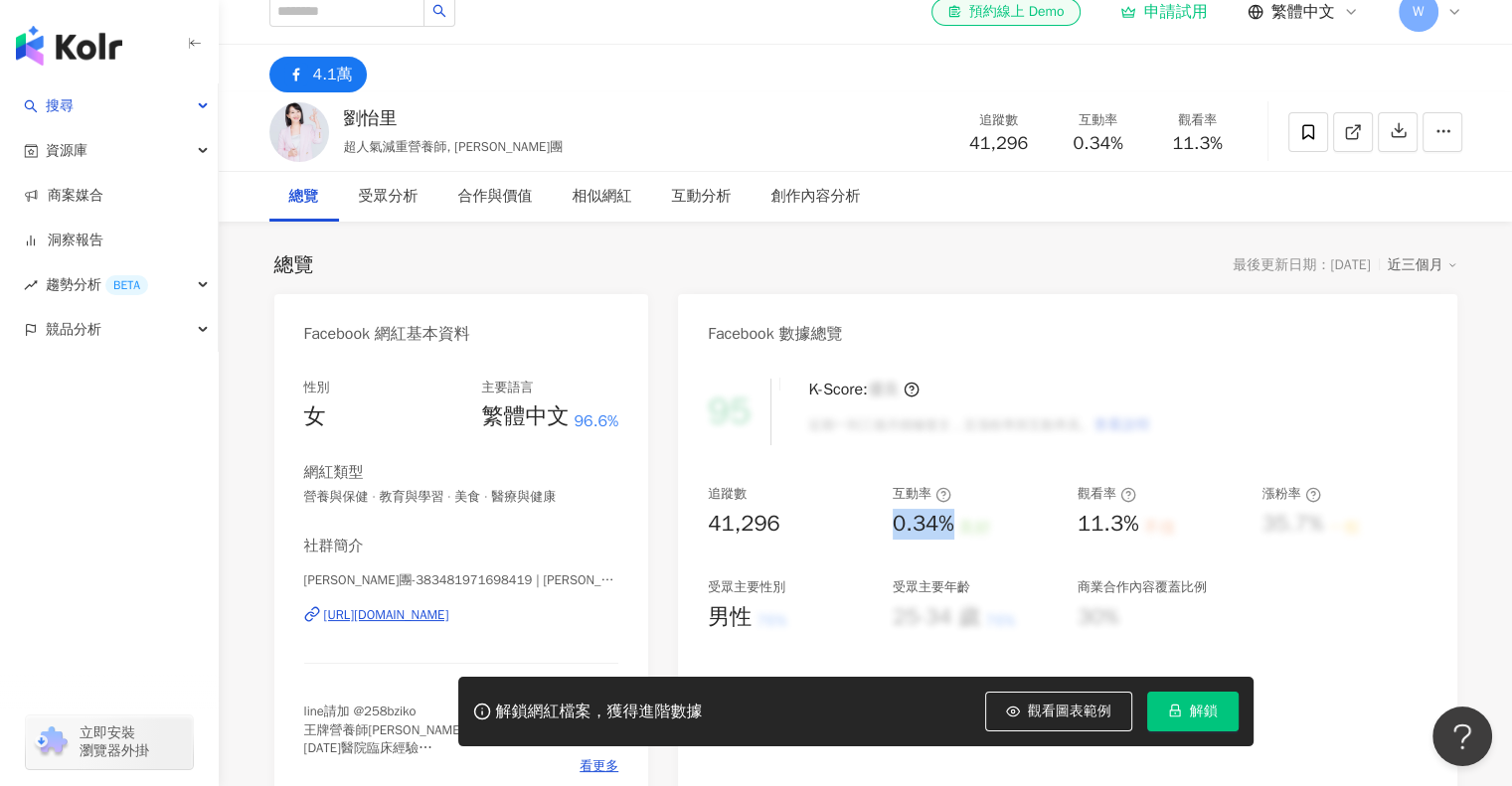 drag, startPoint x: 894, startPoint y: 515, endPoint x: 903, endPoint y: 510, distance: 10.29563 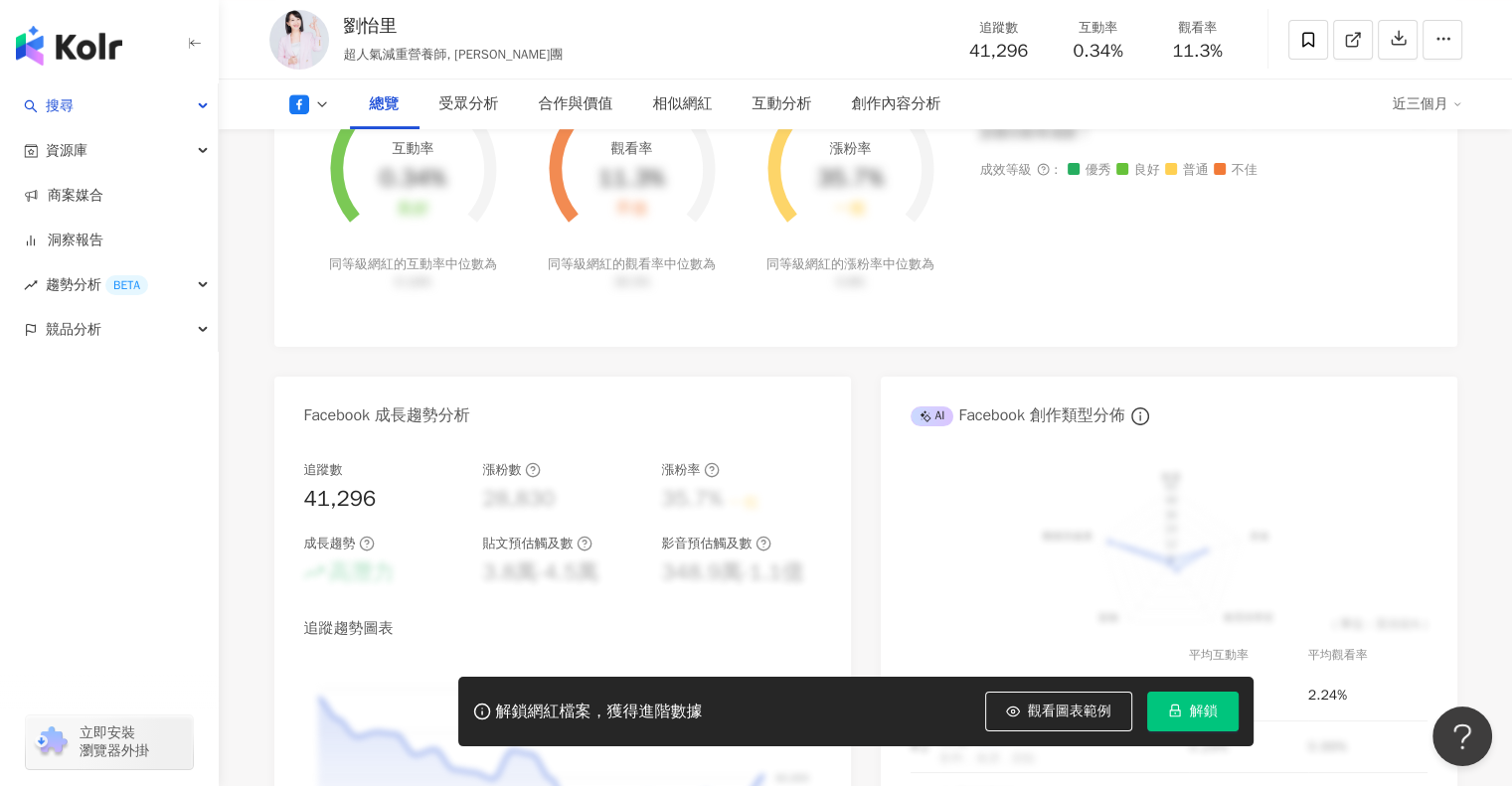 scroll, scrollTop: 795, scrollLeft: 0, axis: vertical 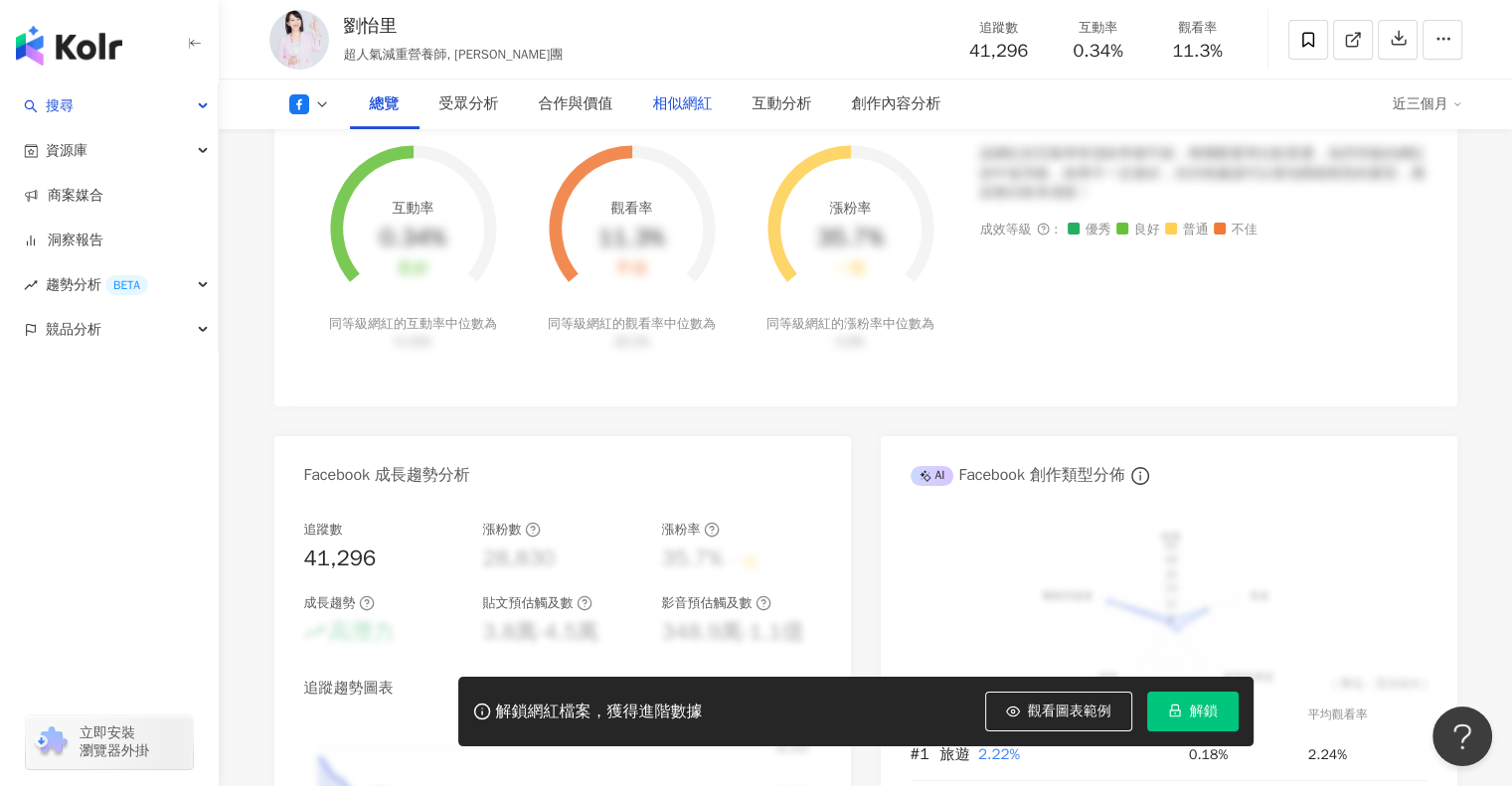click on "相似網紅" at bounding box center [683, 104] 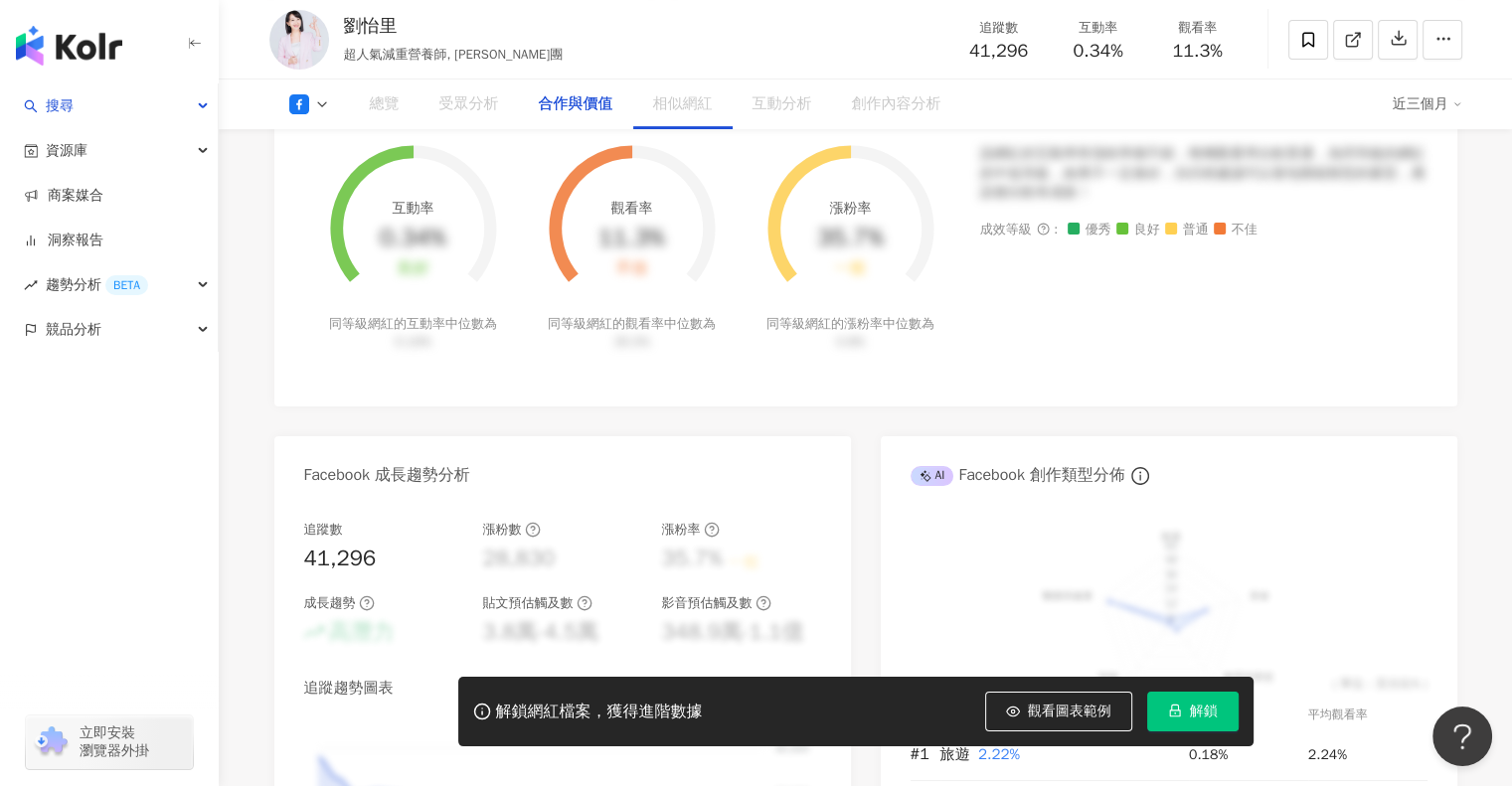 scroll, scrollTop: 2729, scrollLeft: 0, axis: vertical 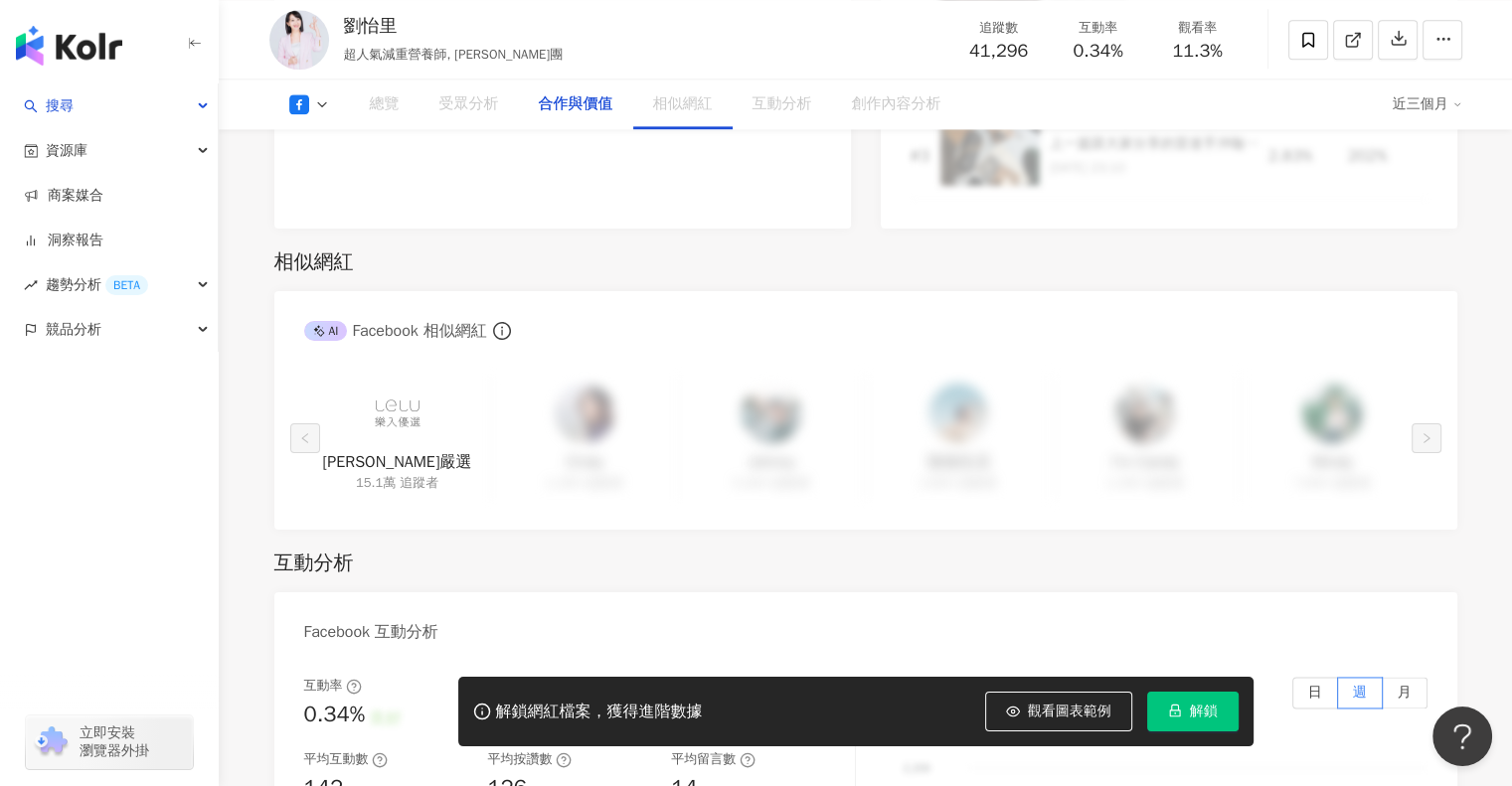 click on "相似網紅" at bounding box center [683, 104] 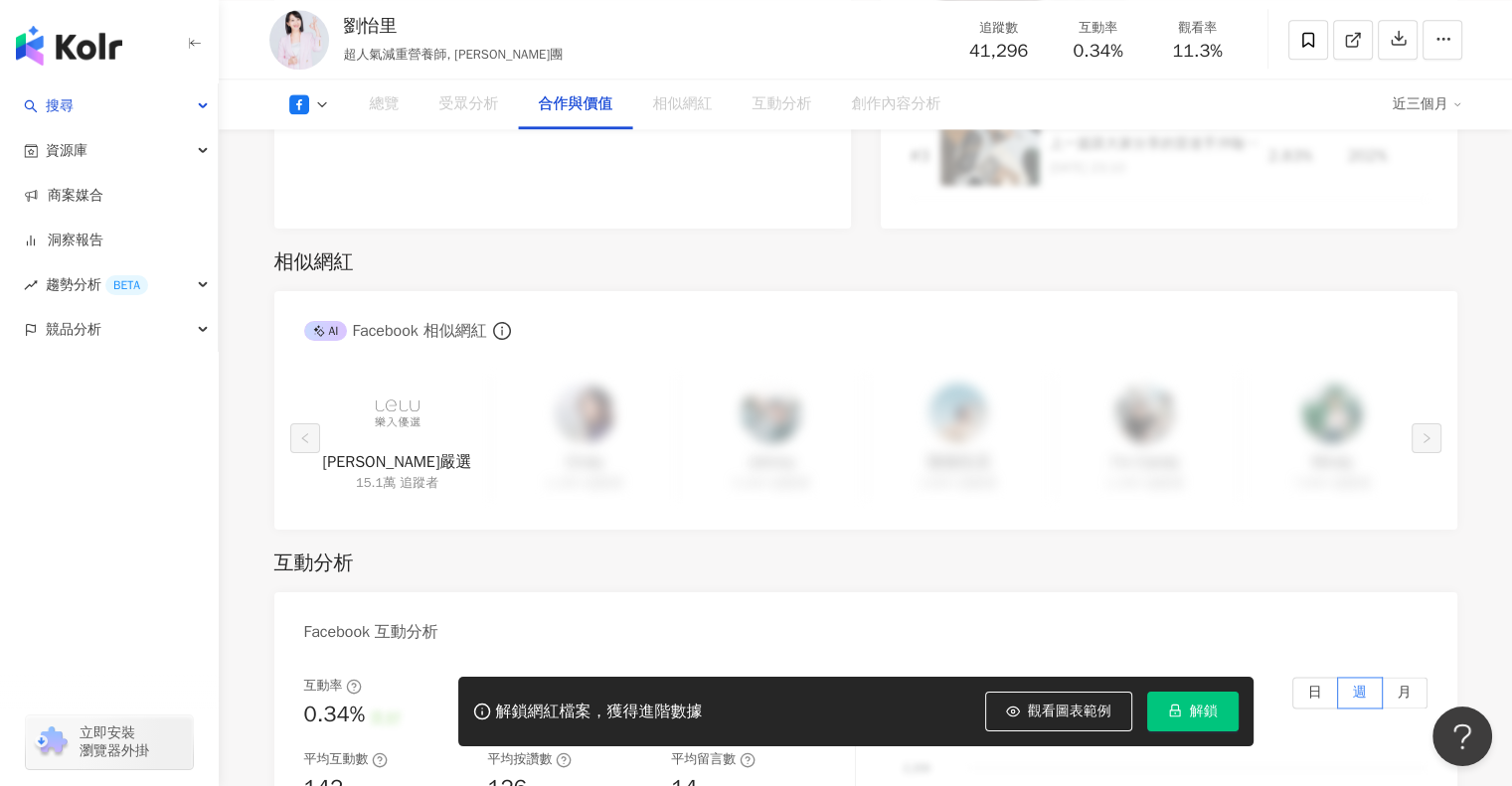 scroll, scrollTop: 2530, scrollLeft: 0, axis: vertical 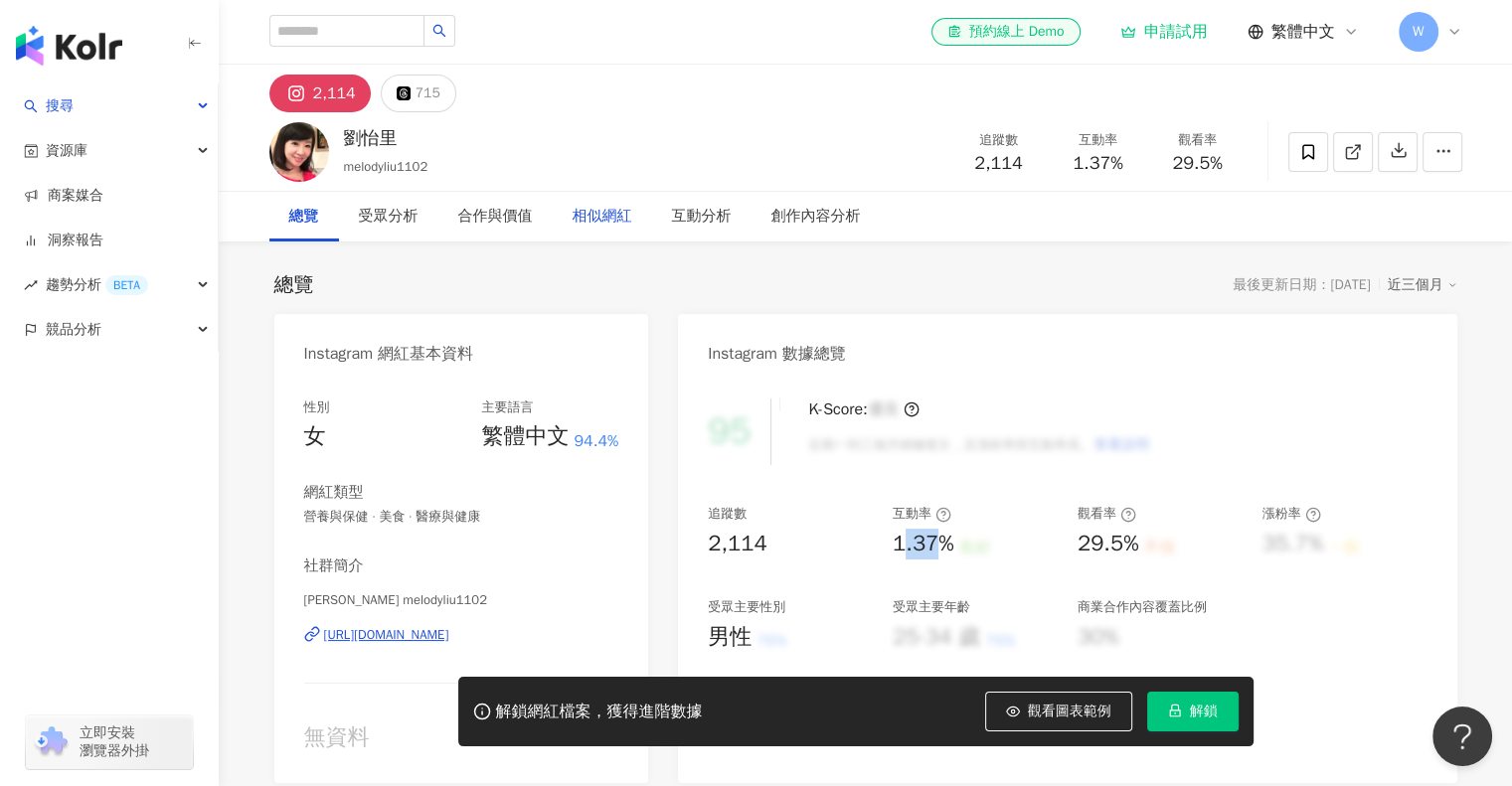 click on "相似網紅" at bounding box center [602, 217] 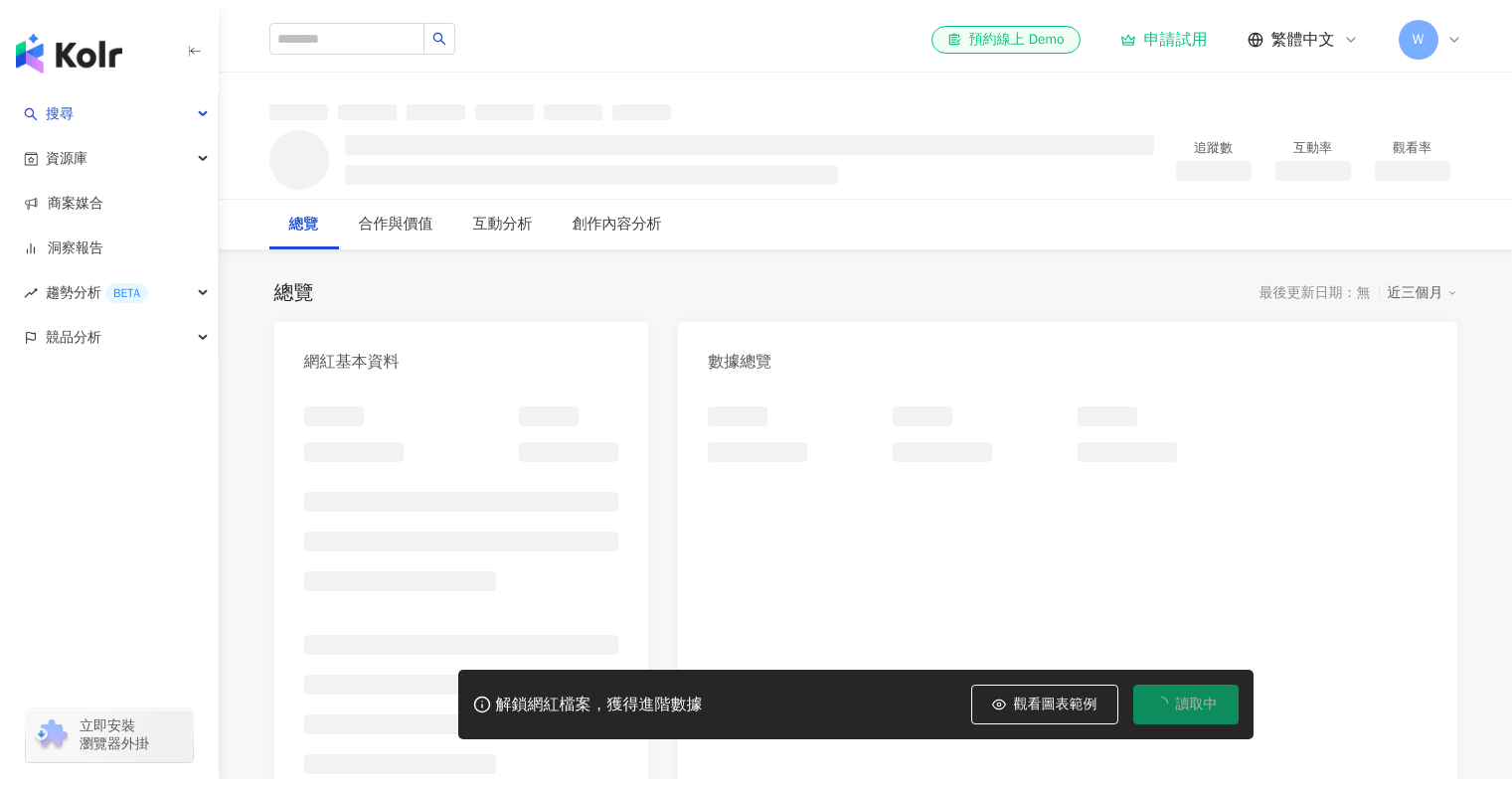 scroll, scrollTop: 0, scrollLeft: 0, axis: both 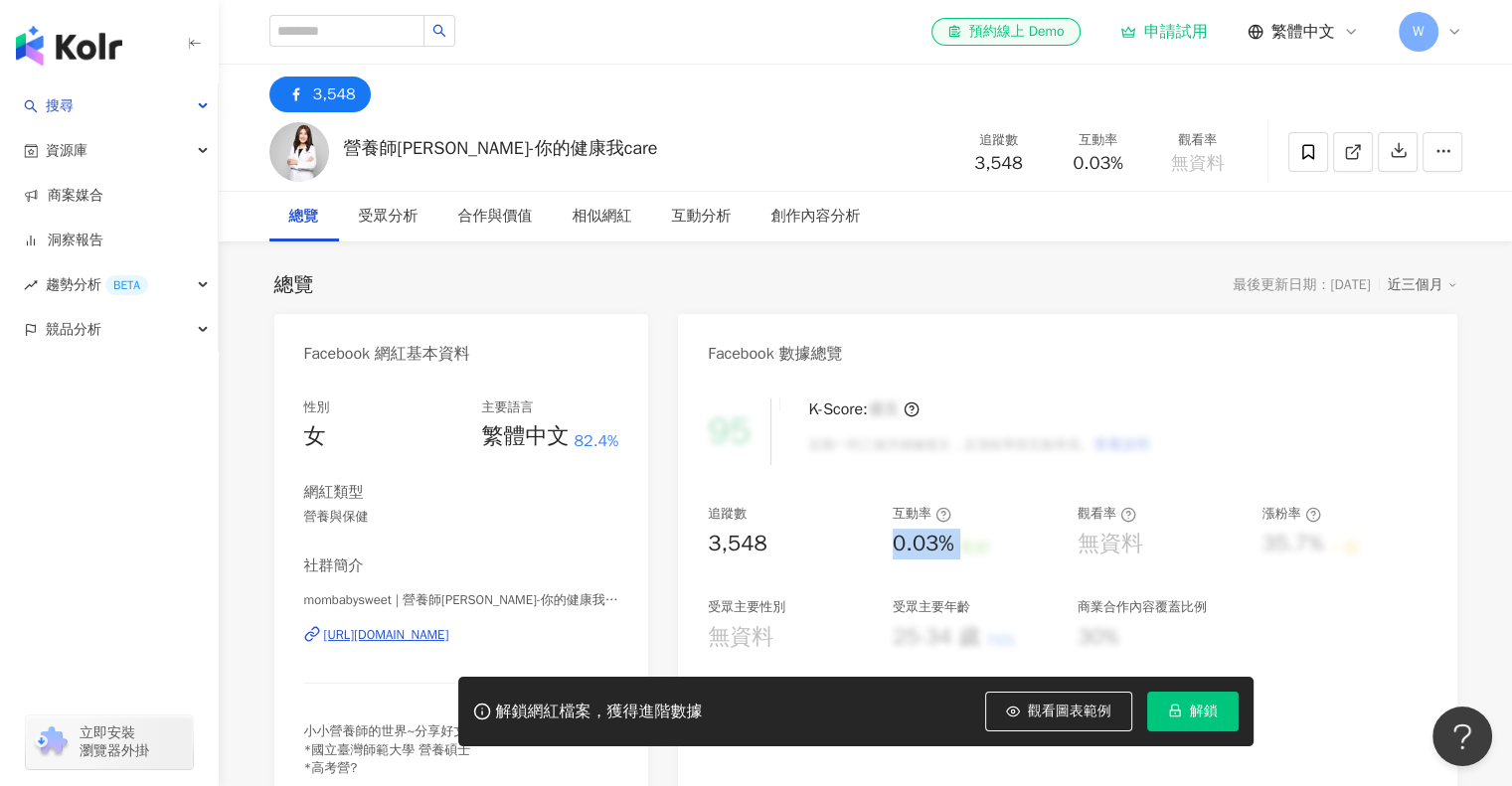 drag, startPoint x: 899, startPoint y: 544, endPoint x: 971, endPoint y: 543, distance: 72.00694 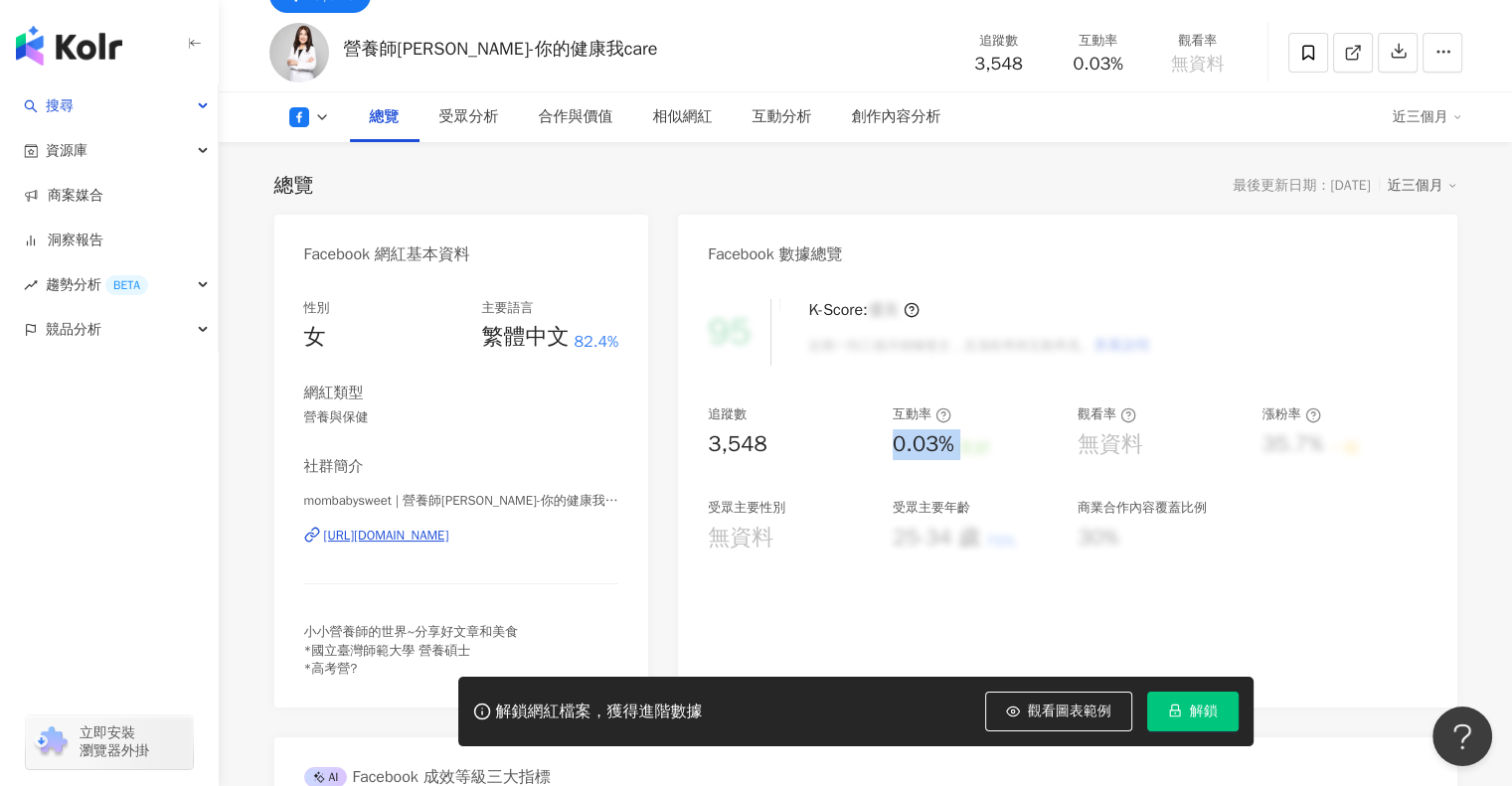 scroll, scrollTop: 0, scrollLeft: 0, axis: both 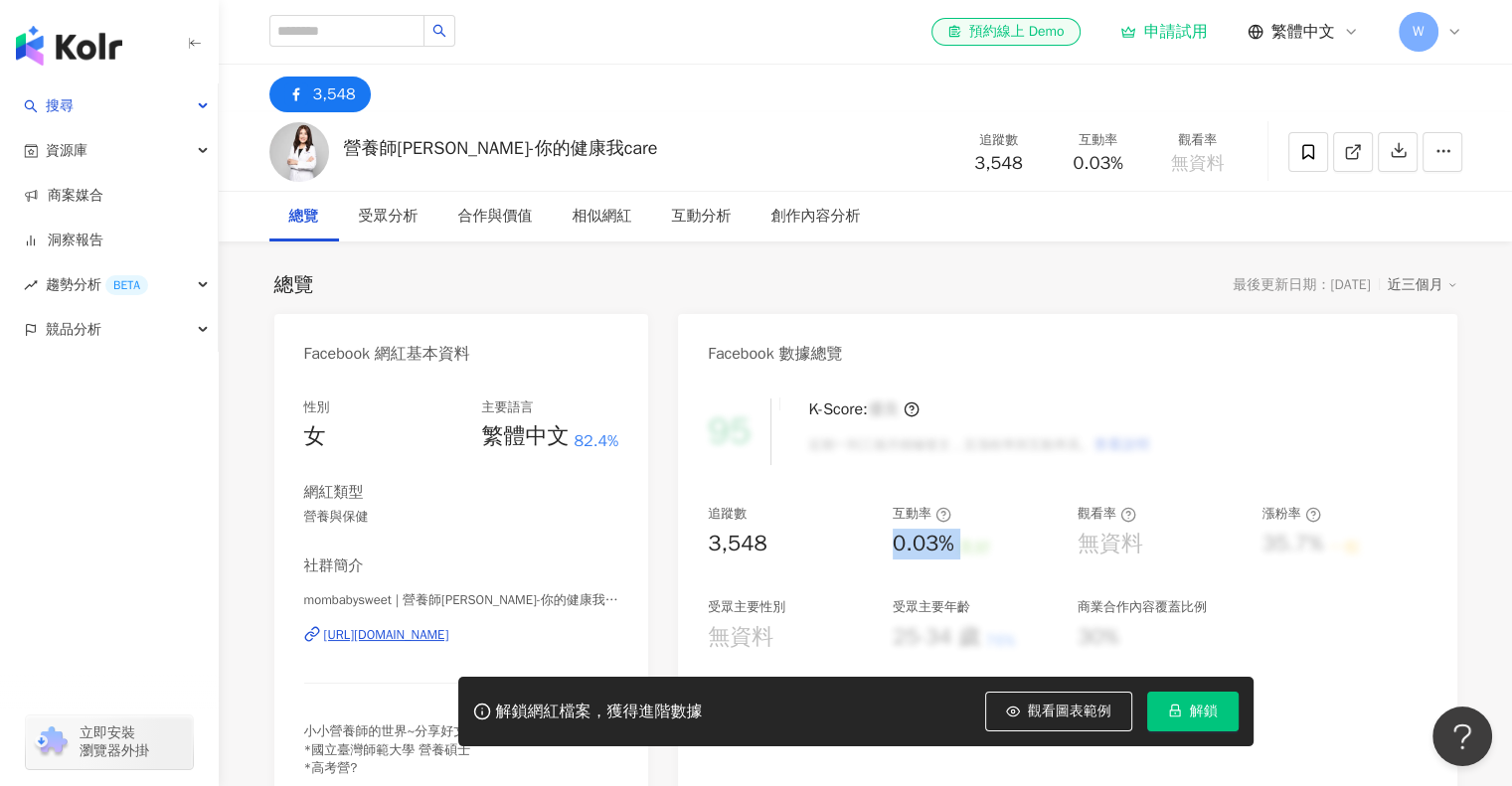 click on "互動分析" at bounding box center [702, 217] 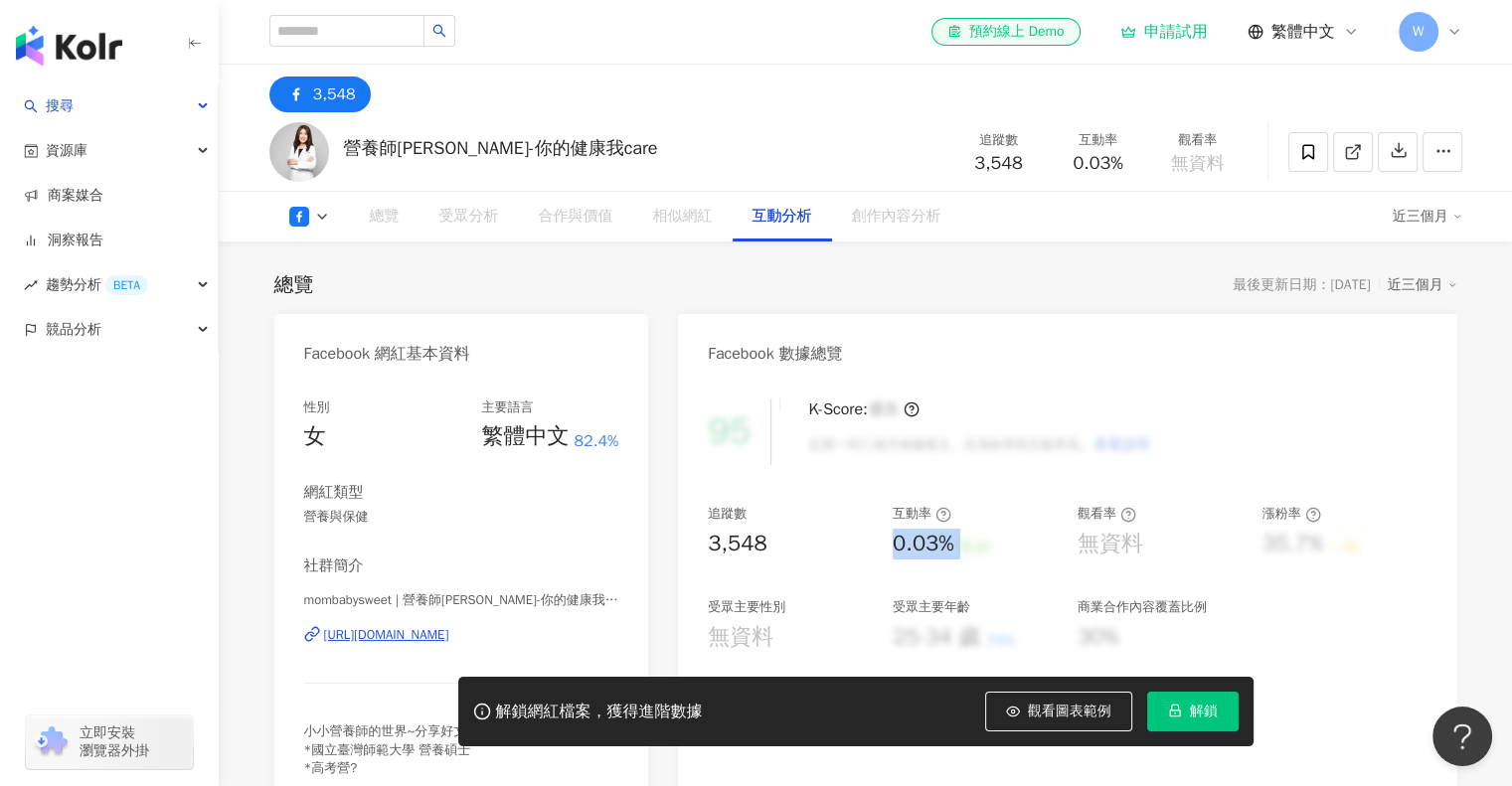 scroll, scrollTop: 3133, scrollLeft: 0, axis: vertical 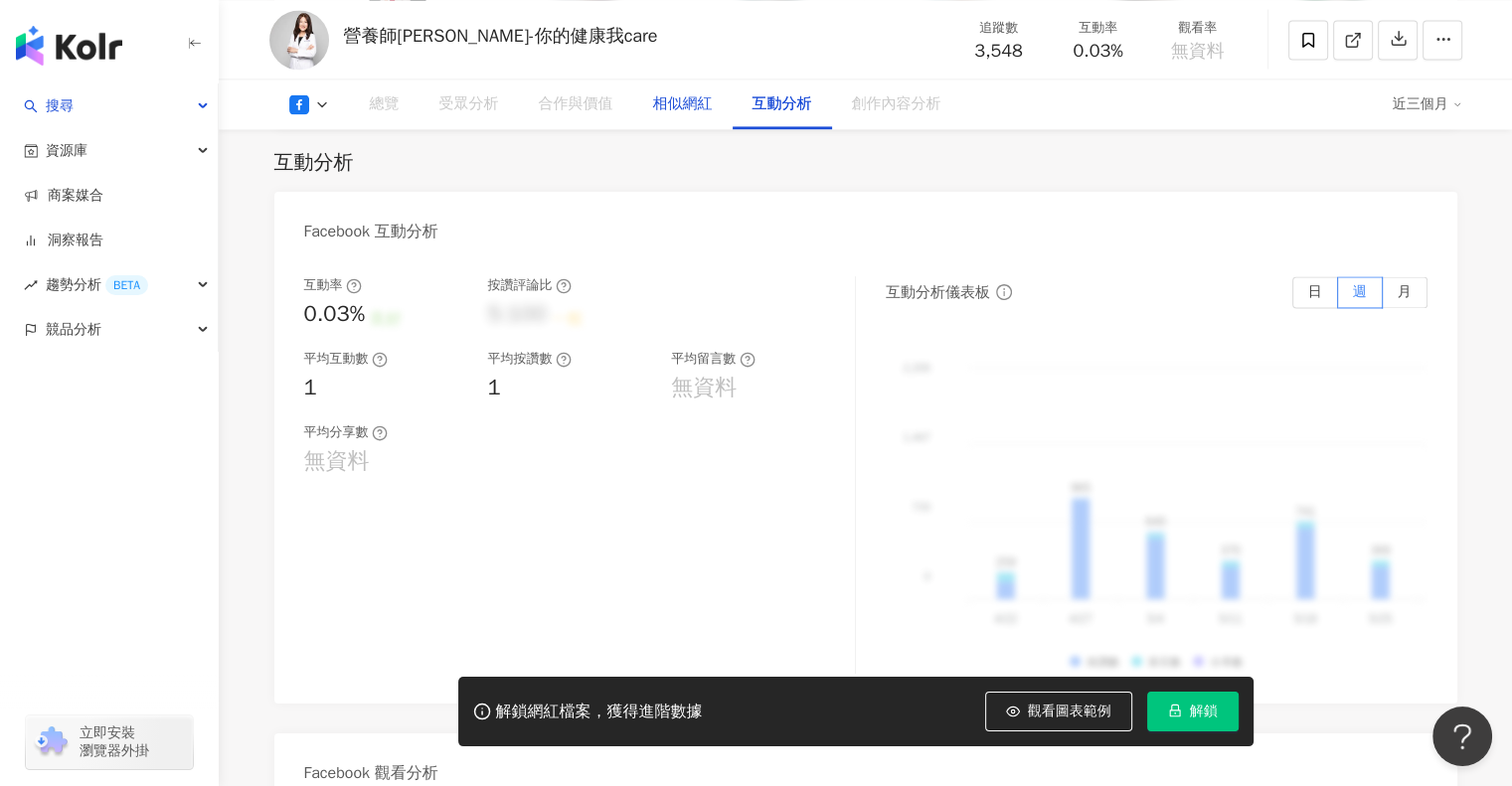 click on "相似網紅" at bounding box center (683, 104) 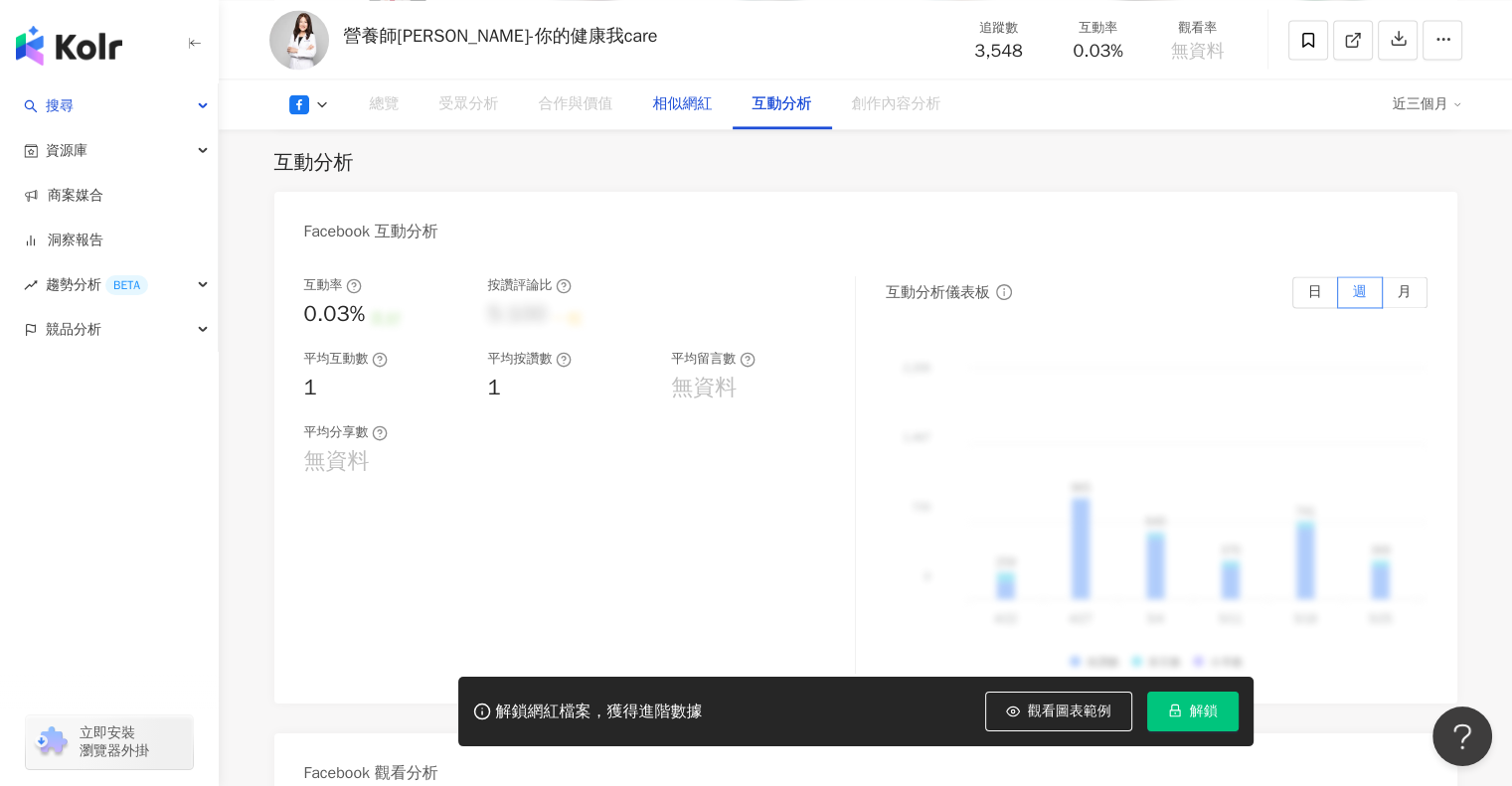 click on "相似網紅" at bounding box center (683, 104) 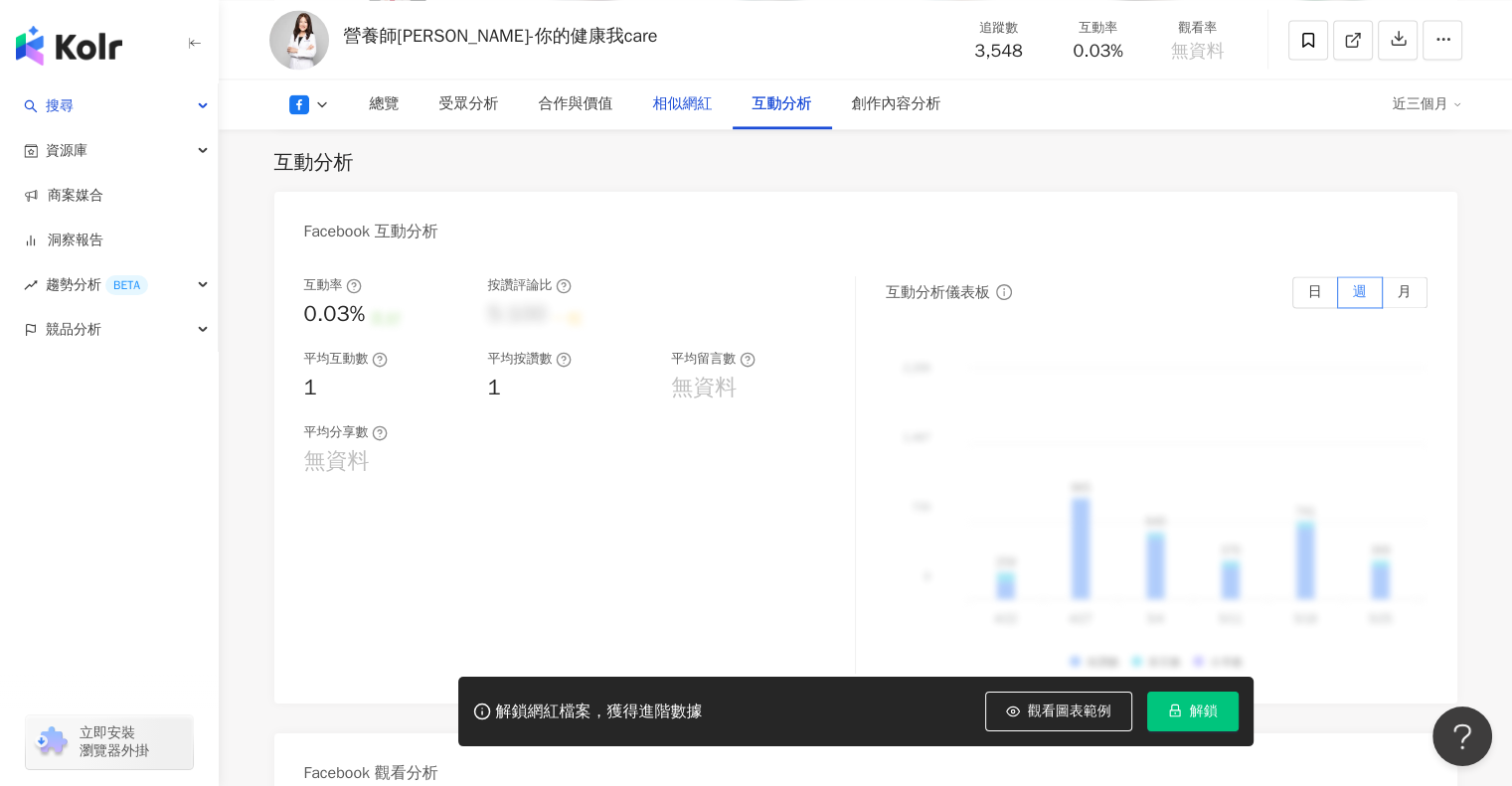 click on "相似網紅" at bounding box center [683, 104] 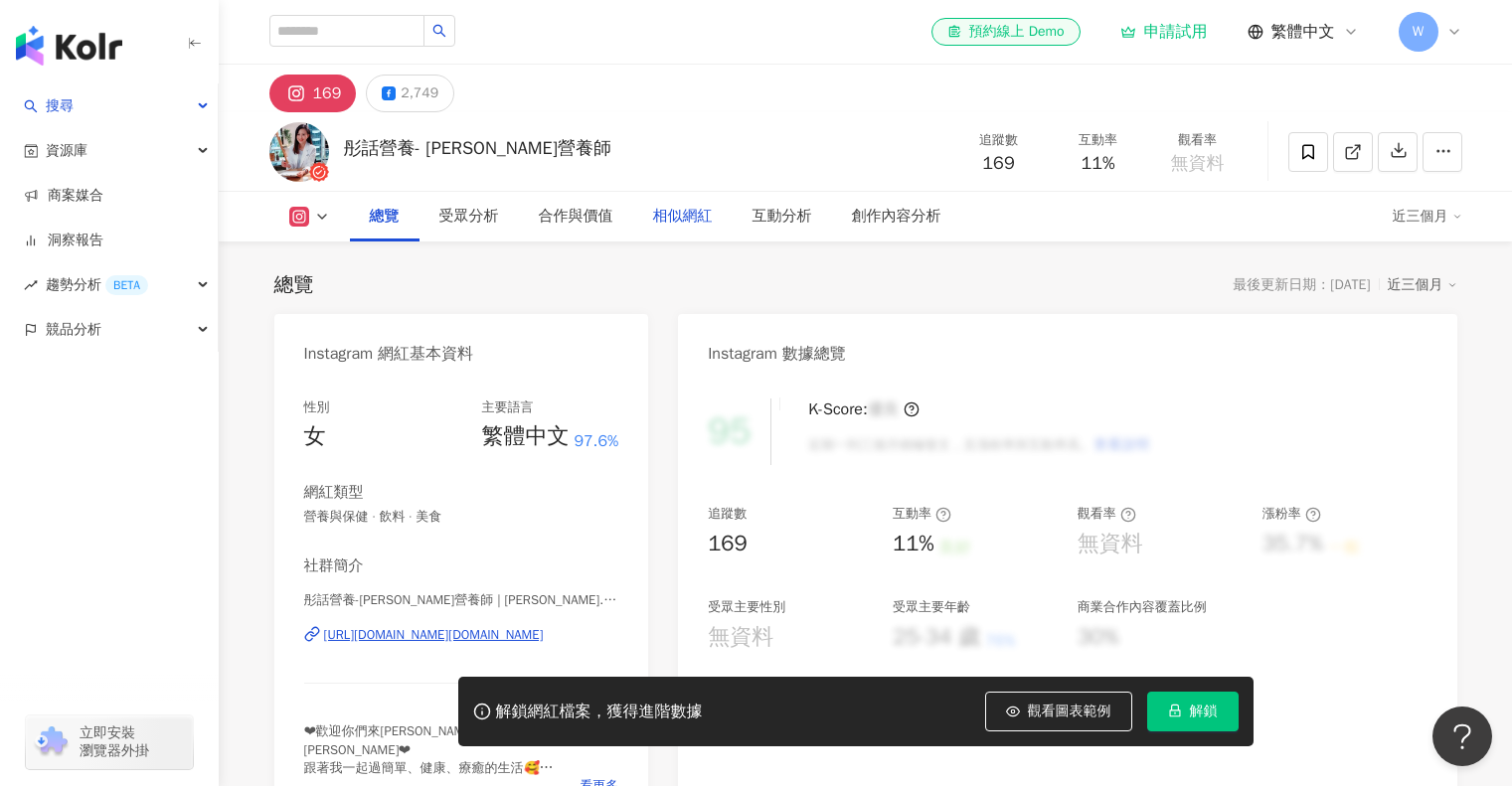 click on "相似網紅" at bounding box center [683, 217] 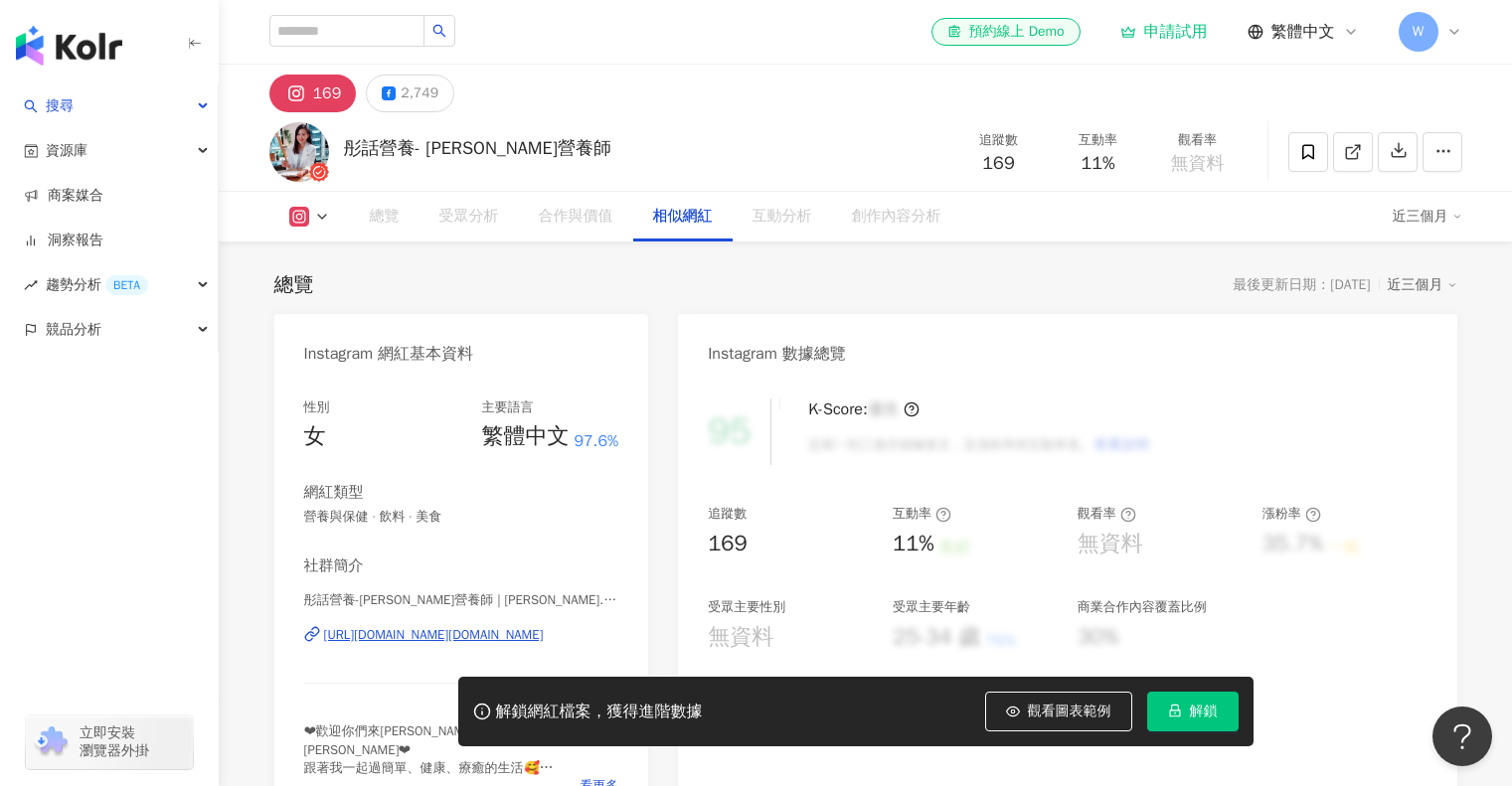 scroll, scrollTop: 3255, scrollLeft: 0, axis: vertical 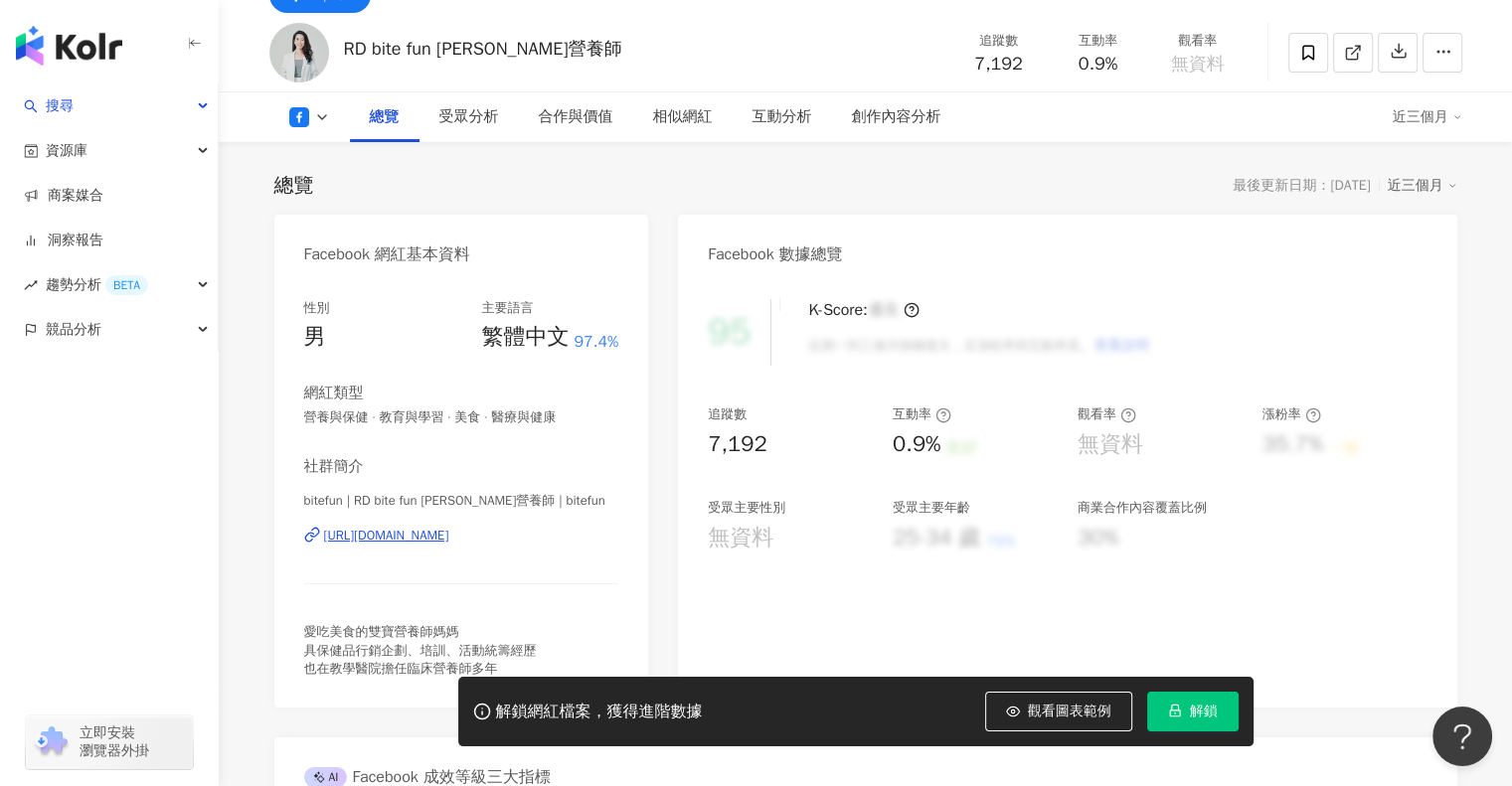 click on "0.9%" at bounding box center [917, 444] 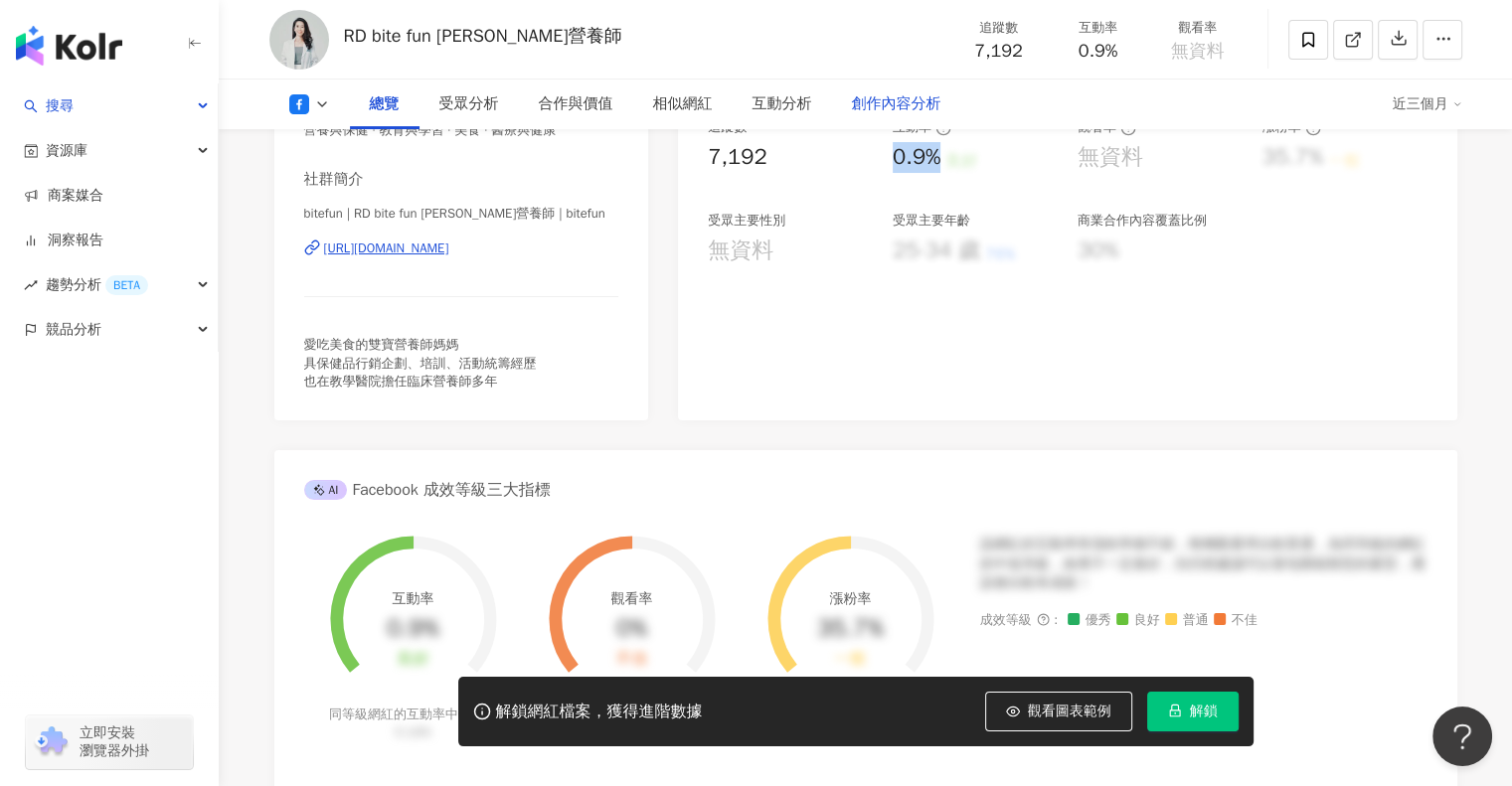 scroll, scrollTop: 0, scrollLeft: 0, axis: both 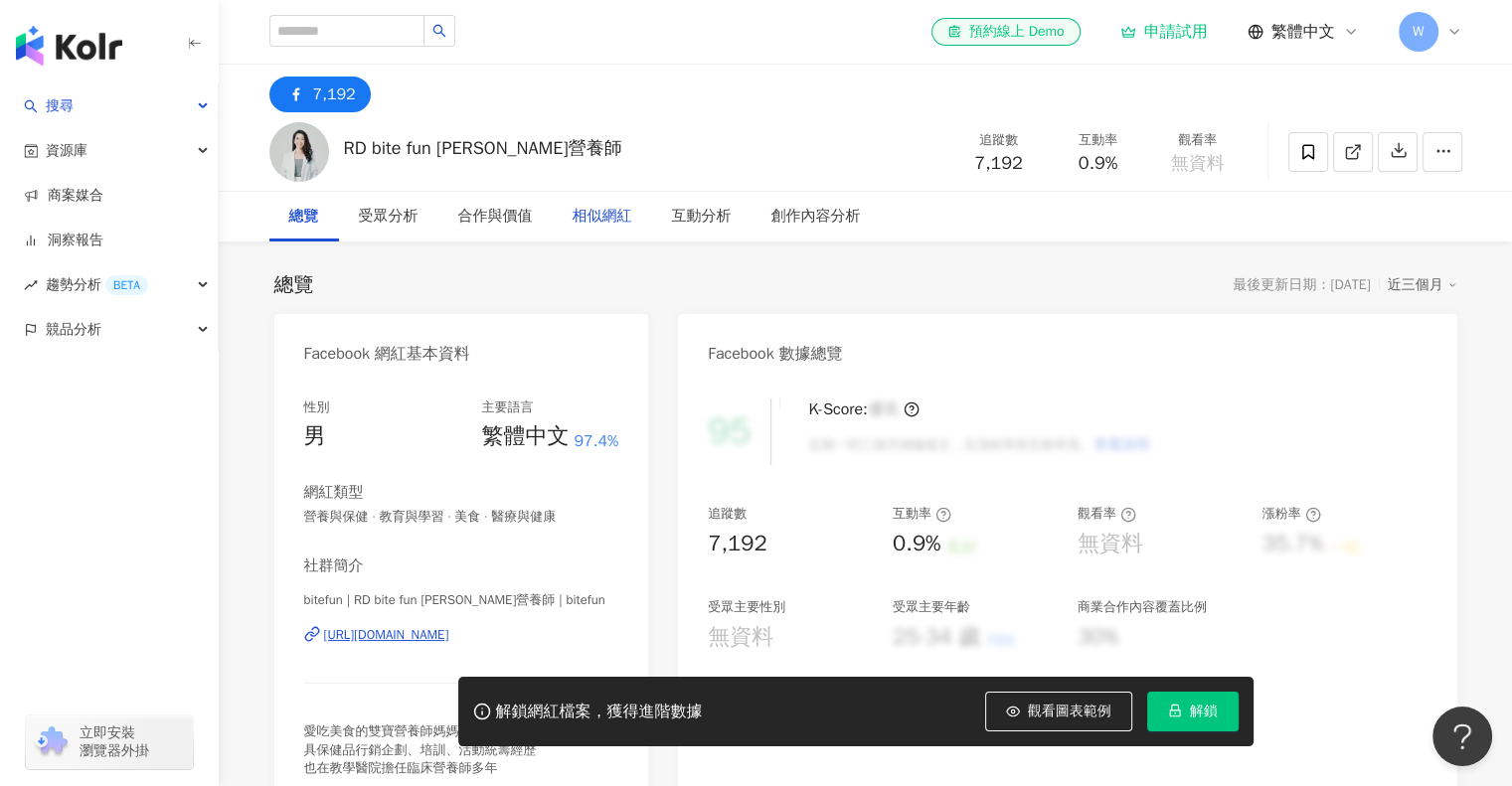 click on "相似網紅" at bounding box center (602, 217) 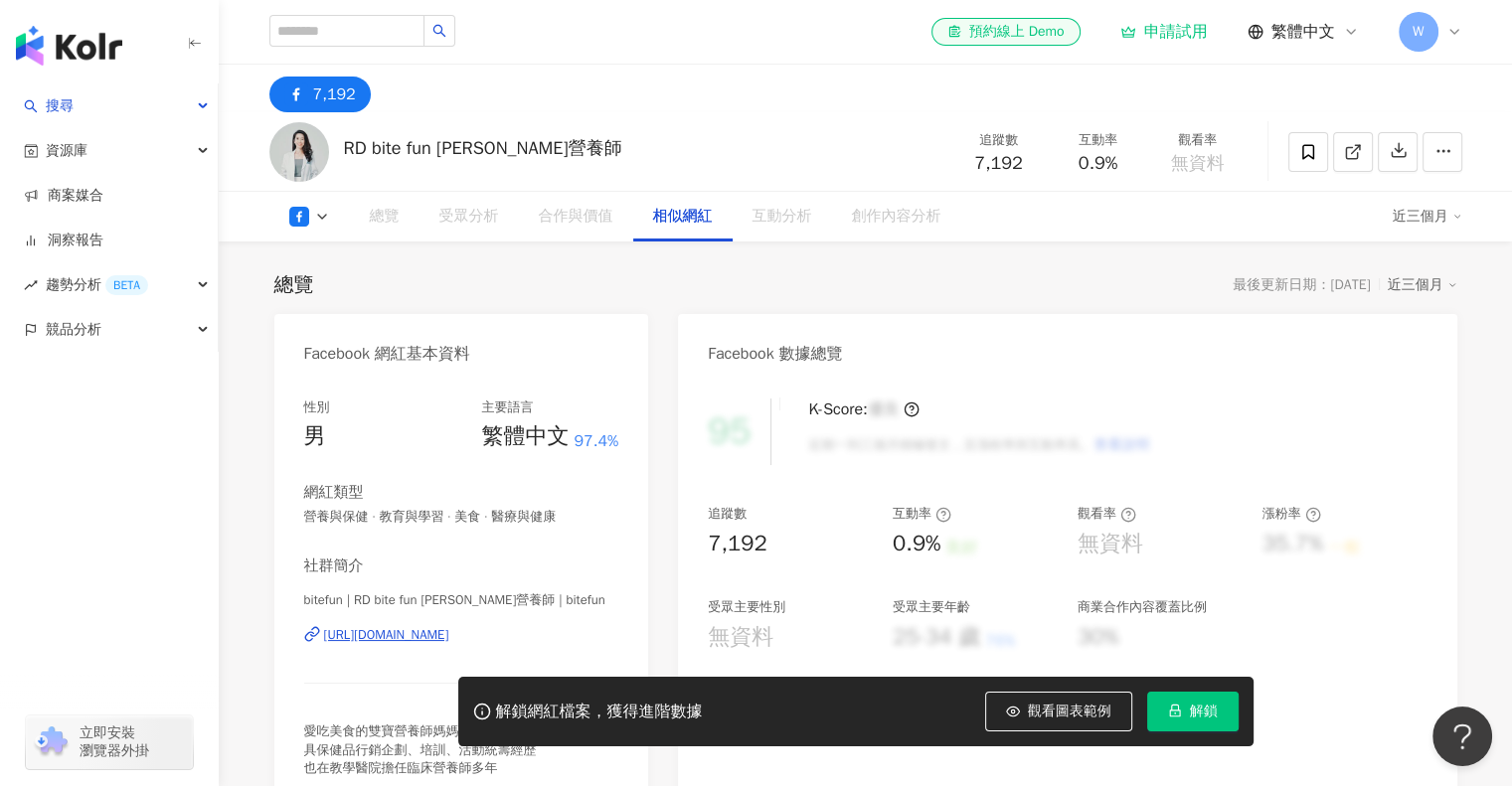 scroll, scrollTop: 2810, scrollLeft: 0, axis: vertical 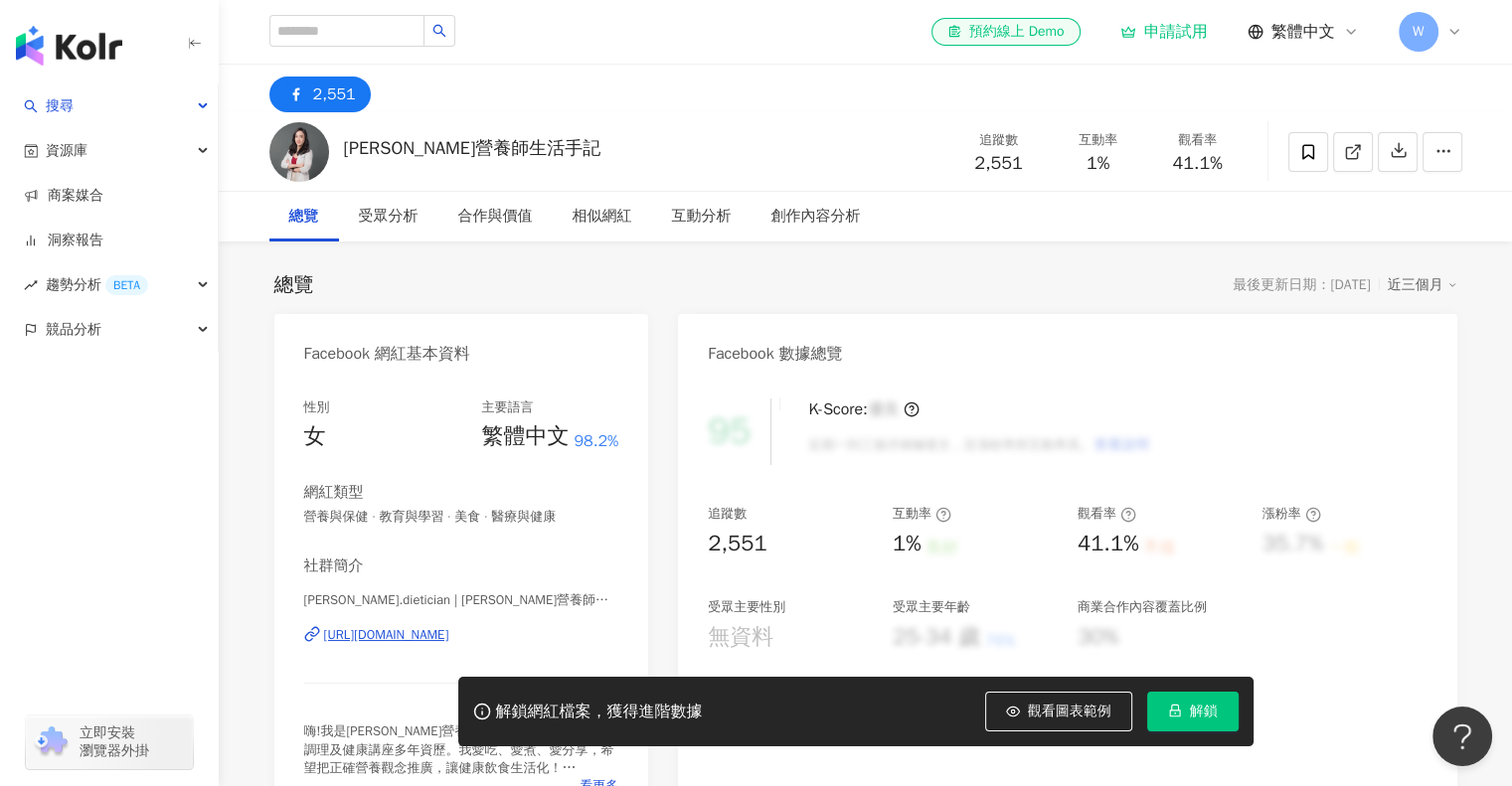click on "https://www.facebook.com/1689463684406831" at bounding box center (387, 635) 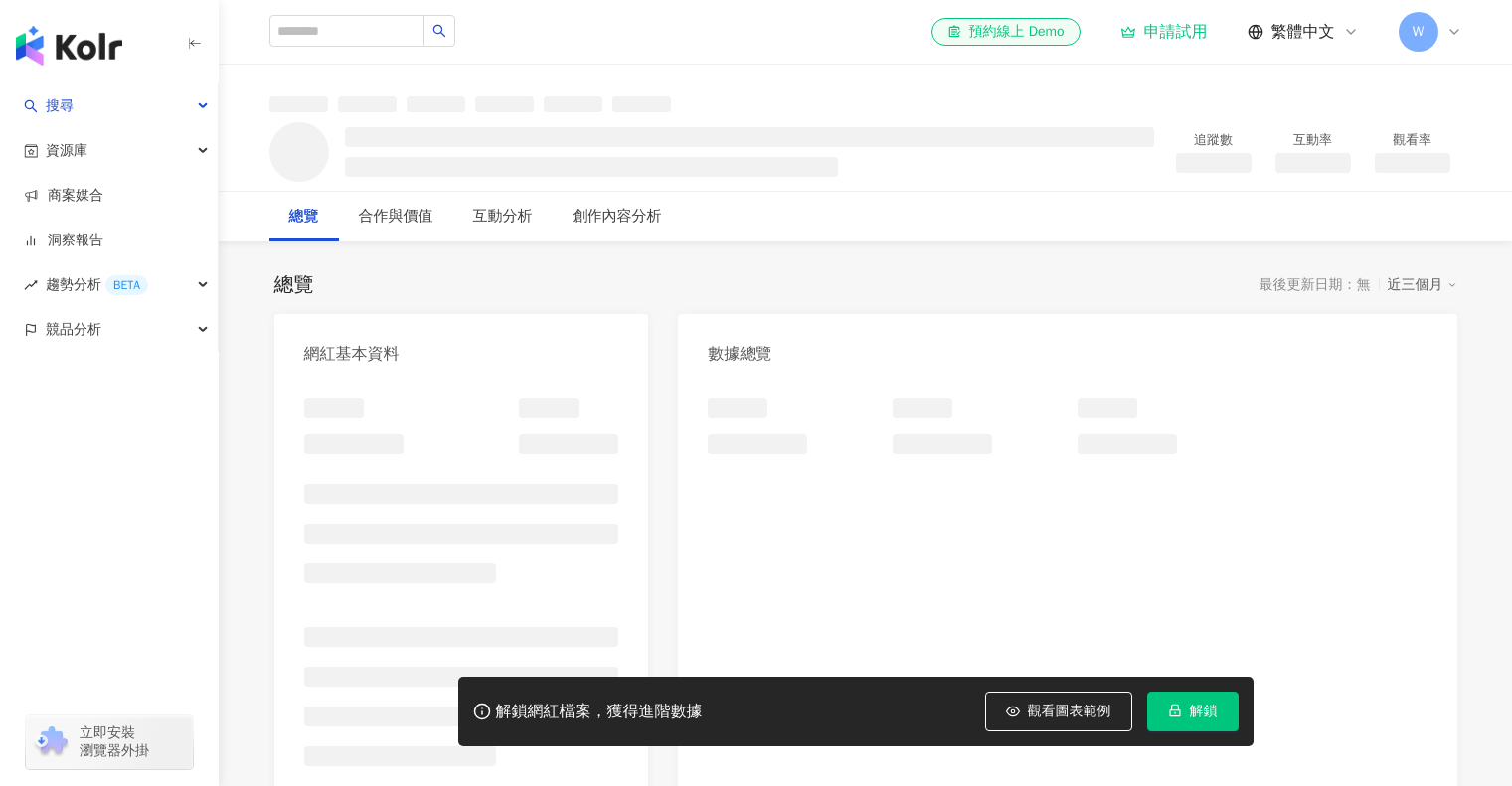 scroll, scrollTop: 0, scrollLeft: 0, axis: both 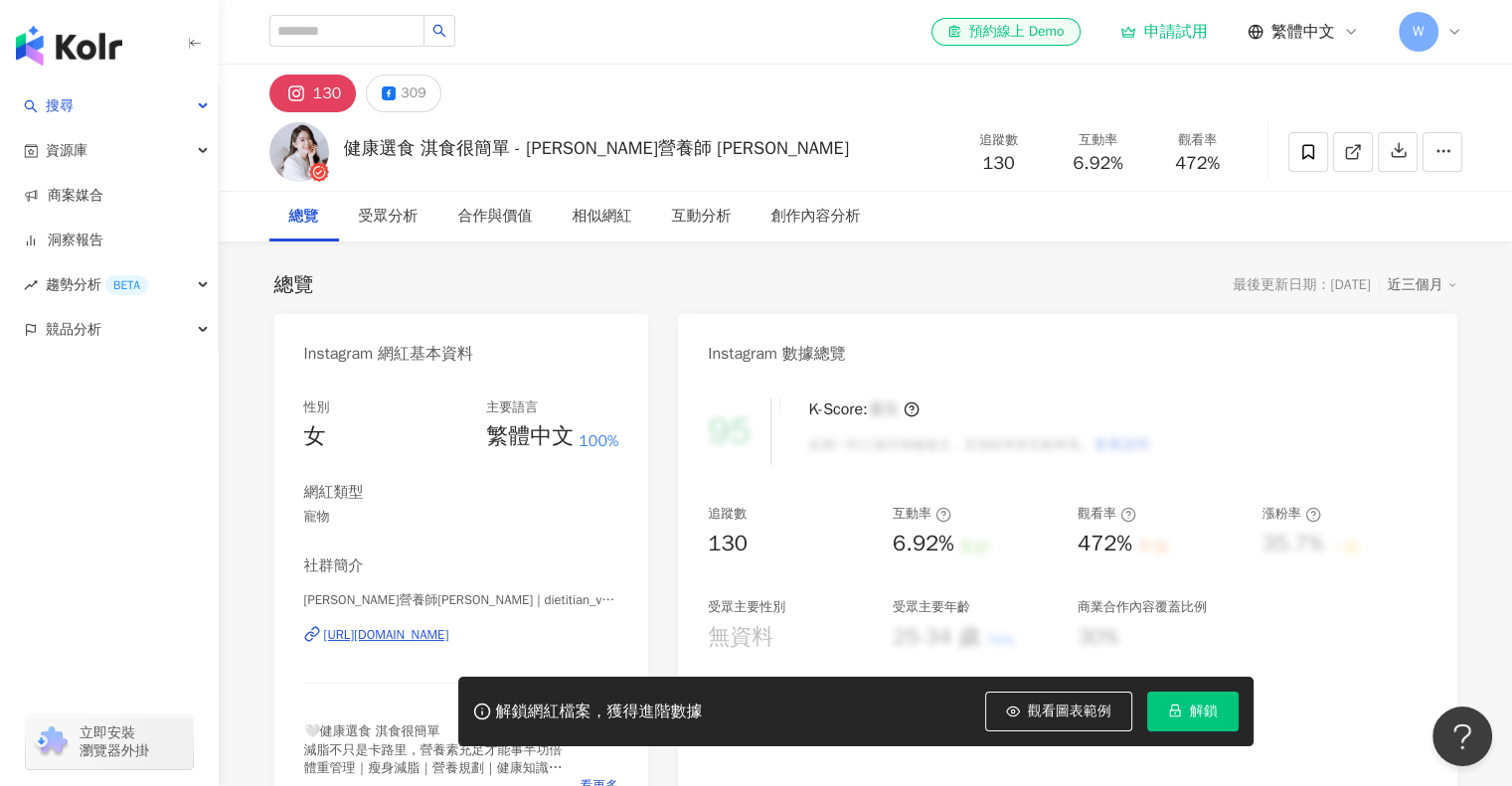 click on "[URL][DOMAIN_NAME]" at bounding box center (387, 635) 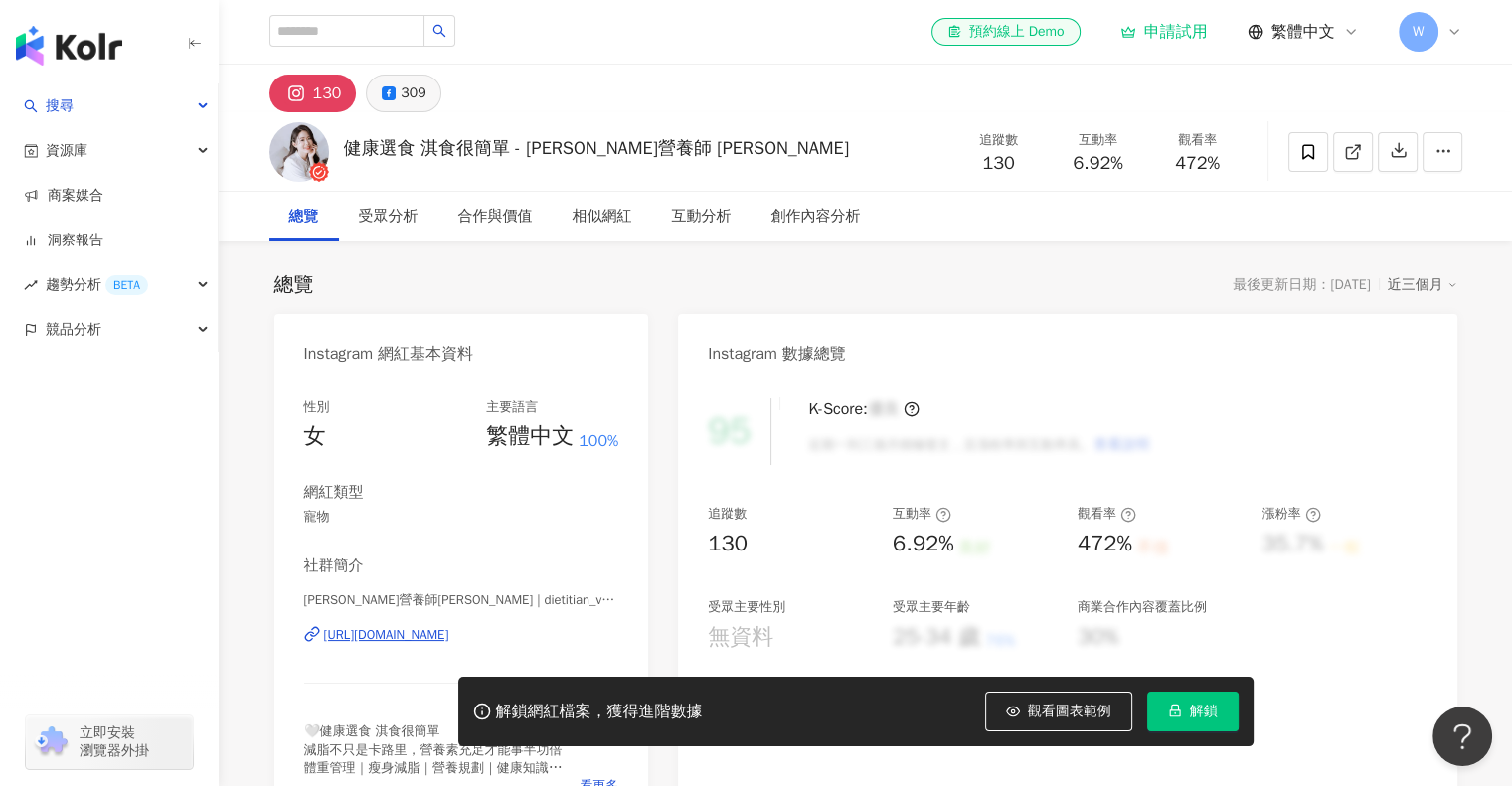 click on "309" at bounding box center (413, 93) 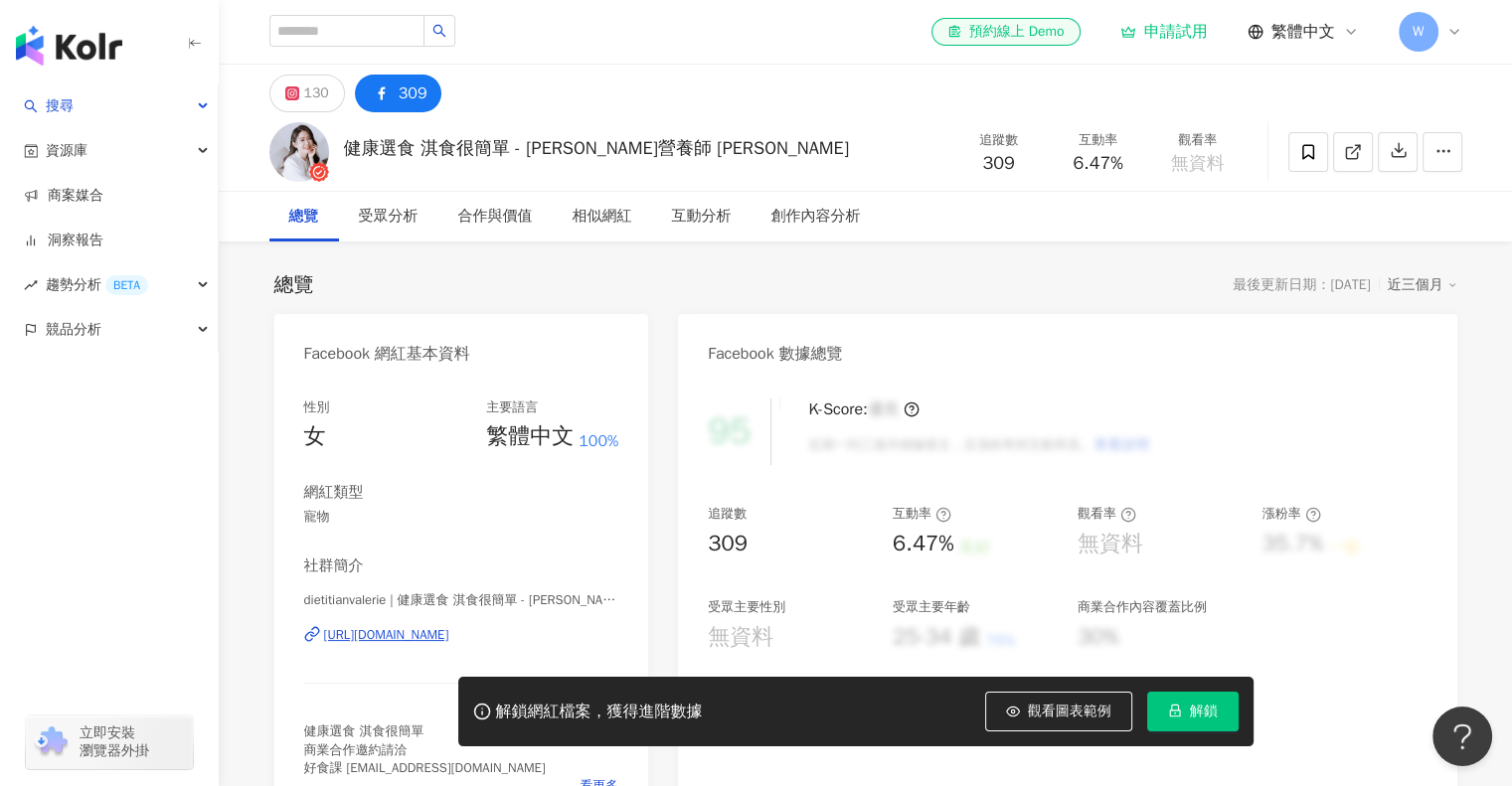 click on "[URL][DOMAIN_NAME]" at bounding box center [387, 635] 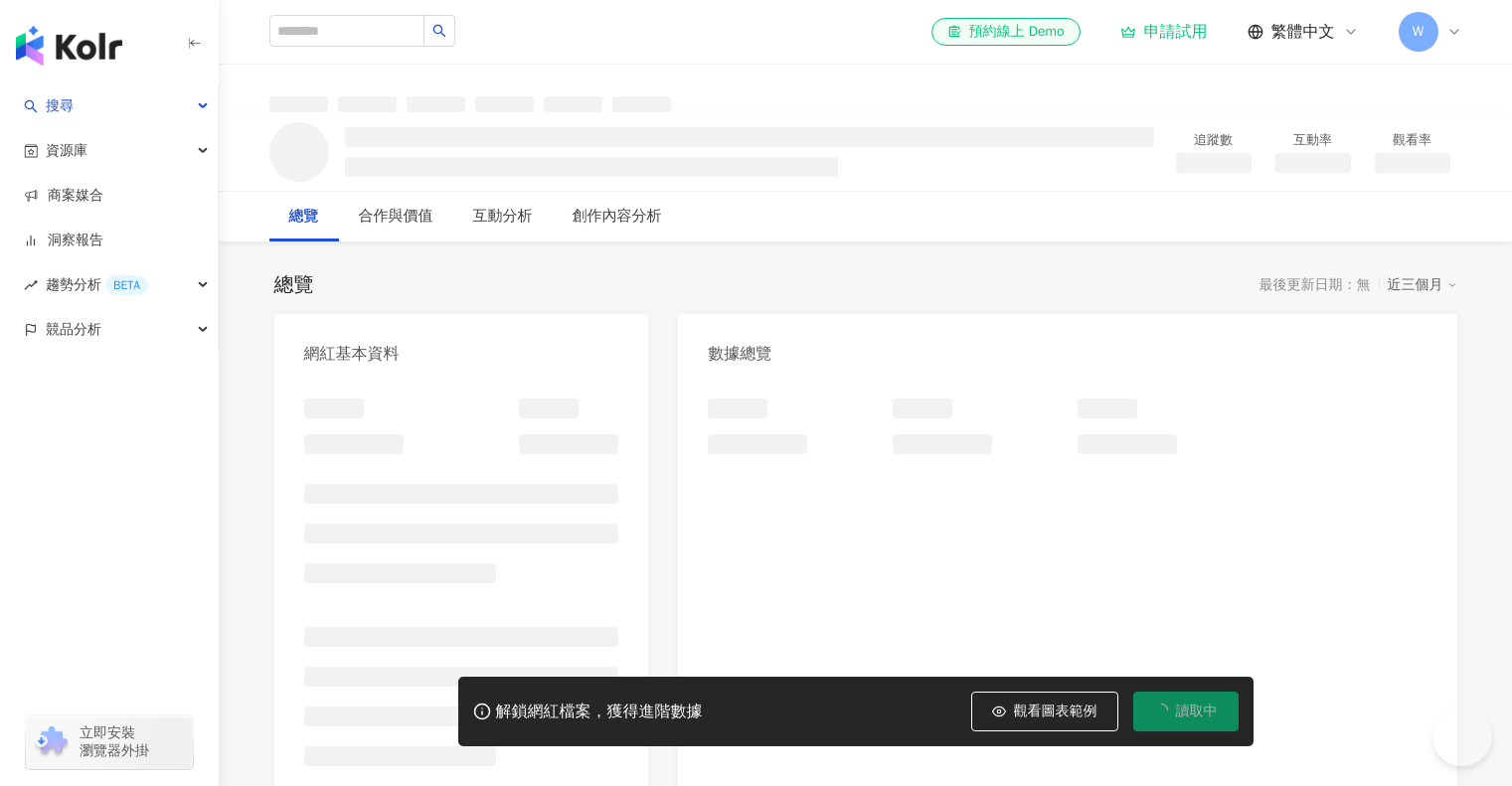 scroll, scrollTop: 0, scrollLeft: 0, axis: both 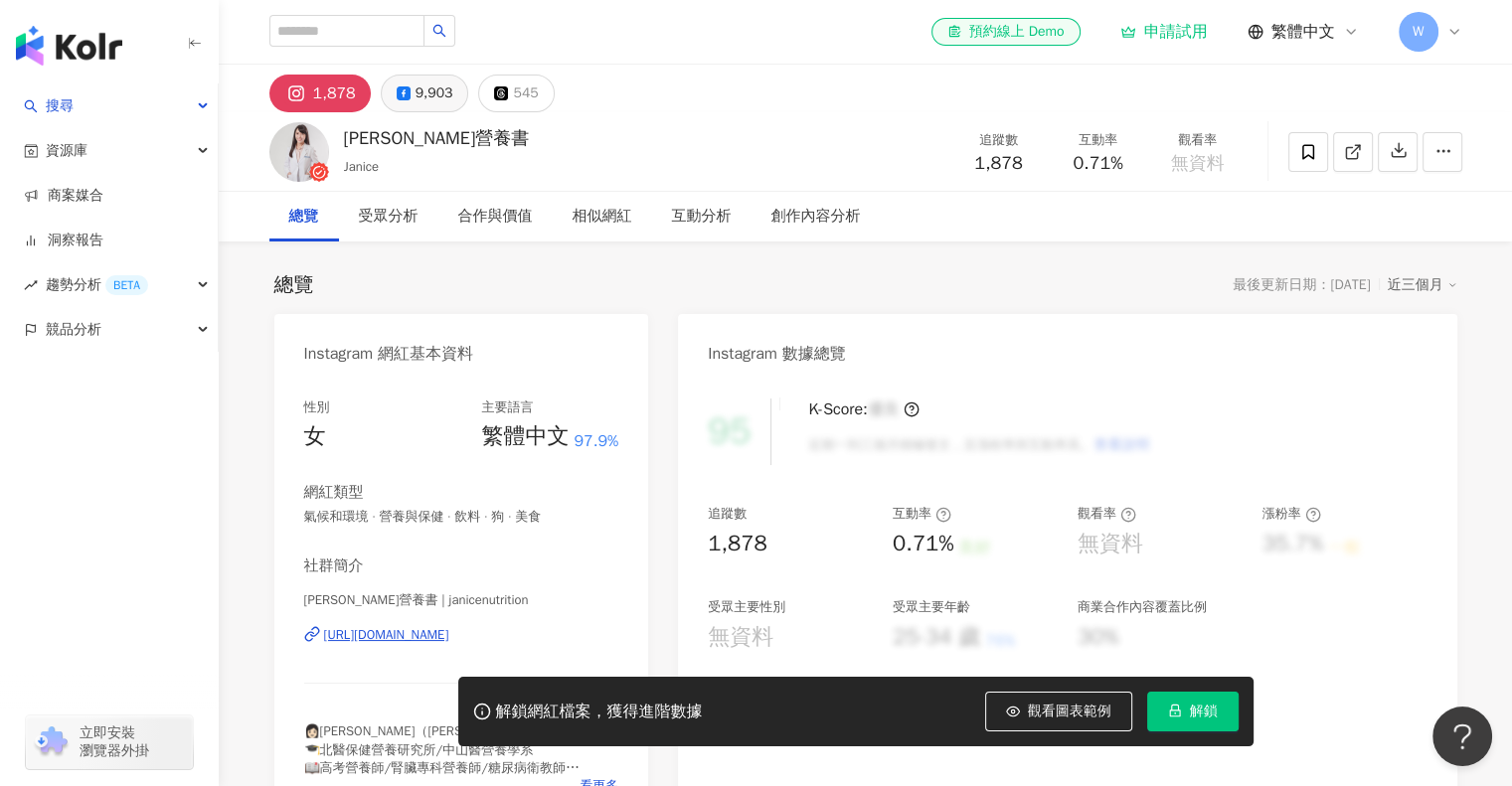 click on "9,903" at bounding box center [434, 93] 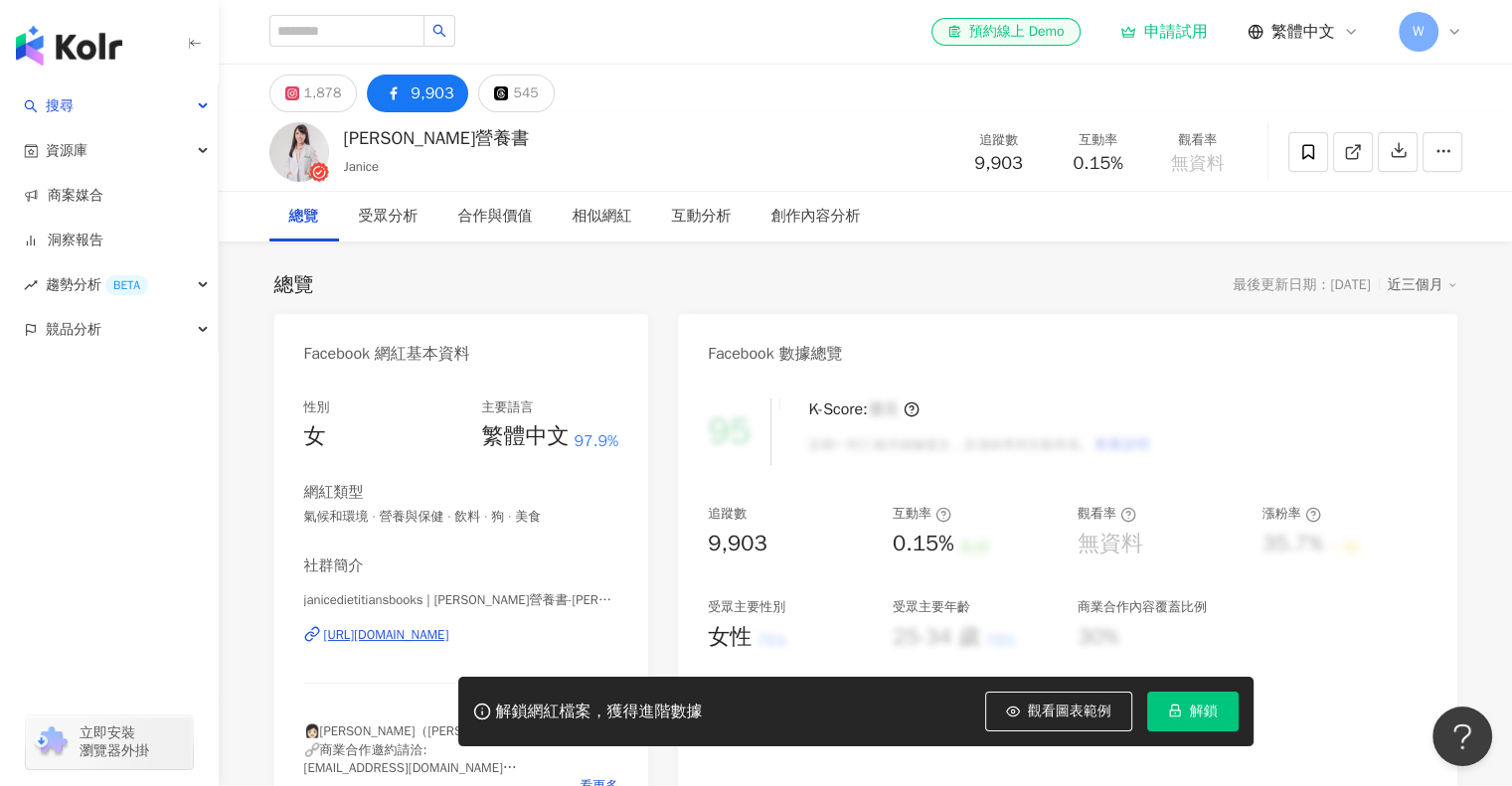 click on "https://www.facebook.com/1707335092814892" at bounding box center [387, 635] 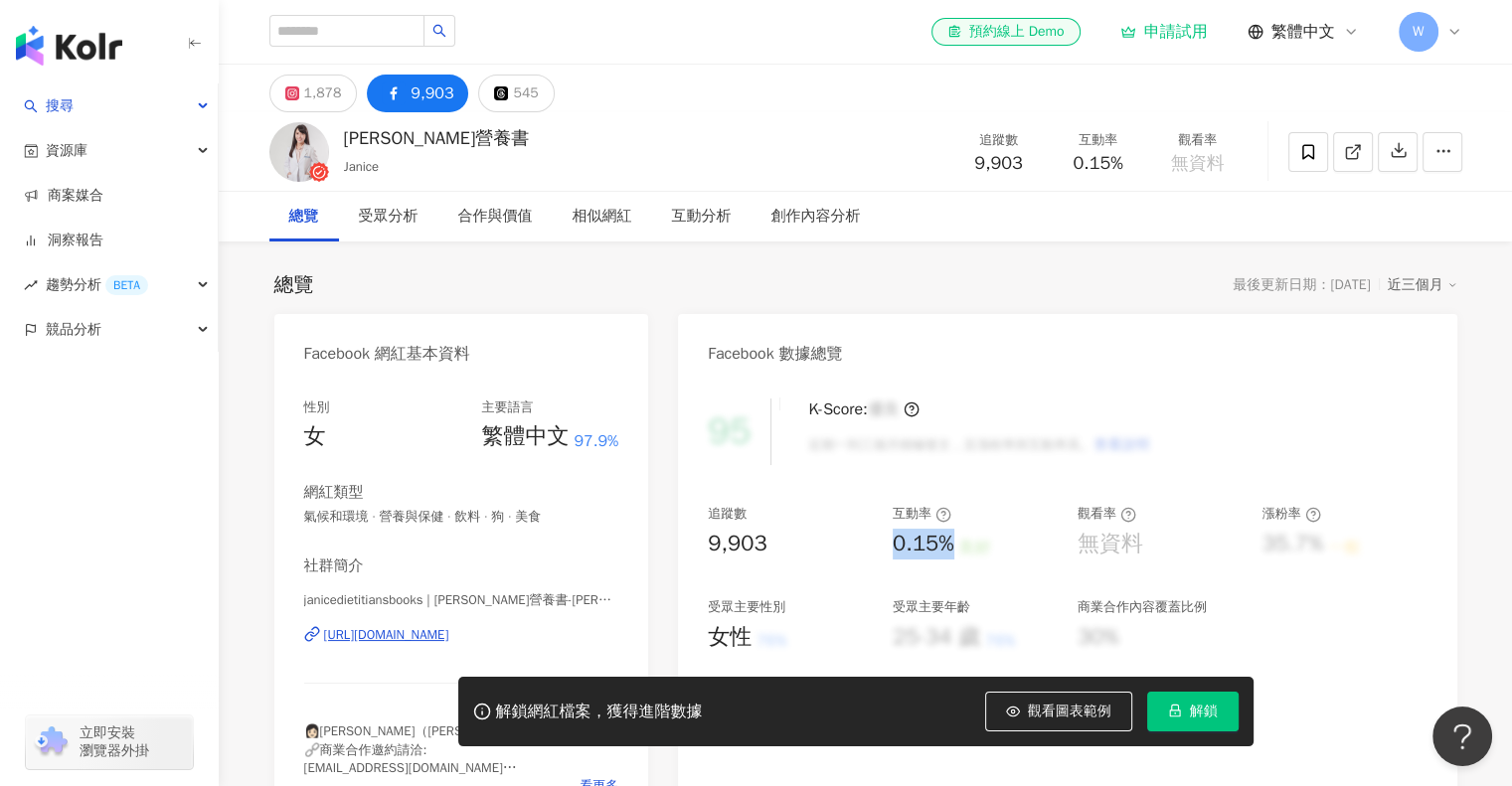 drag, startPoint x: 891, startPoint y: 543, endPoint x: 929, endPoint y: 532, distance: 39.5601 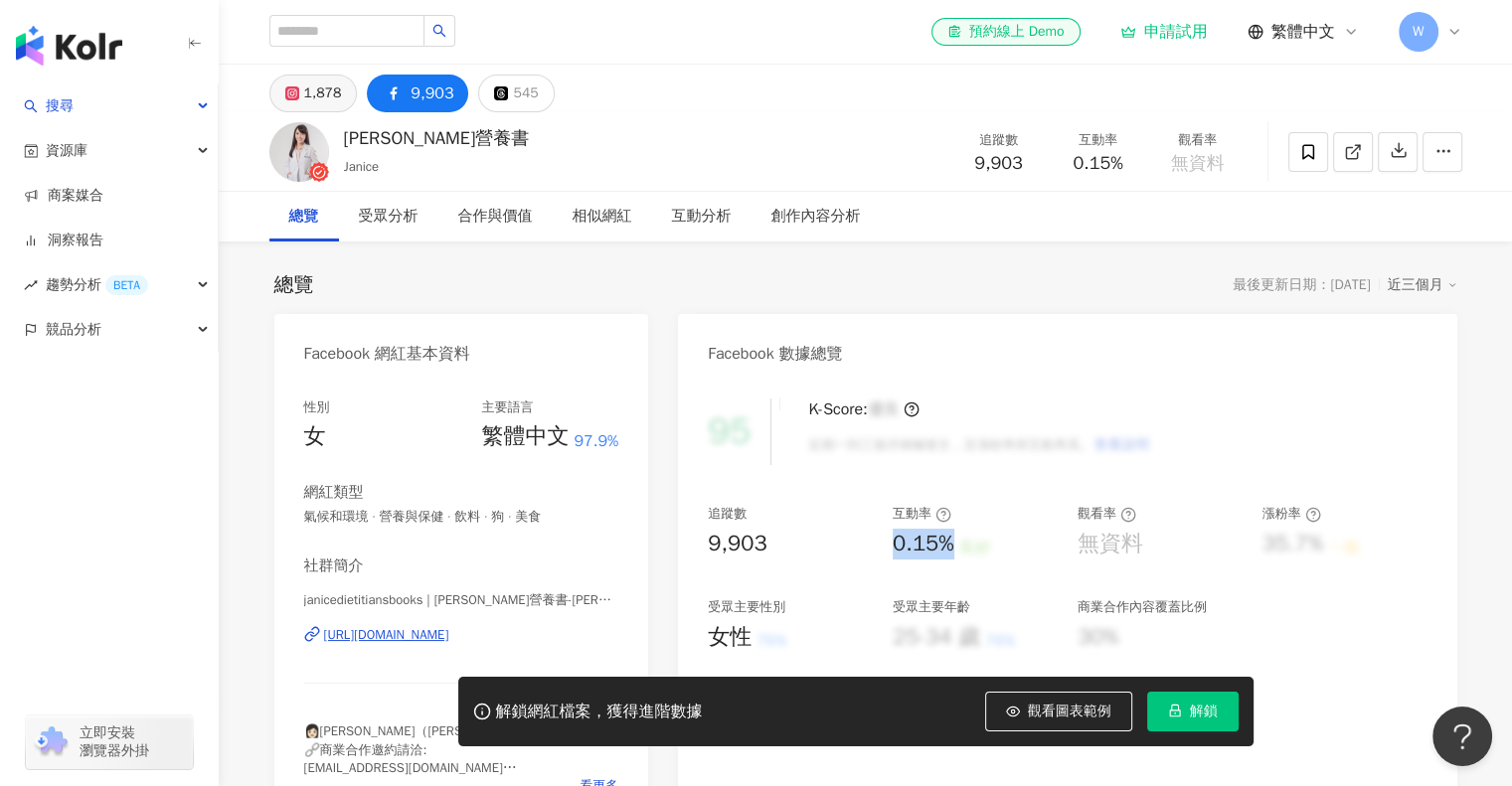 click on "1,878" at bounding box center [323, 93] 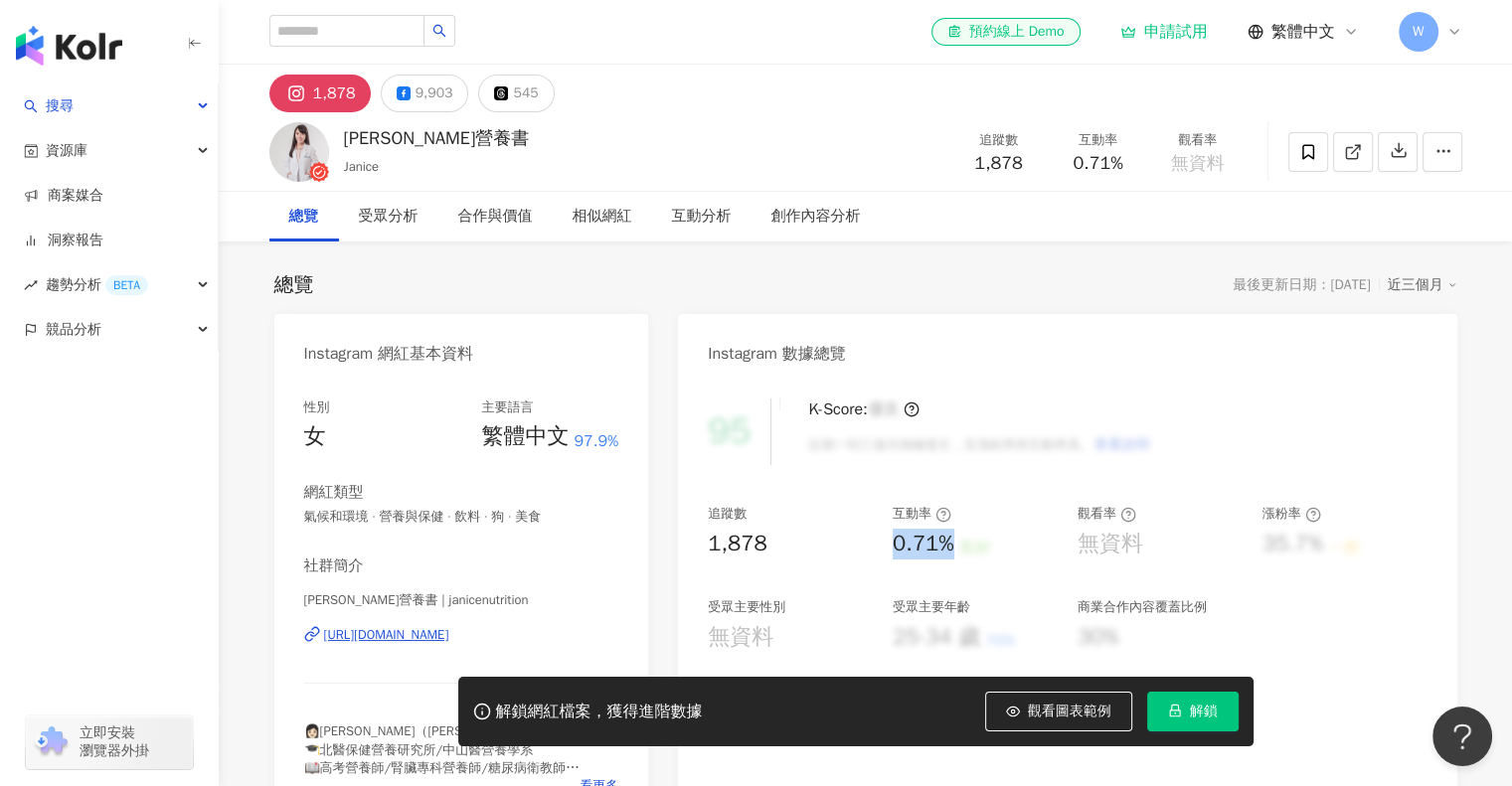 click on "0.71% 良好" at bounding box center (975, 544) 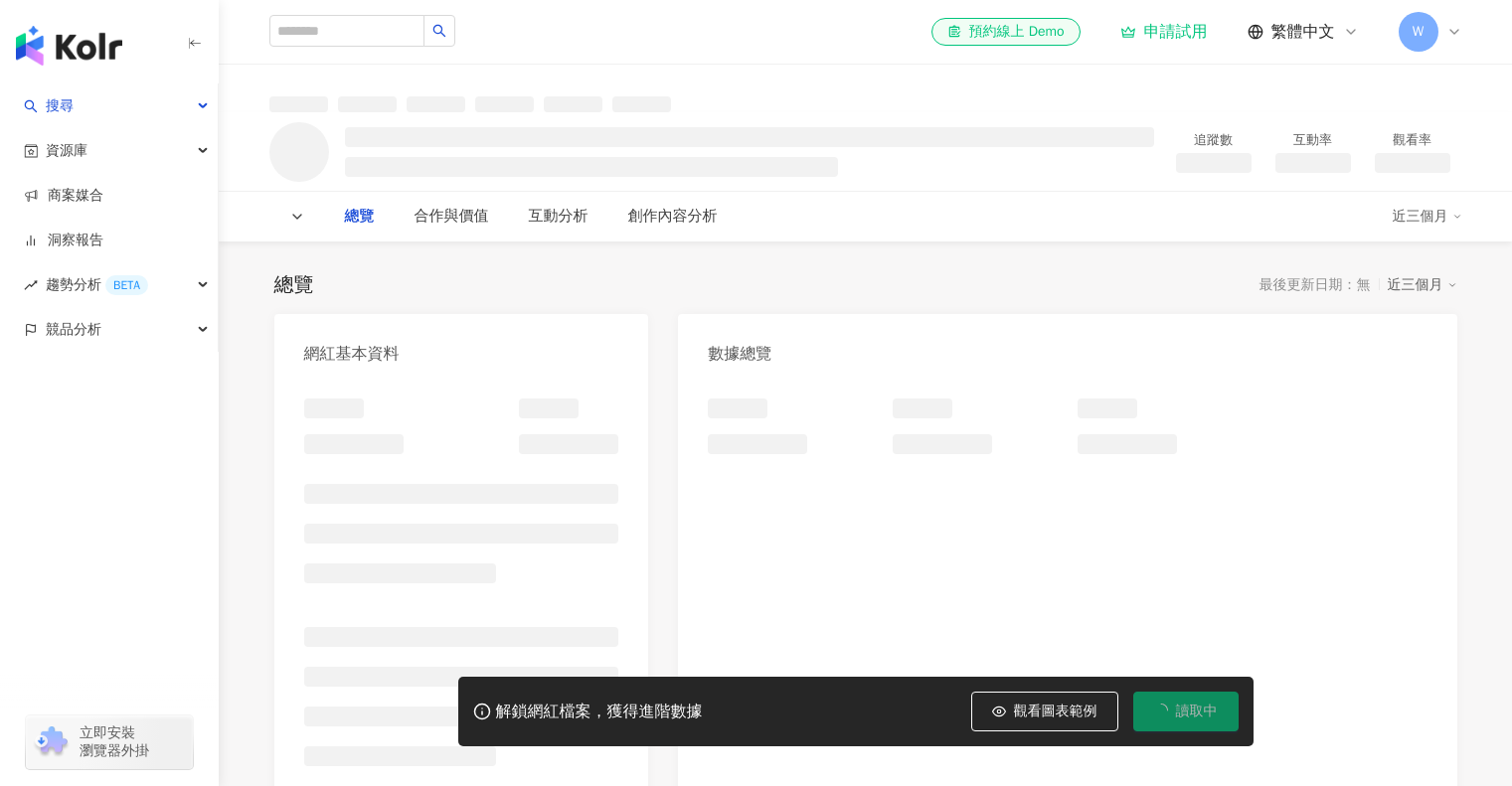 scroll, scrollTop: 0, scrollLeft: 0, axis: both 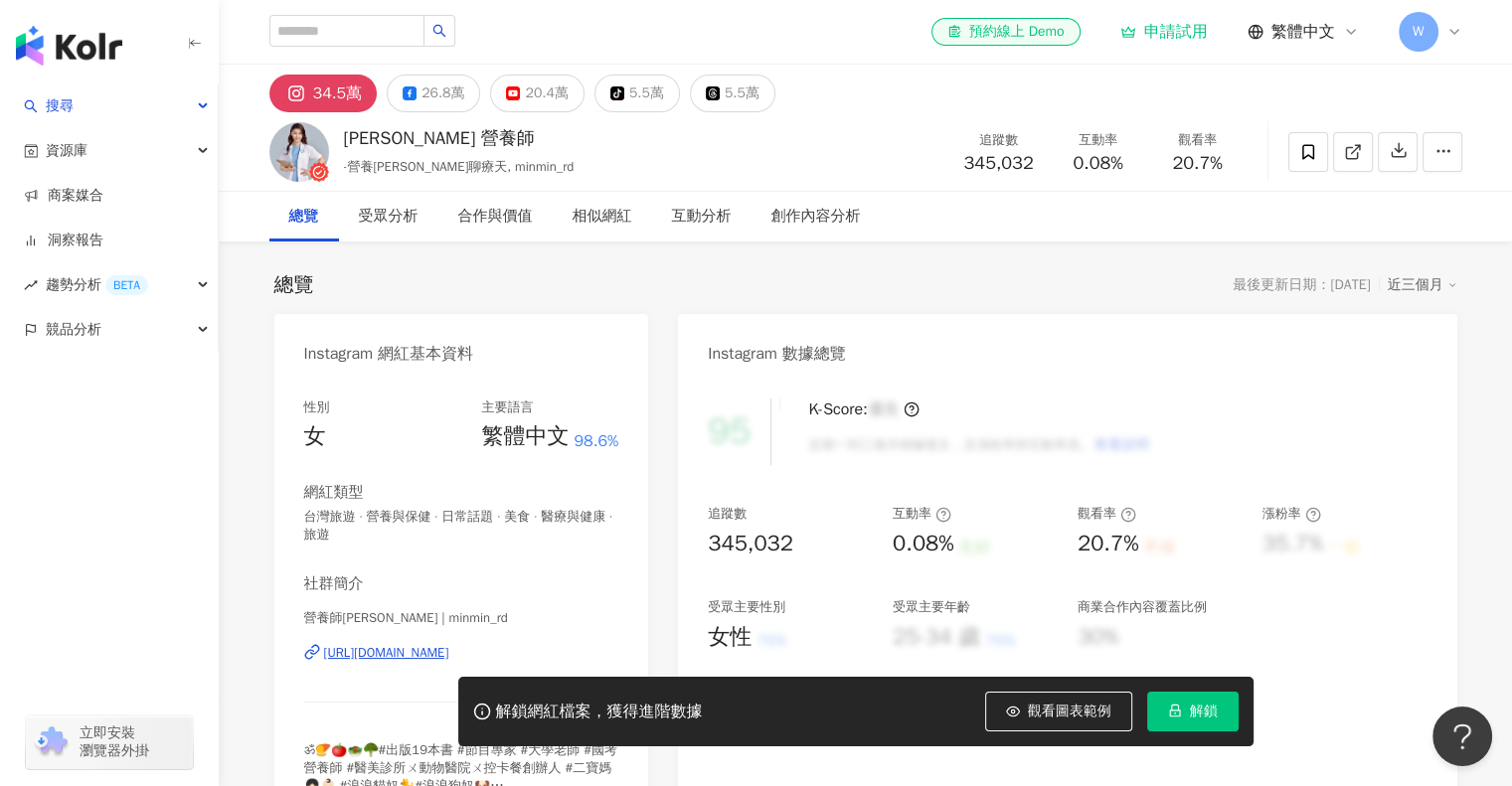 click on "26.8萬" at bounding box center [442, 93] 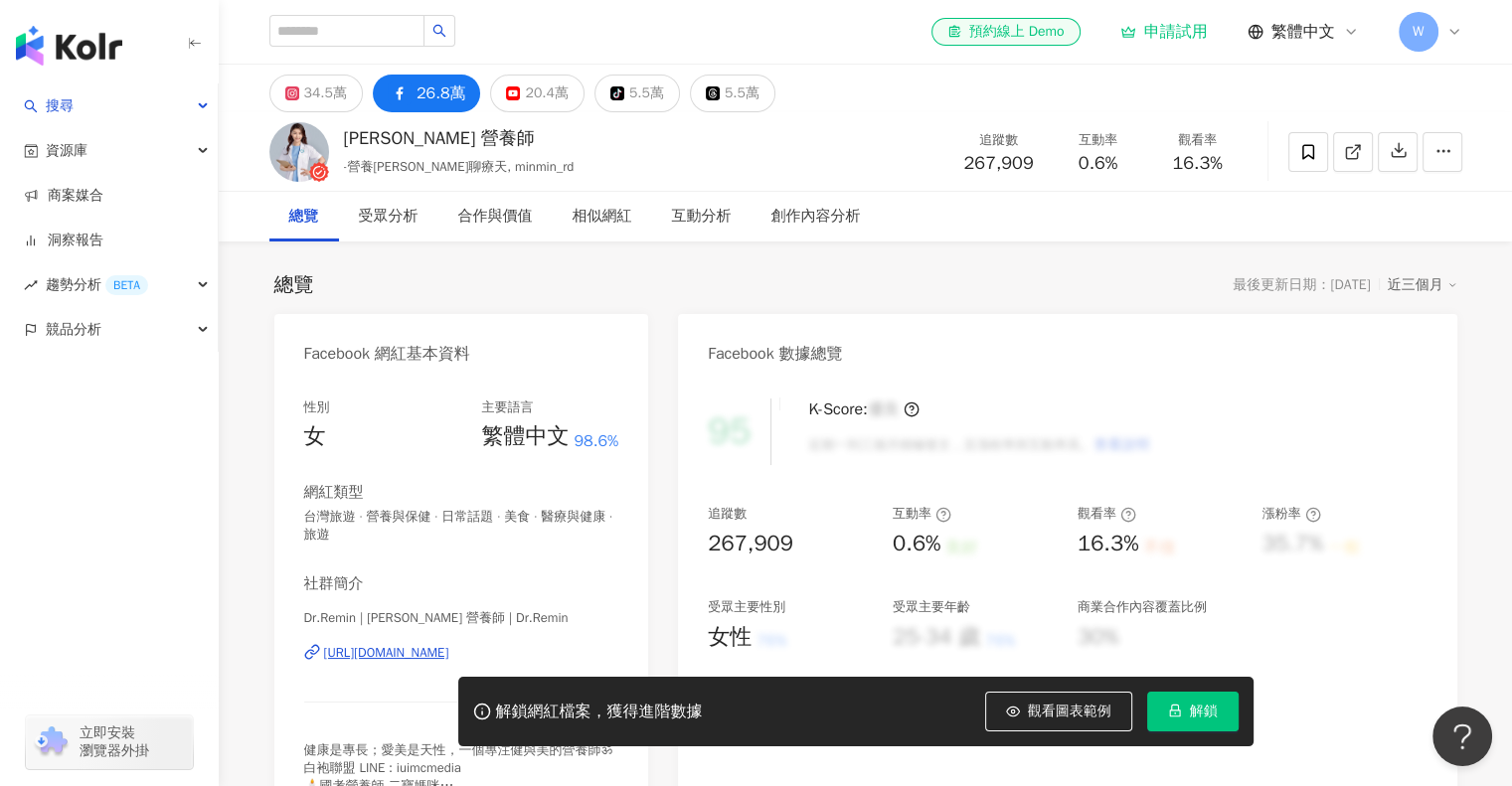 click on "https://www.facebook.com/325532504215723" at bounding box center [387, 653] 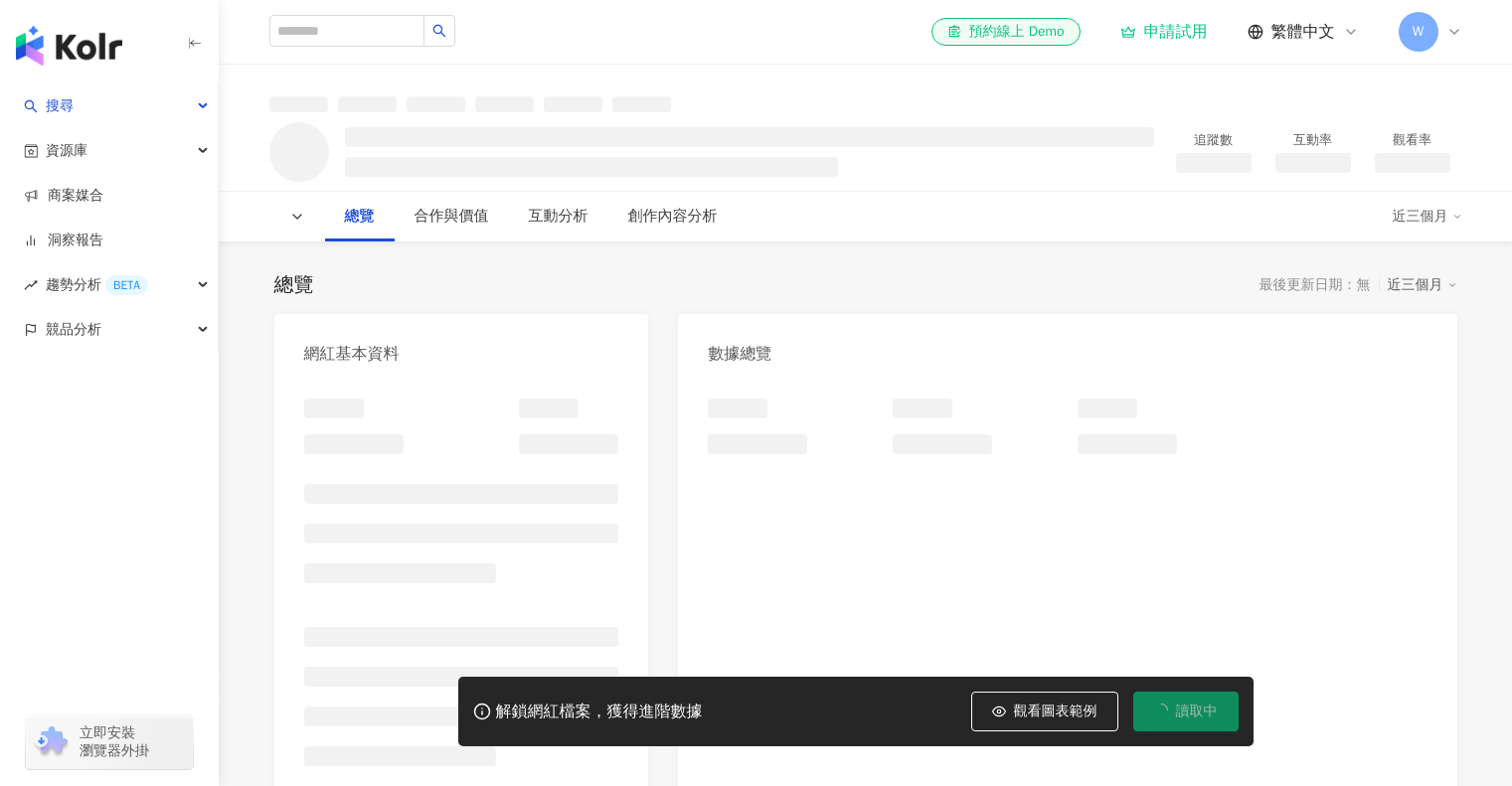 scroll, scrollTop: 0, scrollLeft: 0, axis: both 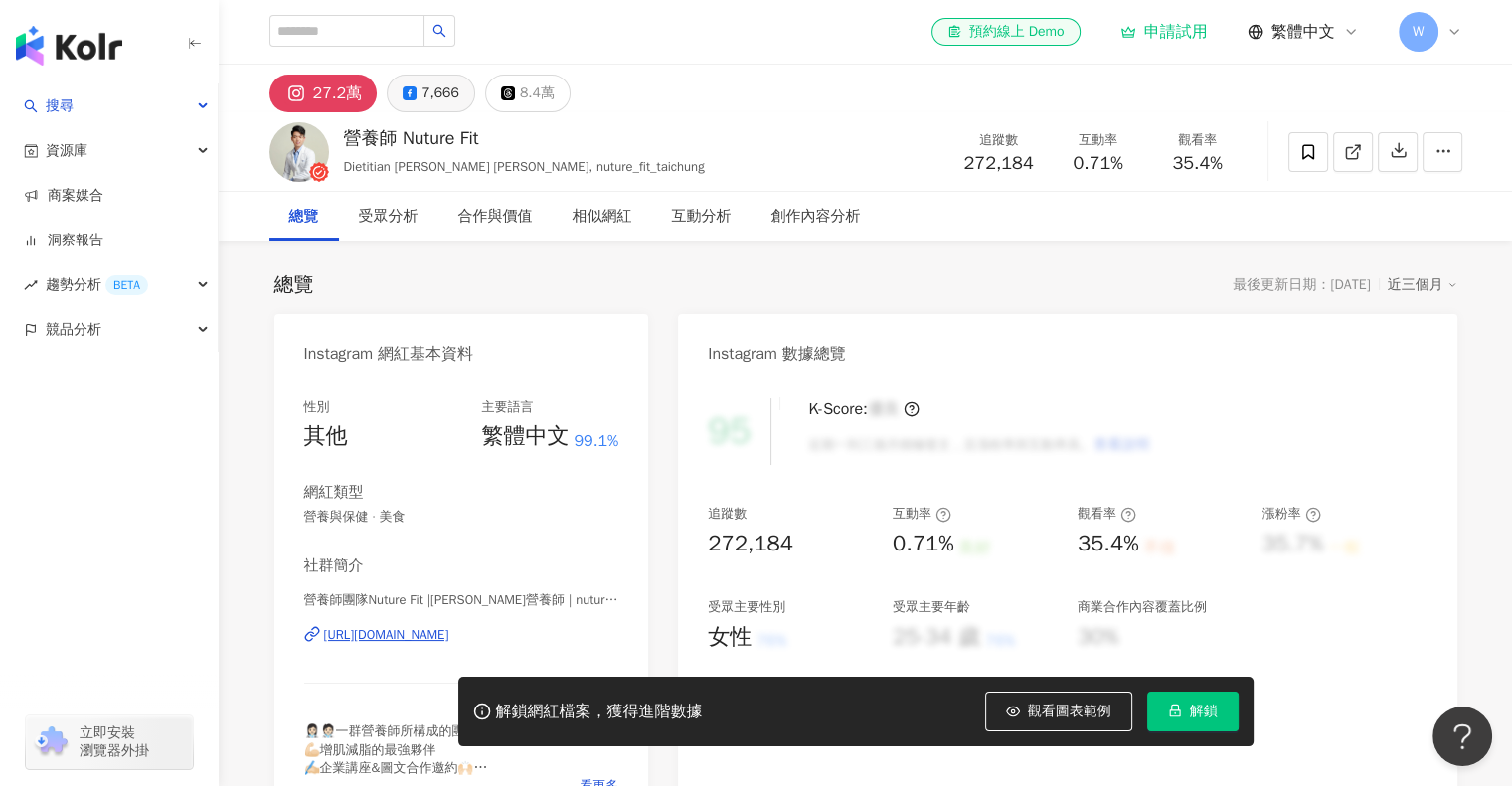 click on "7,666" at bounding box center (440, 93) 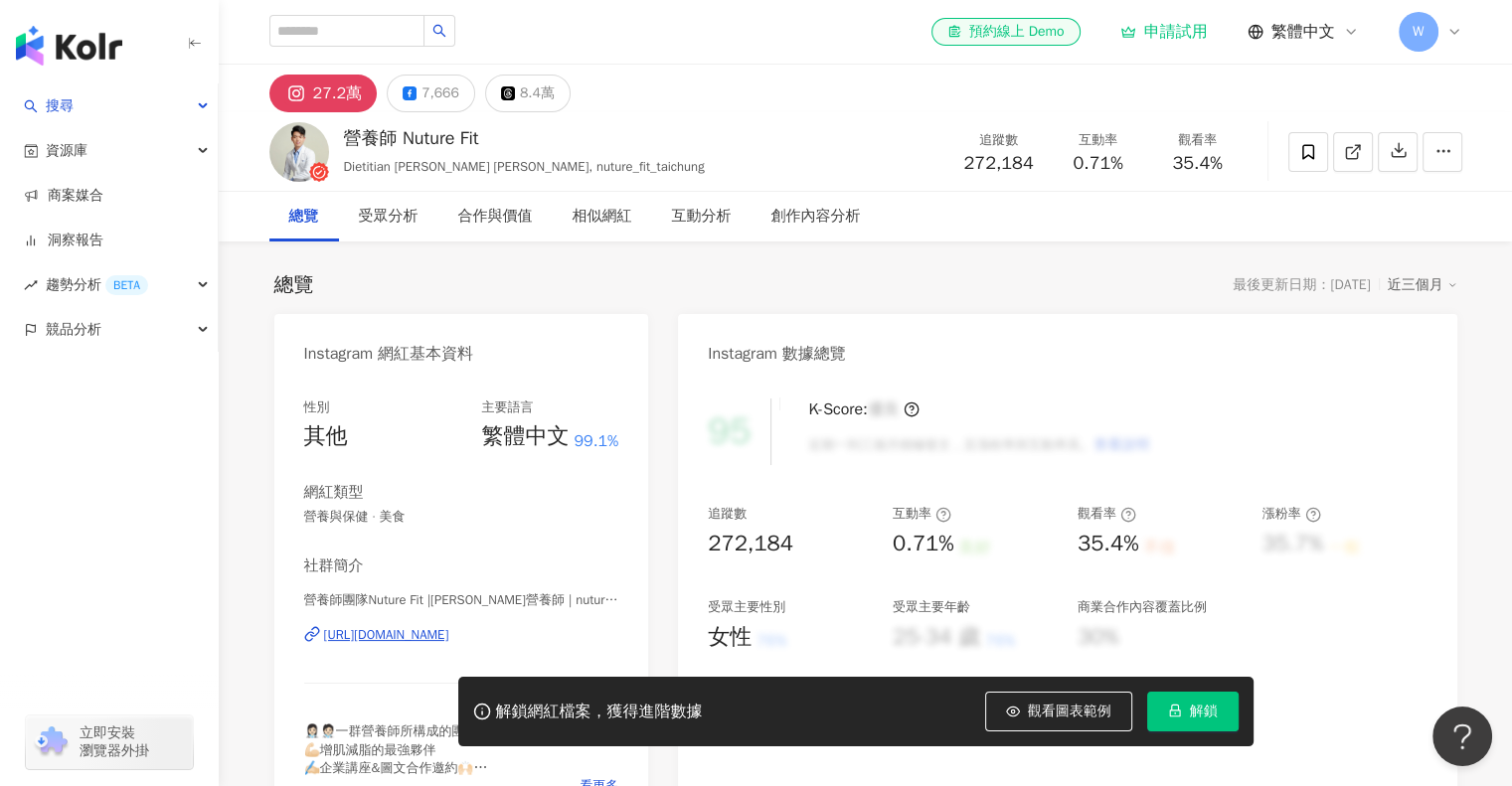 click on "7,666" at bounding box center [440, 93] 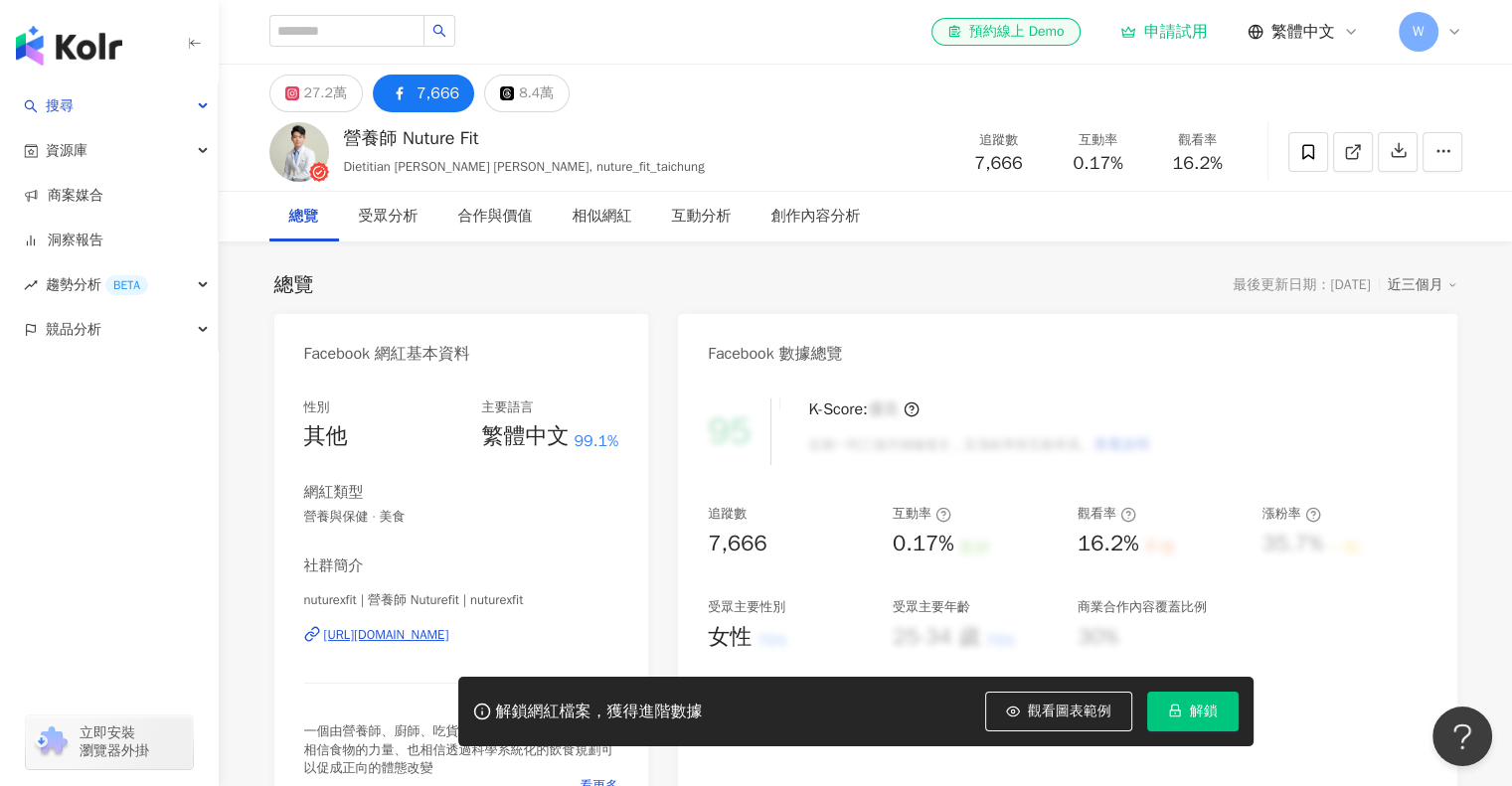click on "nuturexfit | 營養師 Nuturefit | nuturexfit https://www.facebook.com/256548688372462" at bounding box center [461, 649] 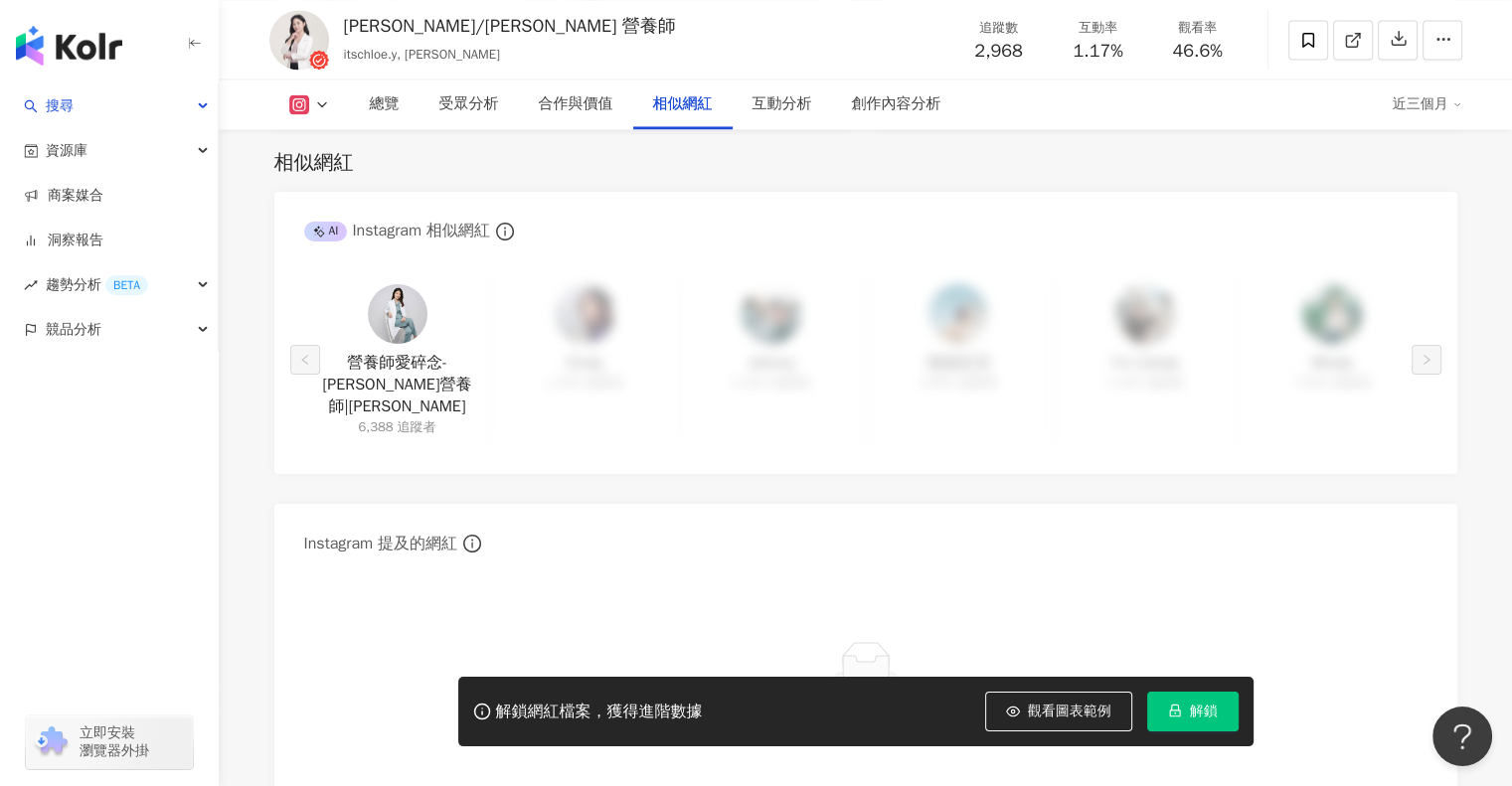 scroll, scrollTop: 0, scrollLeft: 0, axis: both 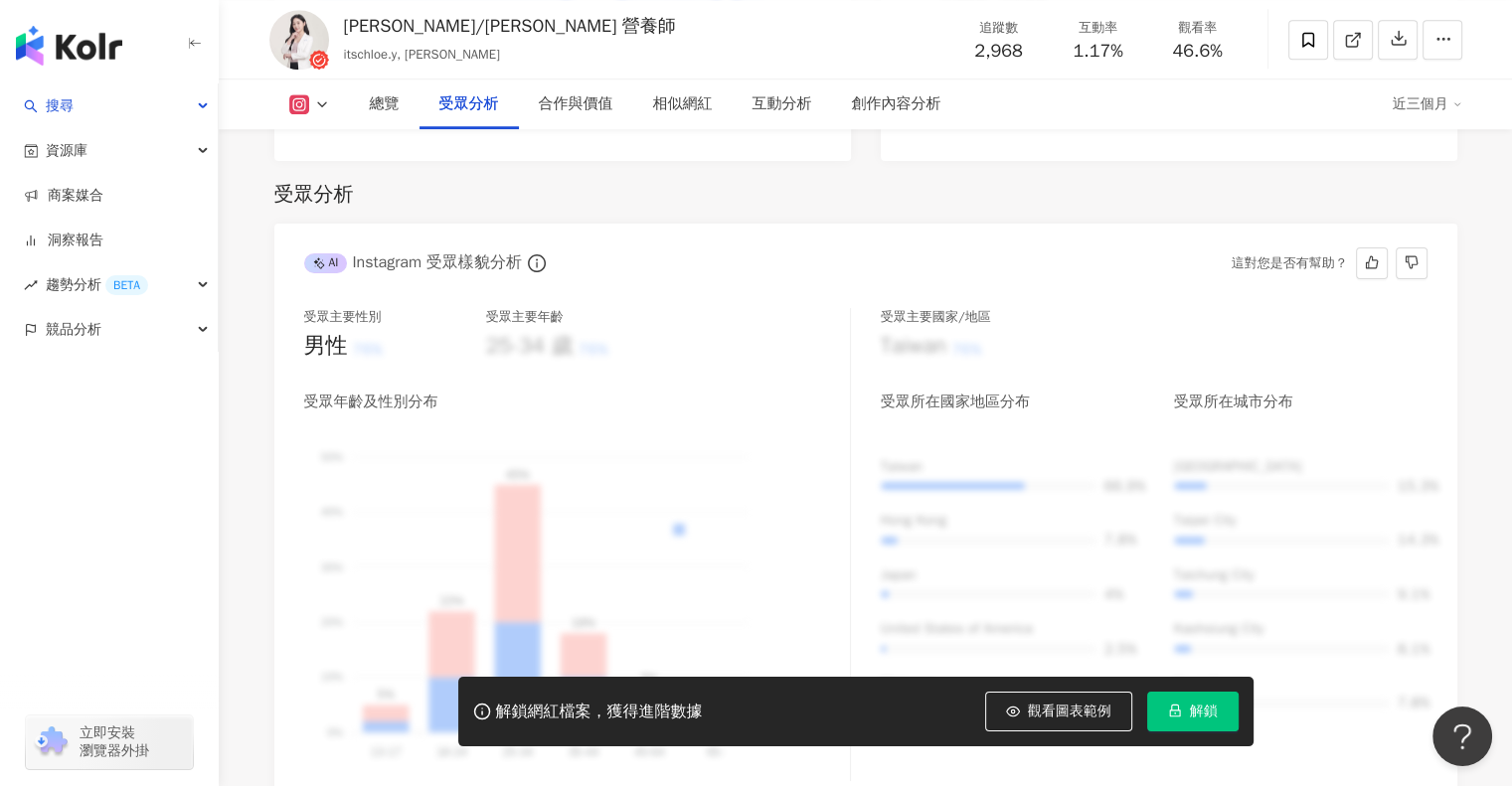 click on "總覽 最後更新日期：2025/7/16 近三個月 Instagram 網紅基本資料 性別   女 主要語言   繁體中文 100% 網紅類型 營養與保健 · 教育與學習 · 美食 社群簡介 營養師葉若懿 | itschloe.y https://www.instagram.com/itschloe.y/ 🏥體態管理門診
🥗合作邀約/一對一諮詢/健康講座
商業合作邀約請洽
好食課
📩 service.kol@learneating.com
非商業合作洽詢
📩briskwalker523@gmail.com 看更多 Instagram 數據總覽 95 K-Score :   優良 近期一到三個月積極發文，且漲粉率與互動率高。 查看說明 追蹤數   2,968 互動率   1.17% 良好 觀看率   46.6% 不佳 漲粉率   35.7% 一般 受眾主要性別   男性 76% 受眾主要年齡   25-34 歲 76% 商業合作內容覆蓋比例   30% AI Instagram 成效等級三大指標 互動率 1.17% 良好 同等級網紅的互動率中位數為  0.19% 觀看率 46.6% 不佳 同等級網紅的觀看率中位數為  35.5% 漲粉率 35.7% 一般 0.8% 成效等級 ： 優秀 良好" at bounding box center (866, 1844) 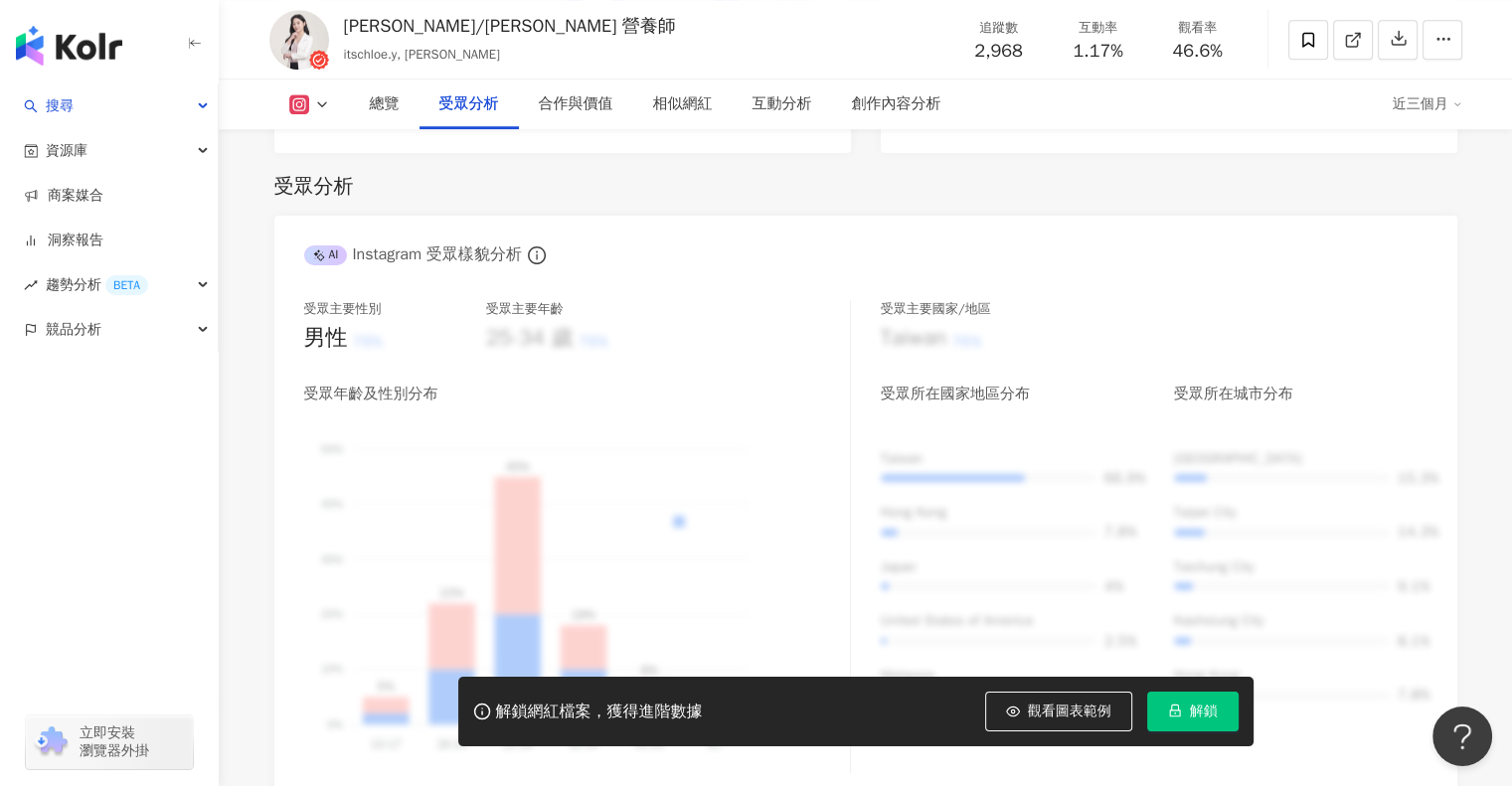 scroll, scrollTop: 1566, scrollLeft: 0, axis: vertical 